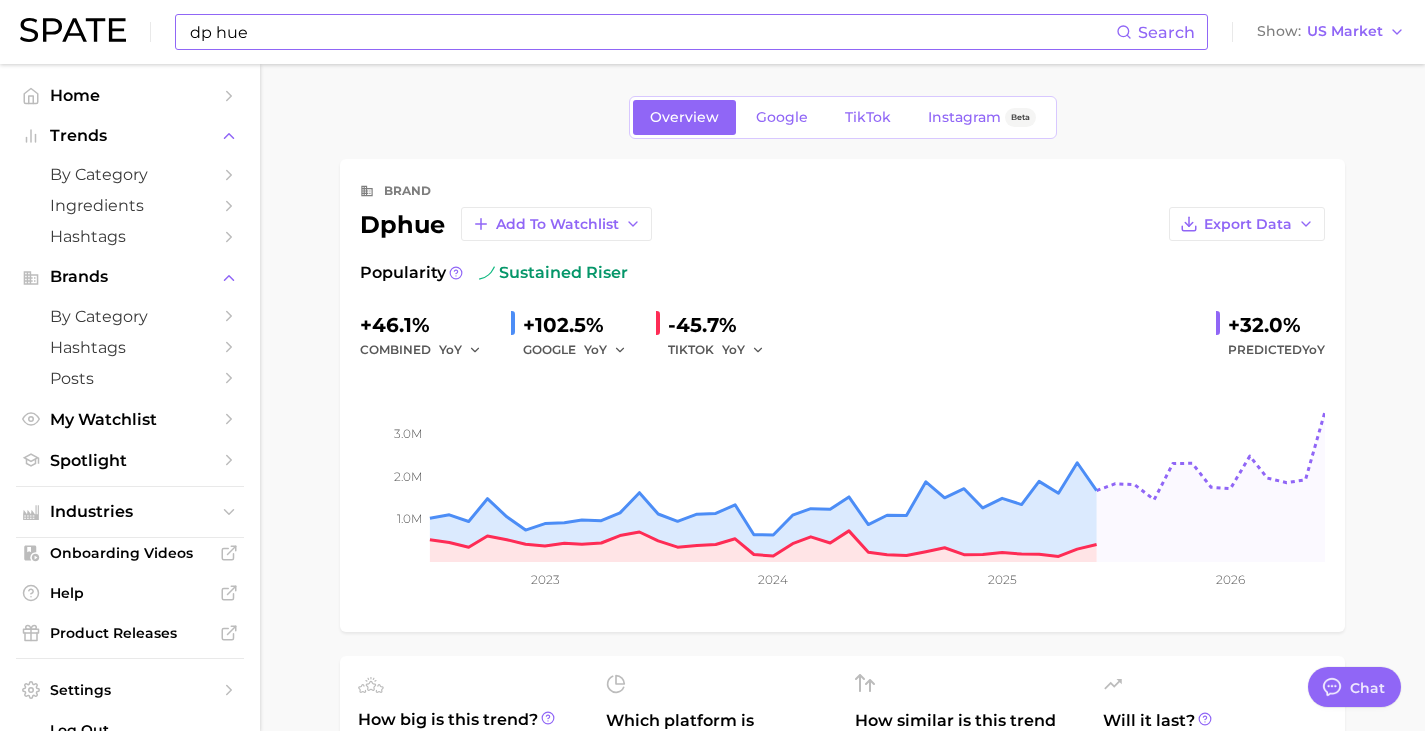 scroll, scrollTop: 0, scrollLeft: 0, axis: both 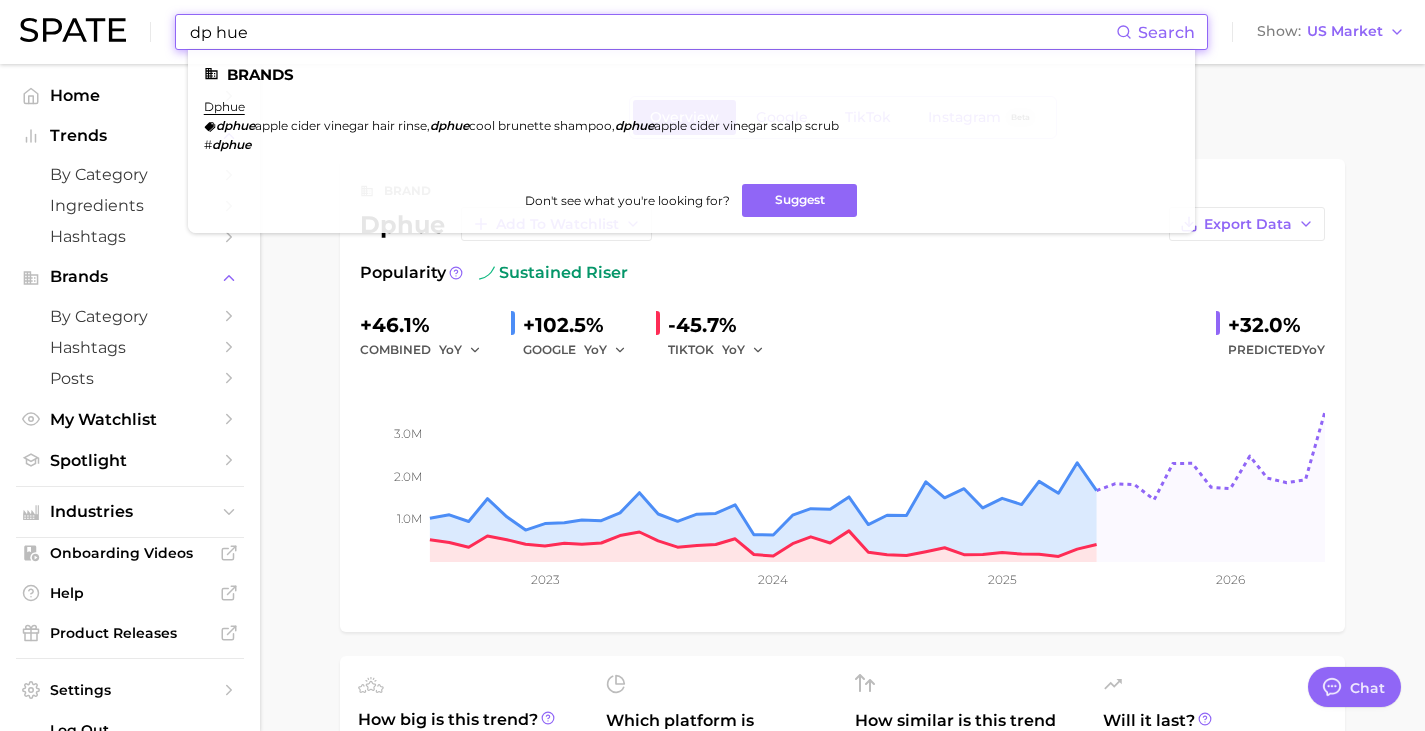drag, startPoint x: 422, startPoint y: 29, endPoint x: 0, endPoint y: 25, distance: 422.01895 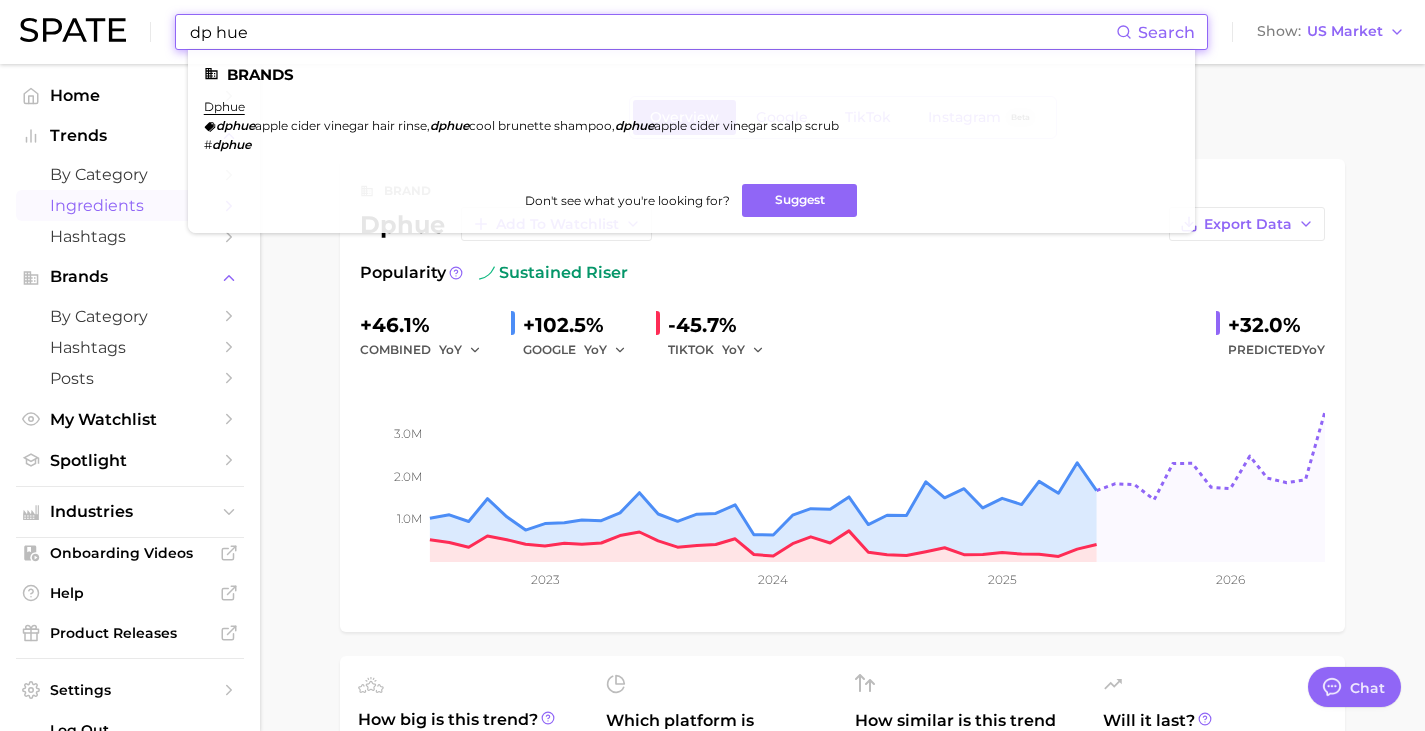 click on "Ingredients" at bounding box center (130, 205) 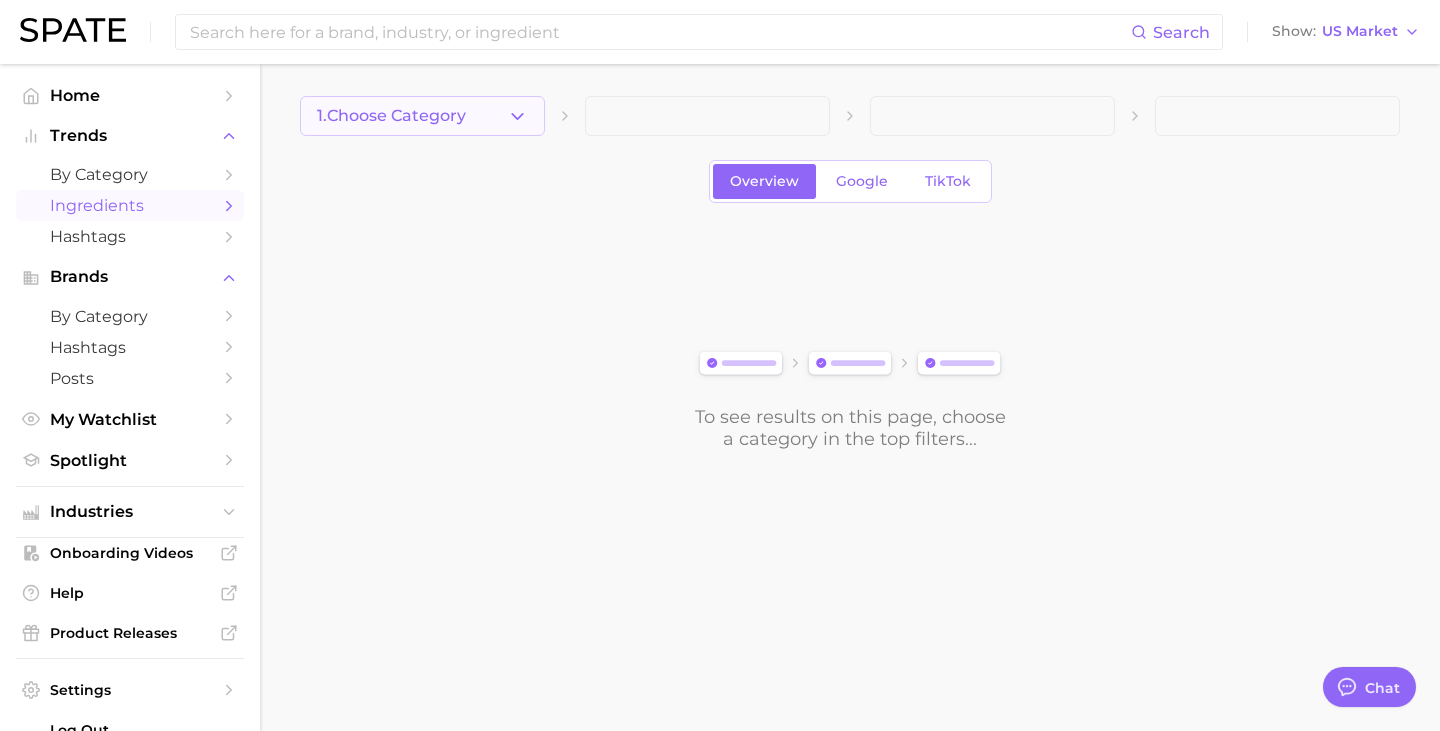 click on "1.  Choose Category" at bounding box center (391, 116) 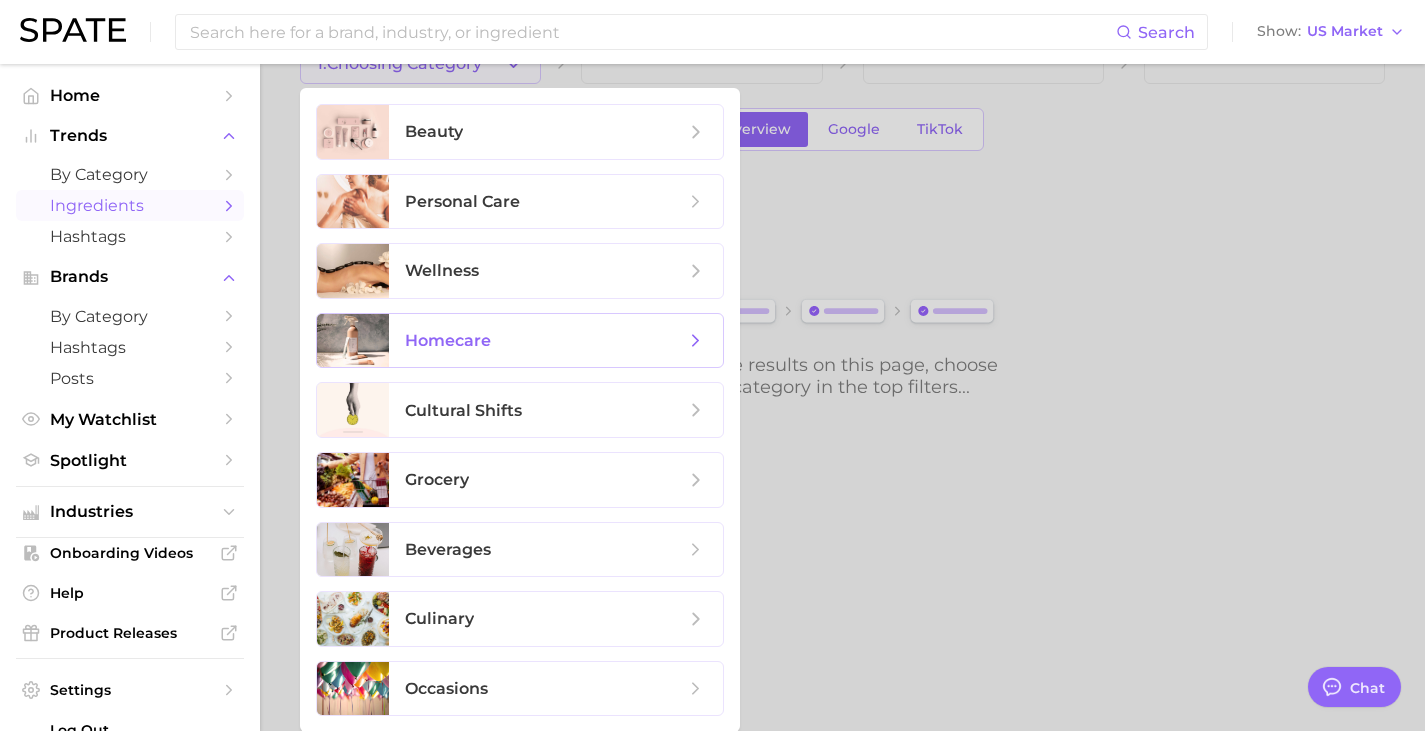 scroll, scrollTop: 53, scrollLeft: 0, axis: vertical 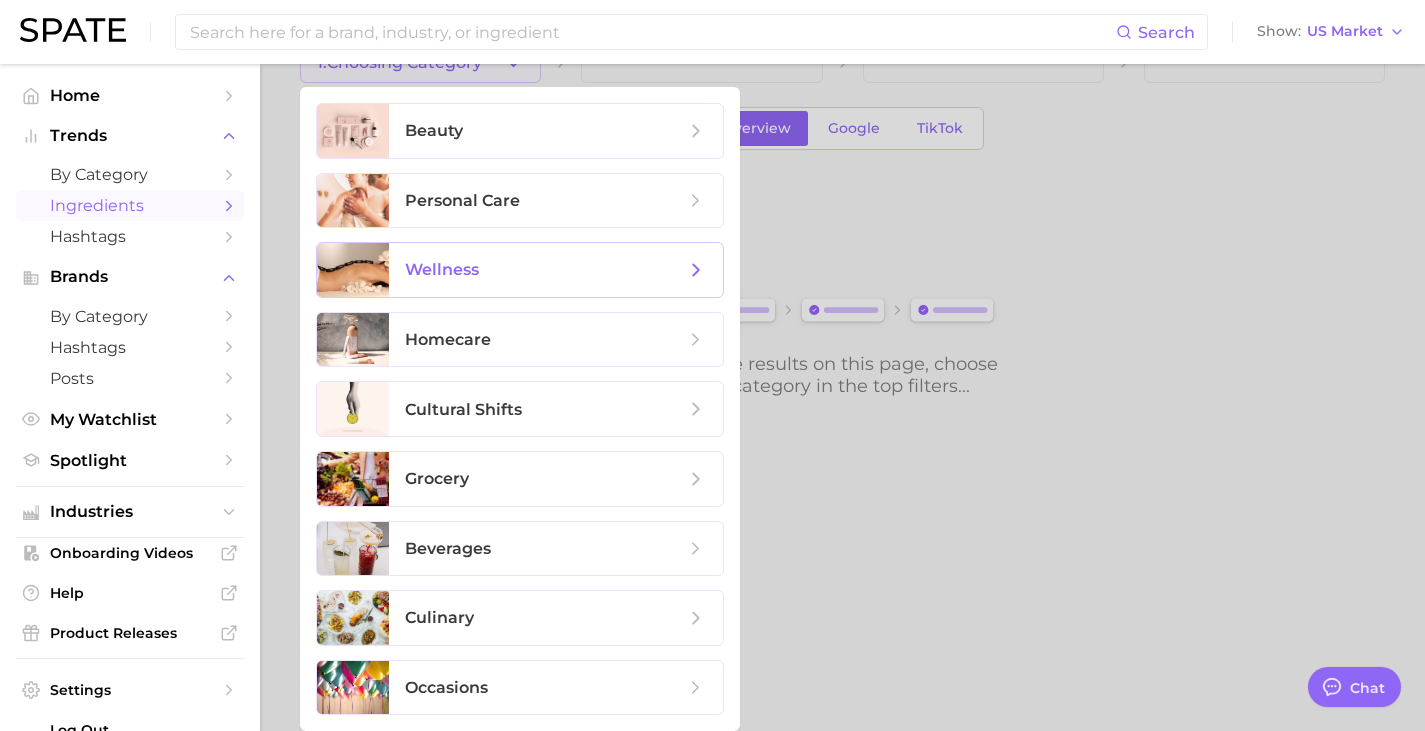 click on "wellness" at bounding box center (442, 269) 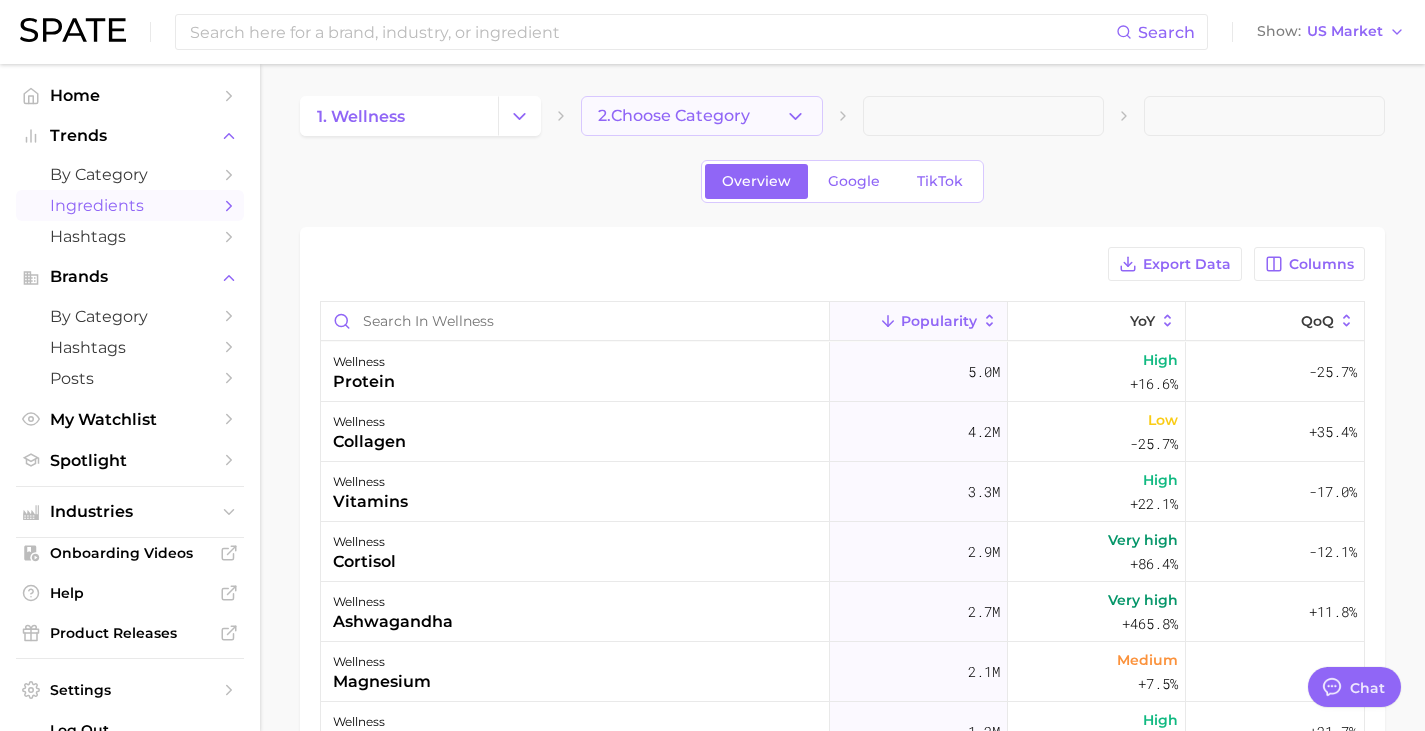 click on "2.  Choose Category" at bounding box center [674, 116] 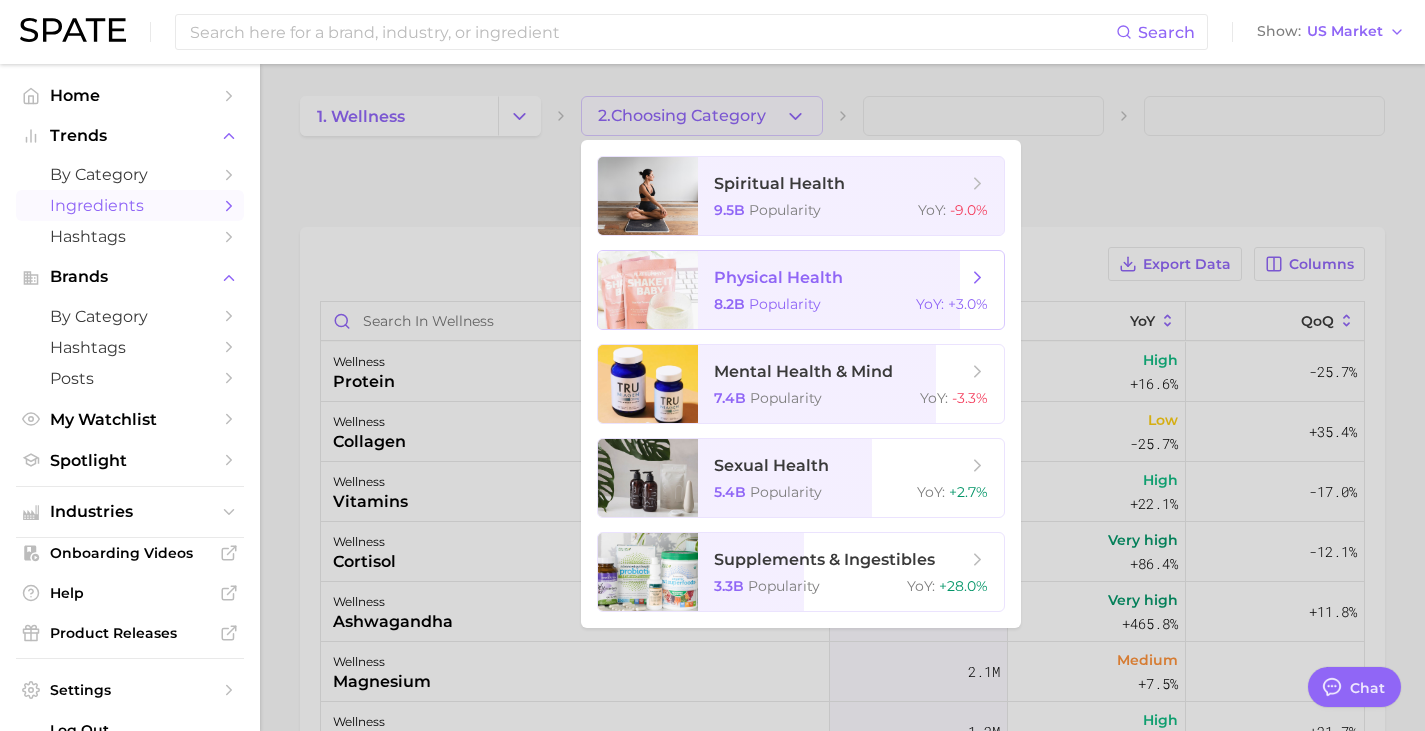click on "physical health" at bounding box center (778, 277) 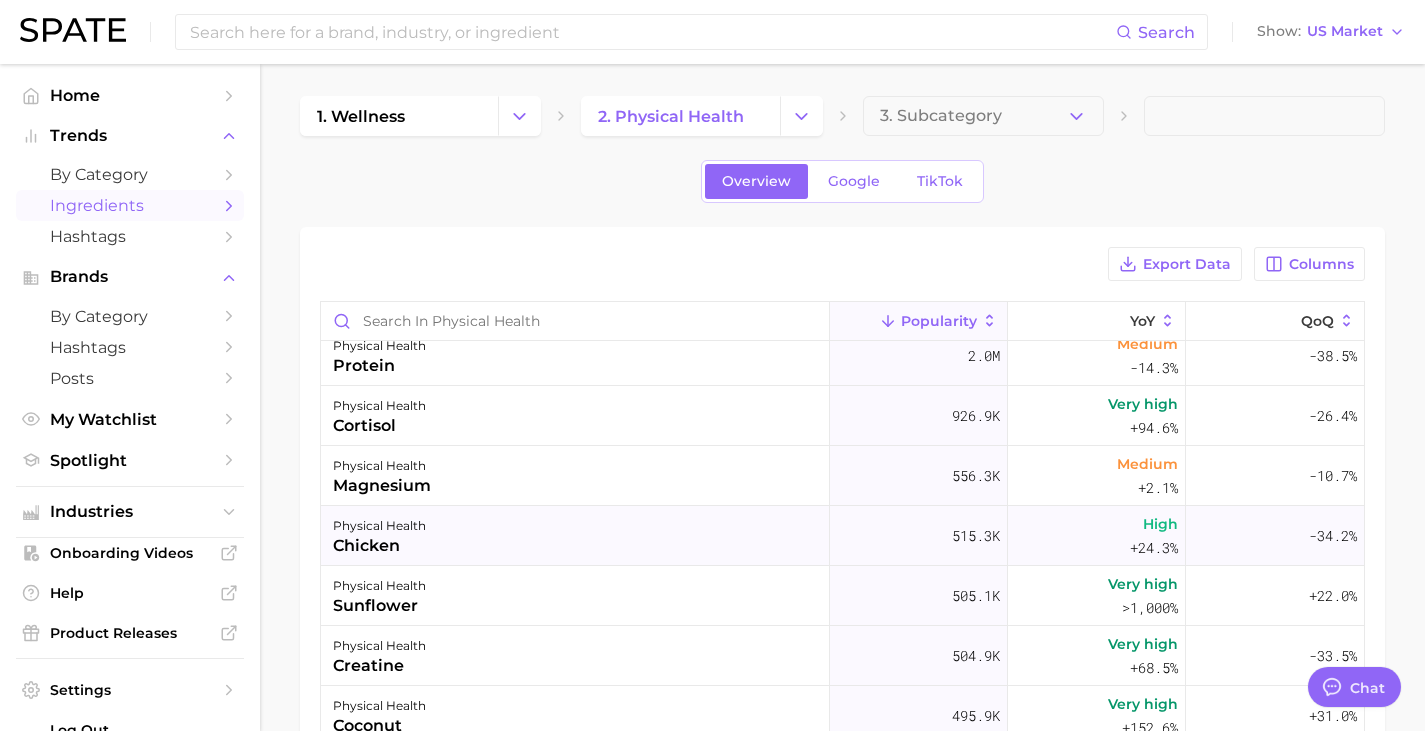 scroll, scrollTop: 0, scrollLeft: 0, axis: both 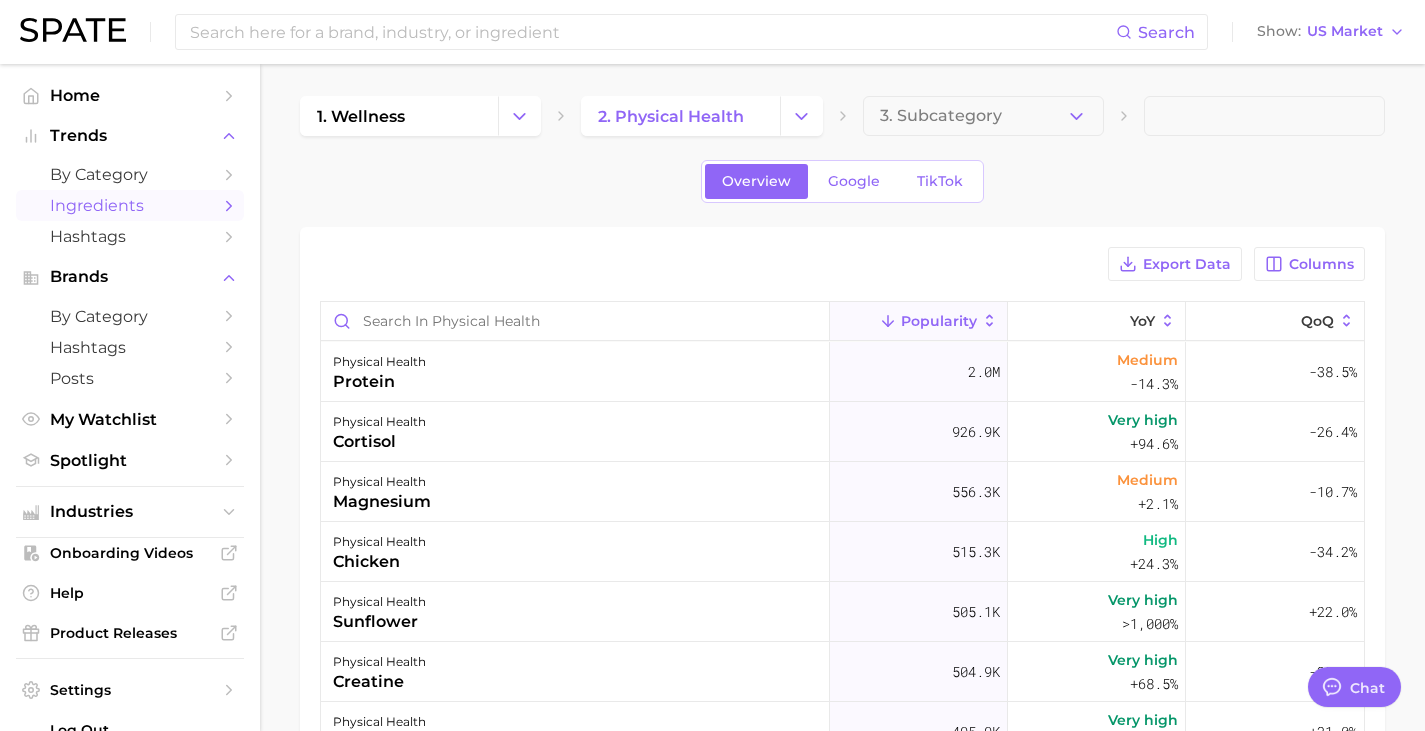 click on "Search Show US Market" at bounding box center [712, 32] 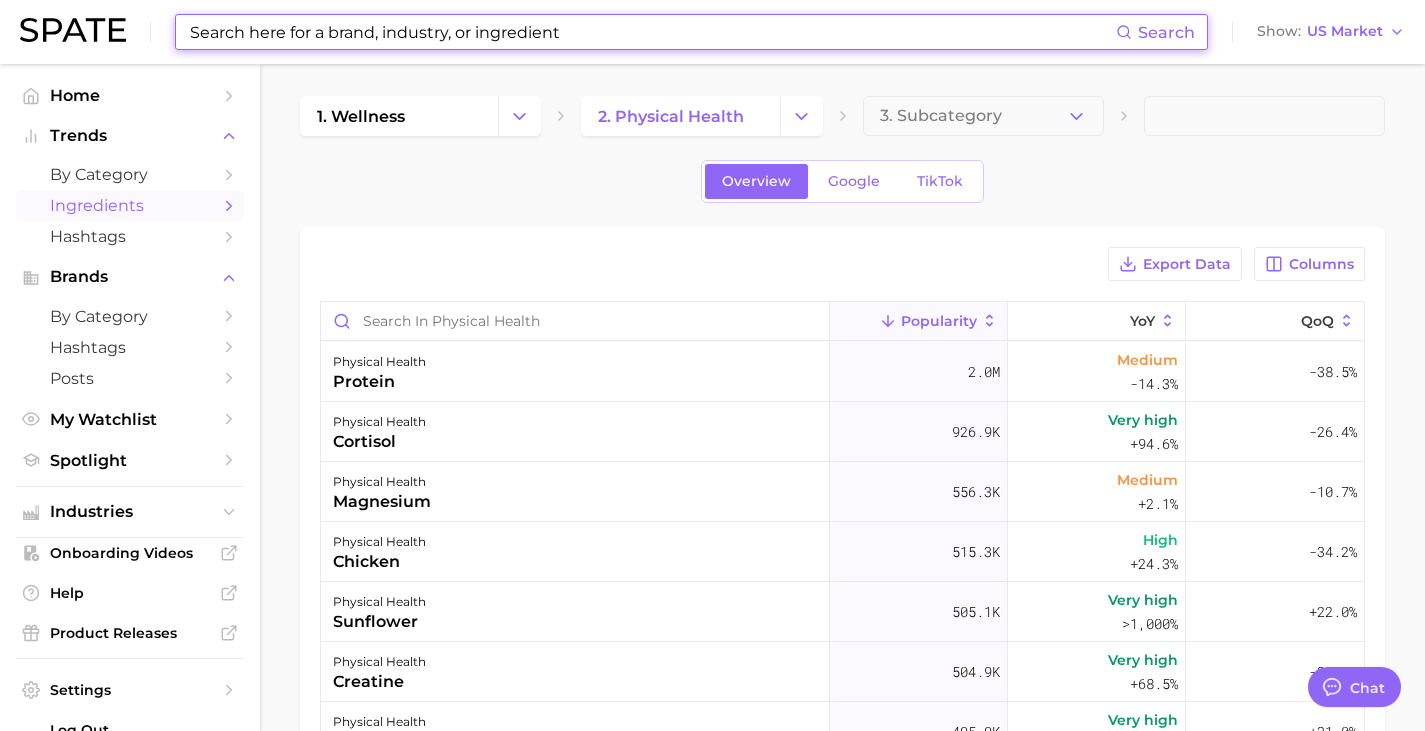 click at bounding box center [652, 32] 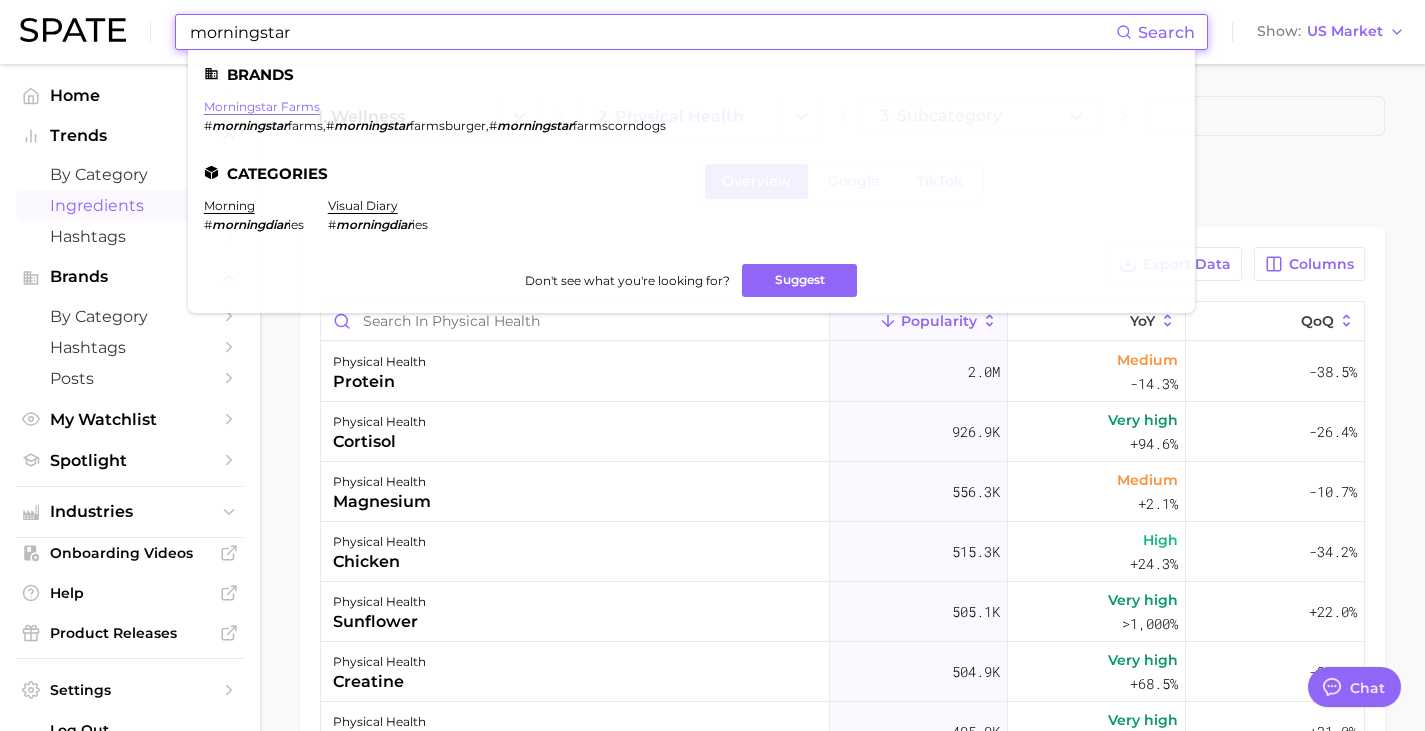 type on "morningstar" 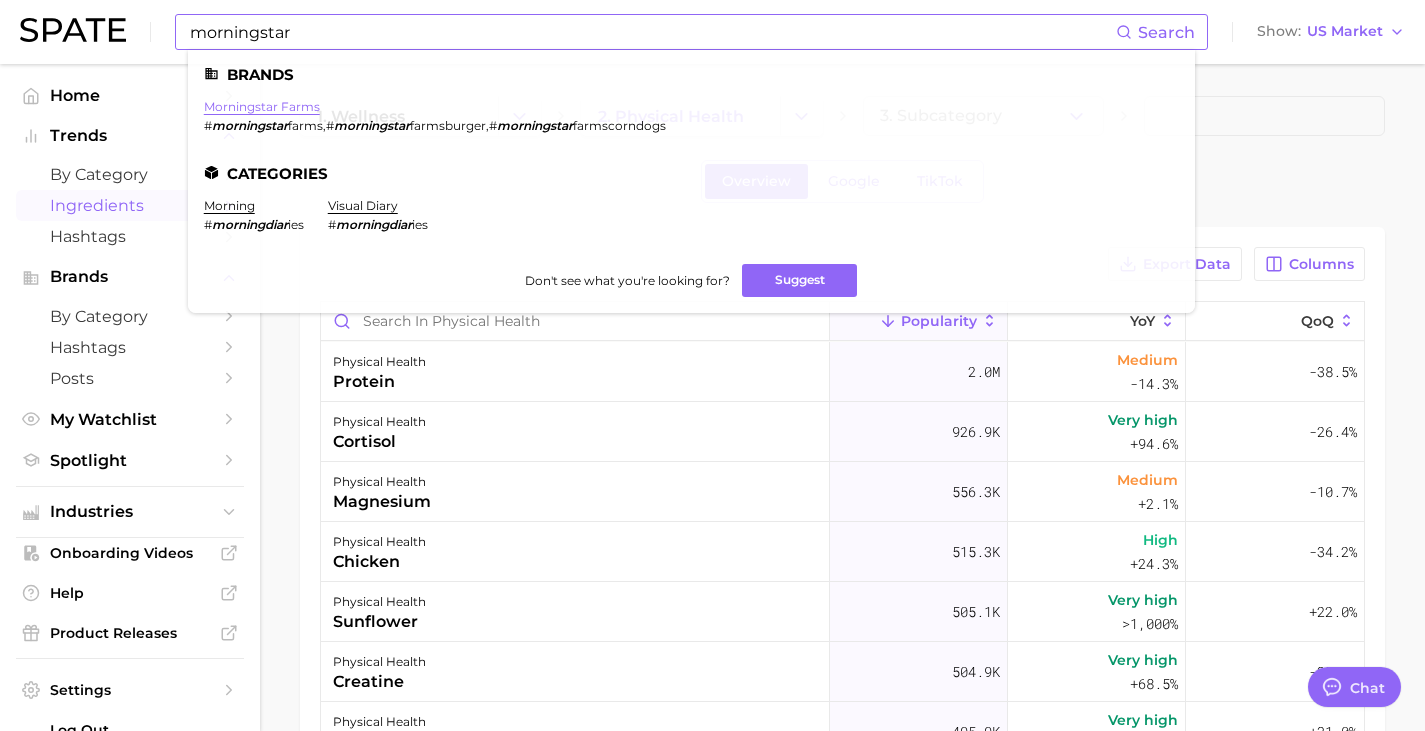 click on "morningstar farms" at bounding box center (262, 106) 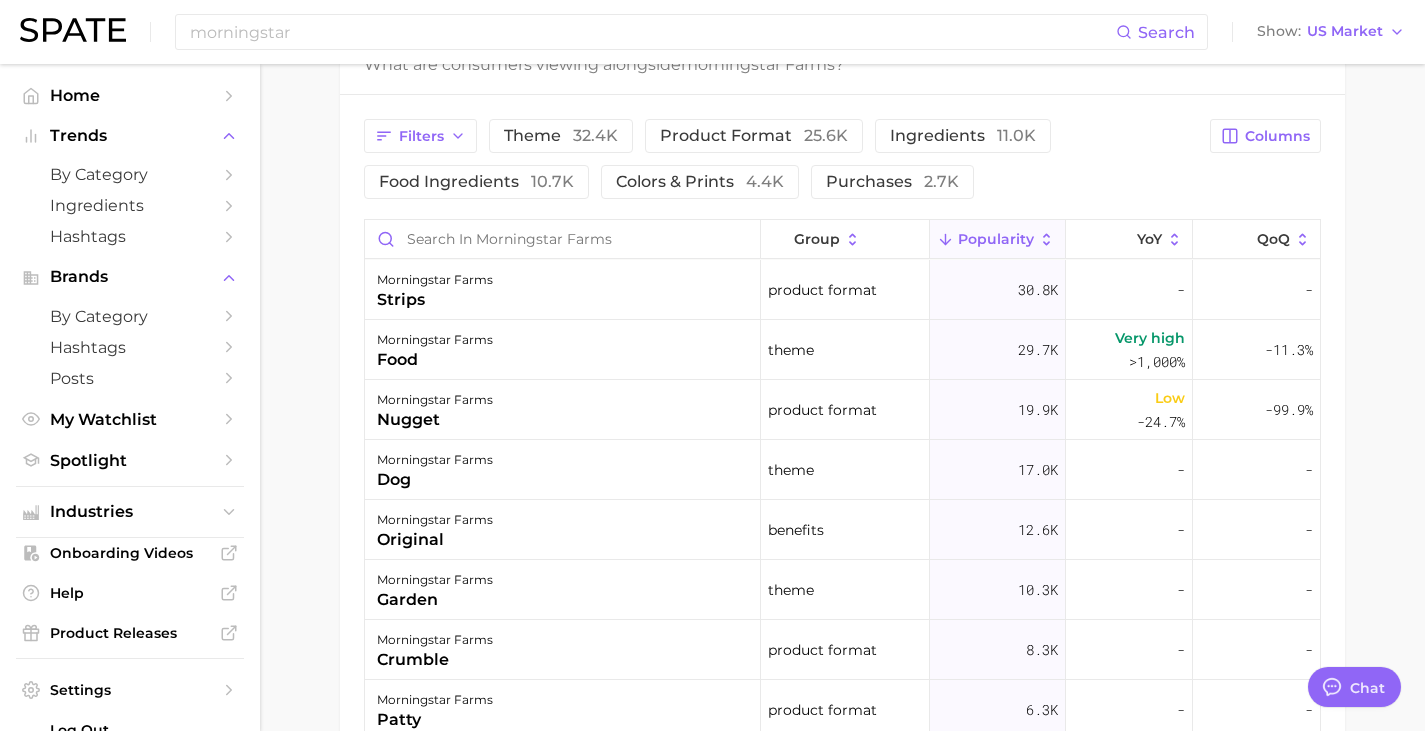 scroll, scrollTop: 914, scrollLeft: 0, axis: vertical 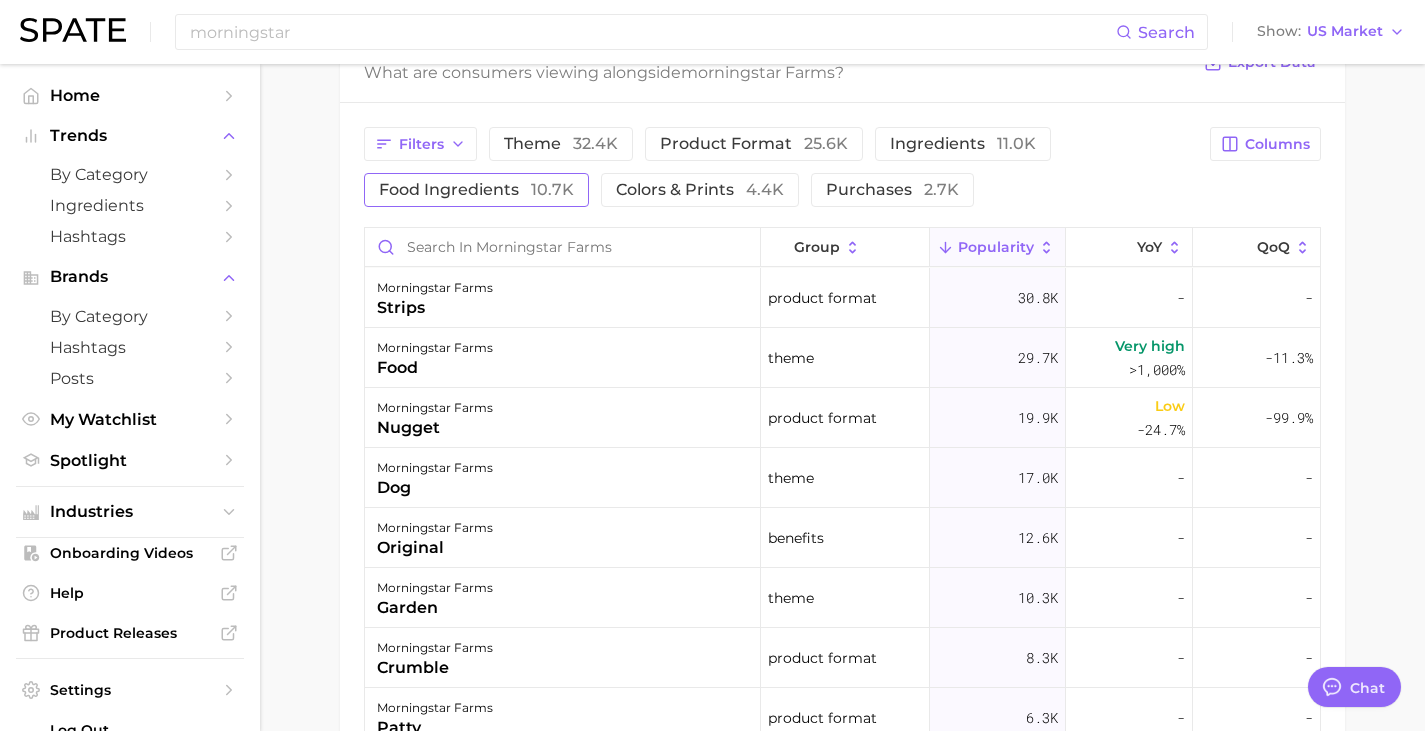 click on "food ingredients   10.7k" at bounding box center (476, 190) 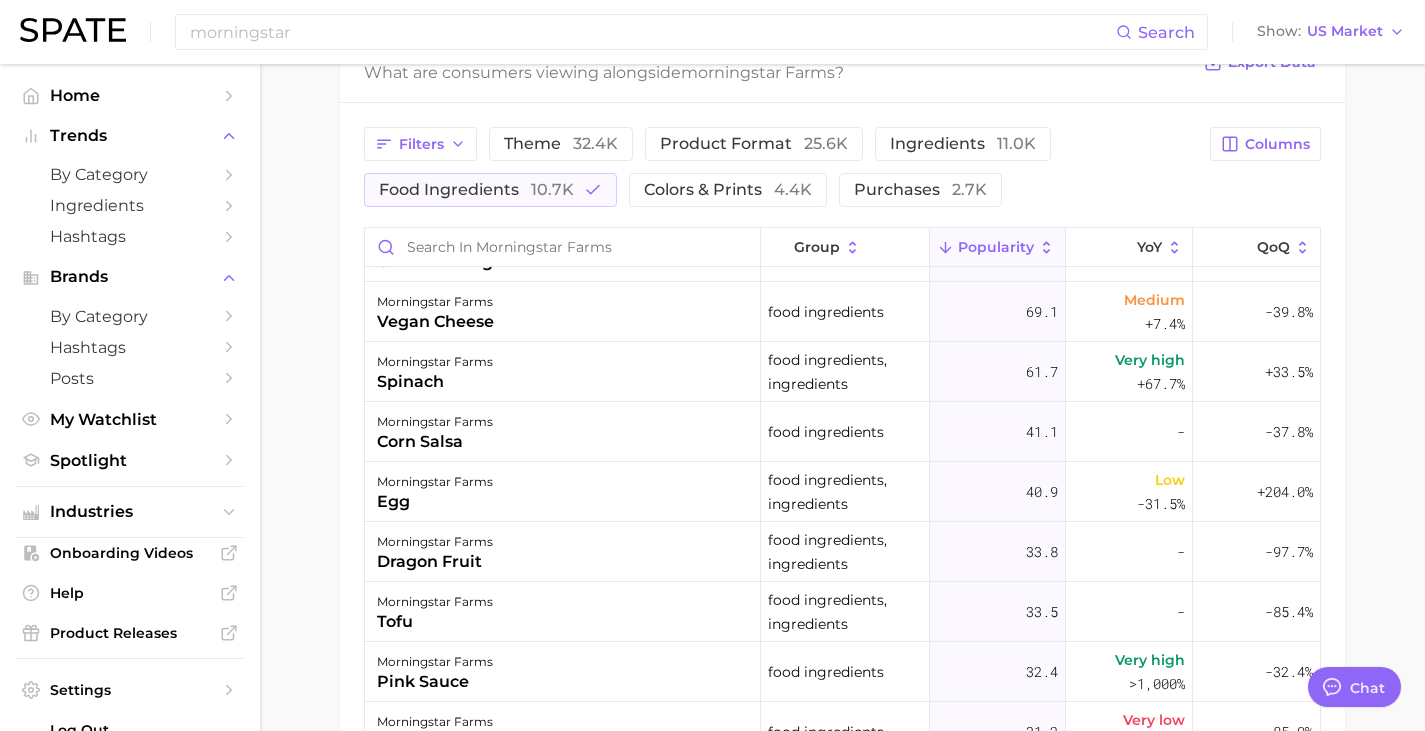scroll, scrollTop: 649, scrollLeft: 0, axis: vertical 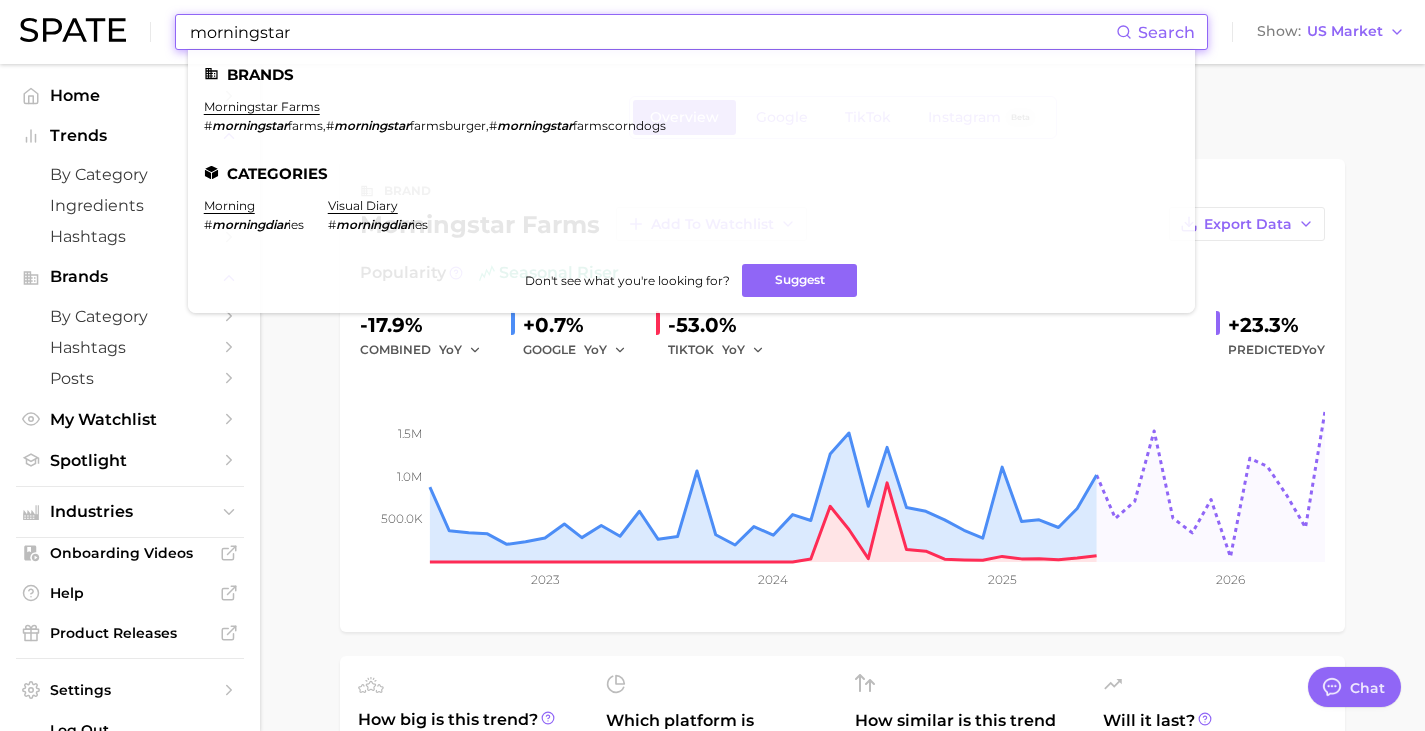 click on "morningstar" at bounding box center [652, 32] 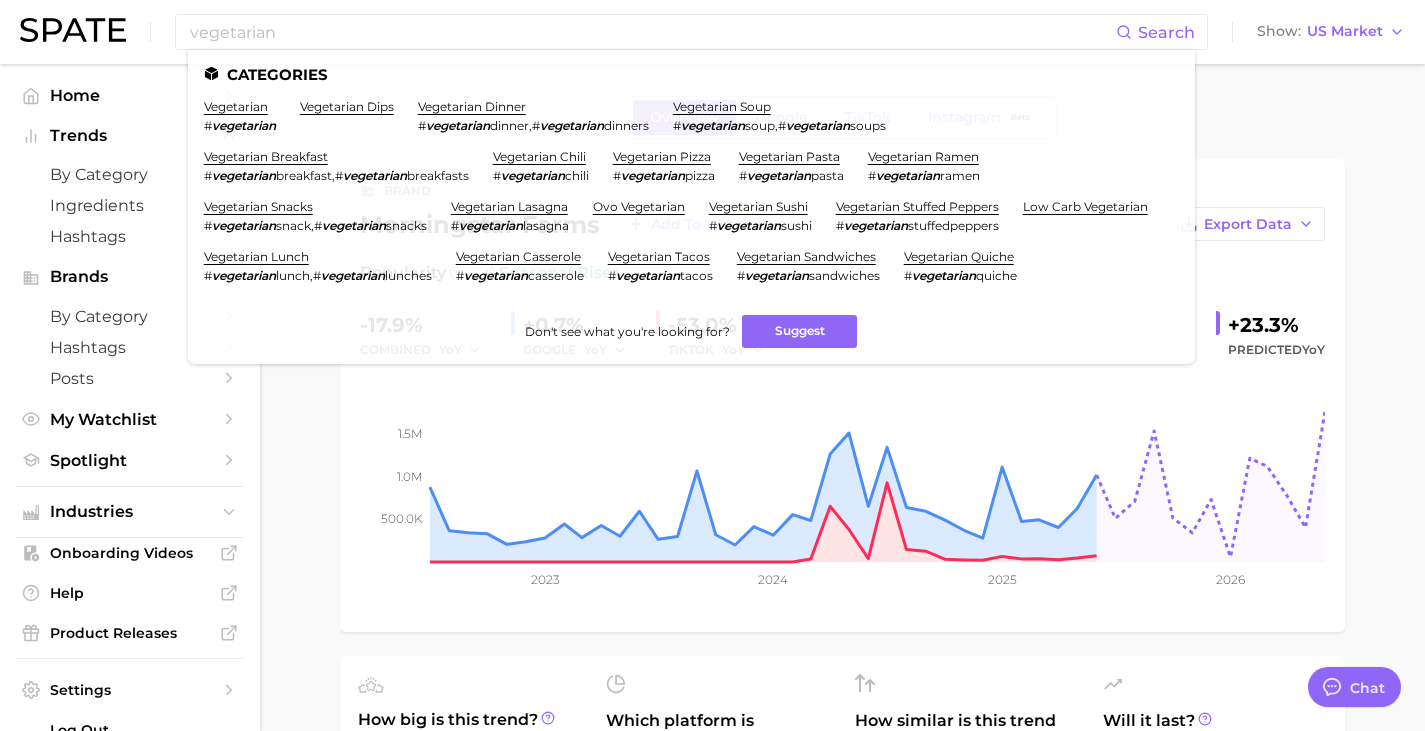 click on "Overview Google TikTok Instagram Beta brand morningstar farms Add to Watchlist Export Data Popularity seasonal riser -17.9% combined YoY +0.7% GOOGLE YoY -53.0% TIKTOK YoY +23.3% Predicted  YoY 500.0k 1.0m 1.5m 2023 2024 2025 2026 How big is this trend? Low Popularity 654.1k avg.  monthly popularity Which platform is most popular? Google 80.1% popularity share How similar is this trend across platforms? Low Convergence 27.6% pop.  convergence Will it last? Likely +23.3% pop.  predicted growth related categories Related Categories 646  total What are consumers viewing alongside  morningstar farms ? Export Data Filters theme   32.4k product format   25.6k ingredients   11.0k food ingredients   10.7k colors & prints   4.4k purchases   2.7k Columns group Popularity YoY QoQ morningstar farms black bean food ingredients, ingredients 4.4k Very high >1,000% >1,000% morningstar farms sausage links food ingredients 2.8k - - morningstar farms sausage food ingredients 2.0k Very high >1,000% >1,000% morningstar farms 1.5k" at bounding box center (842, 1030) 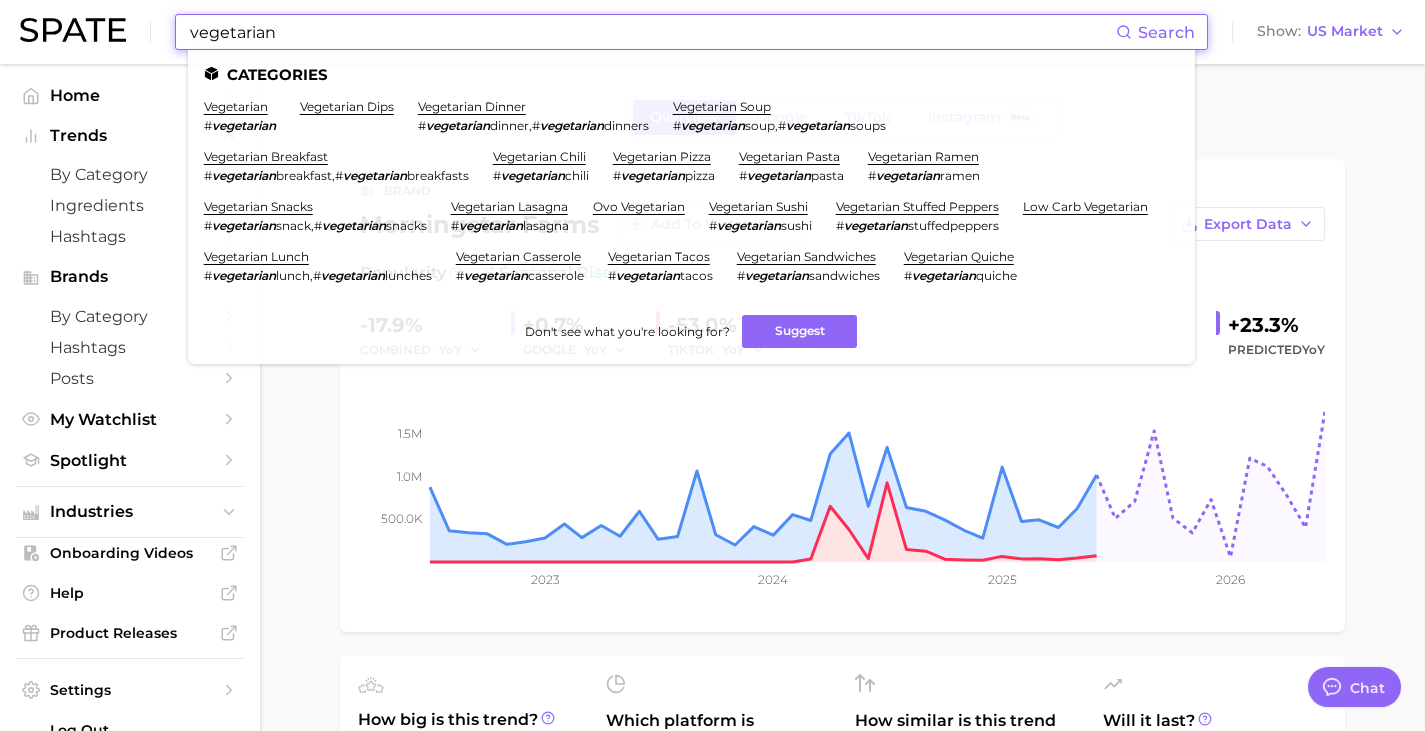 click on "vegetarian" at bounding box center [652, 32] 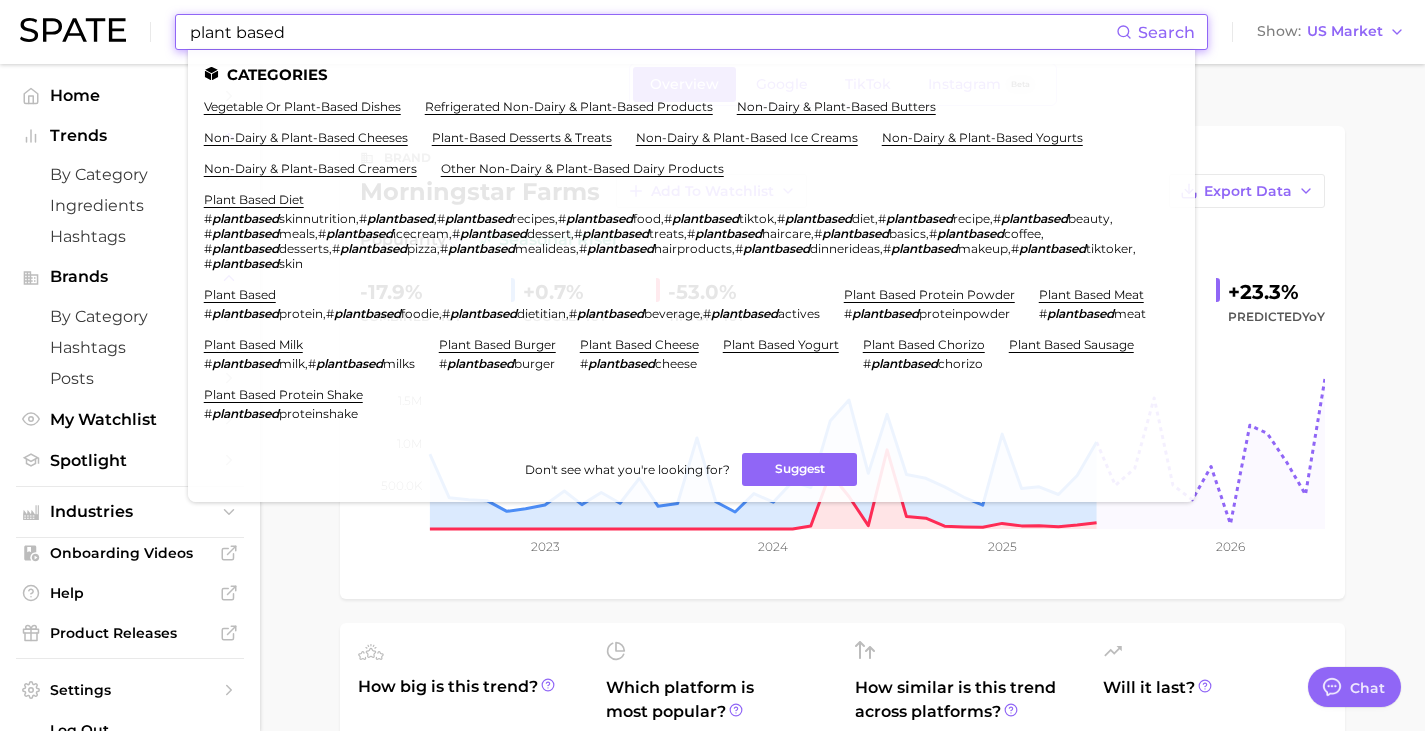 scroll, scrollTop: 34, scrollLeft: 0, axis: vertical 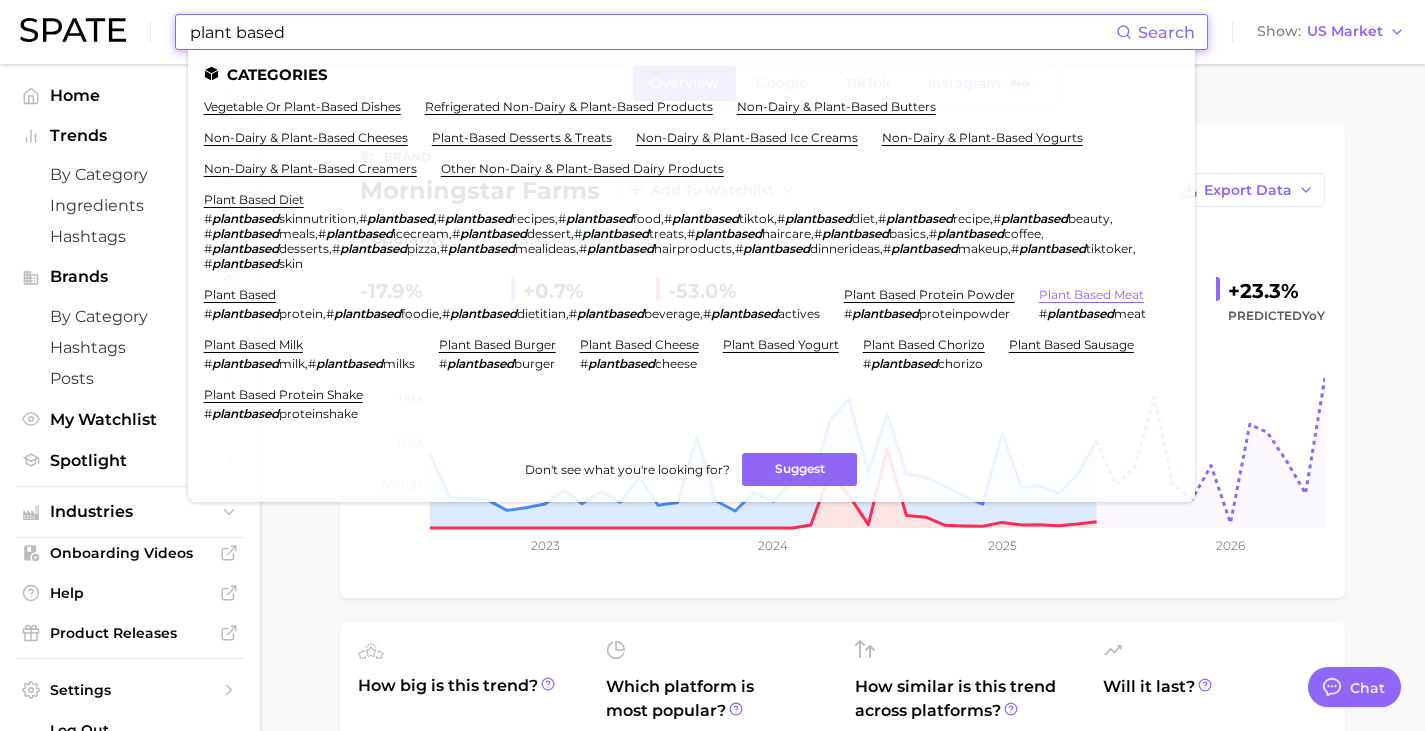 type on "plant based" 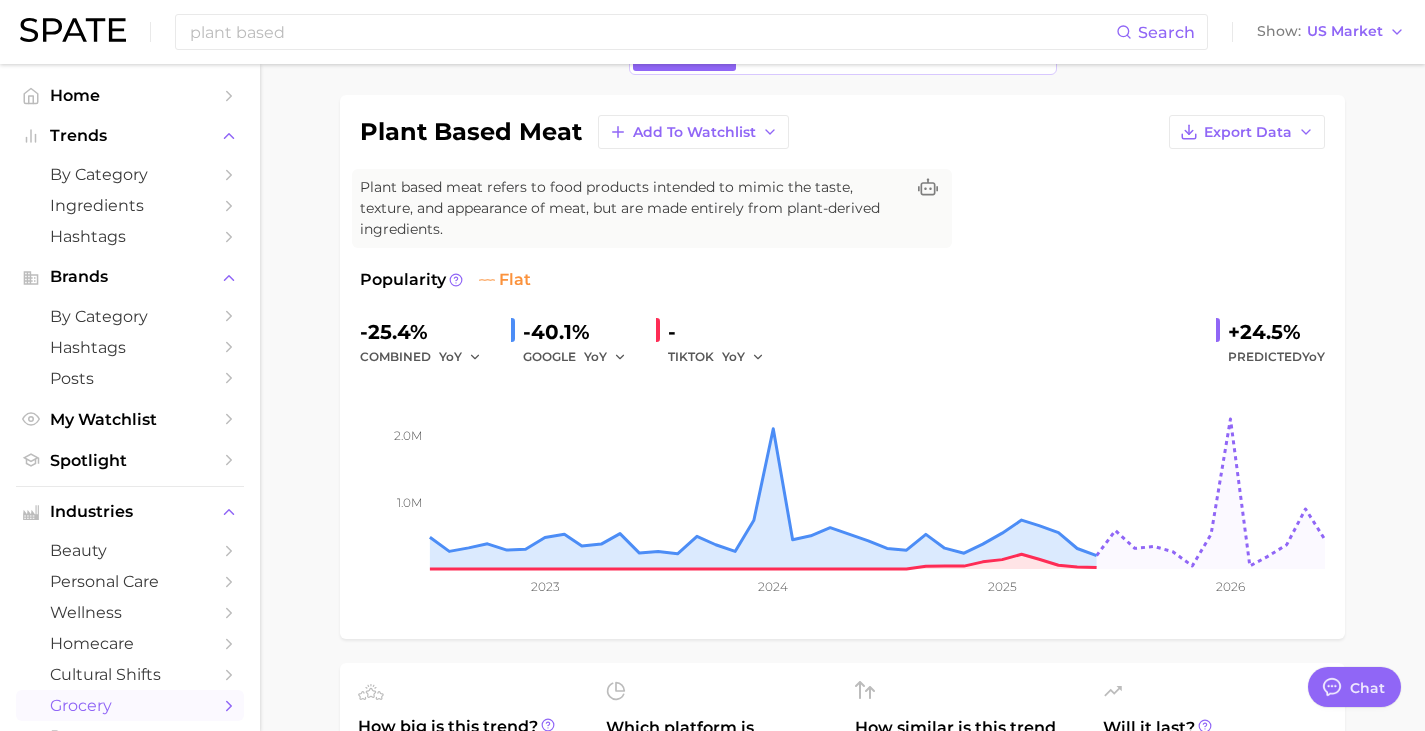 scroll, scrollTop: 0, scrollLeft: 0, axis: both 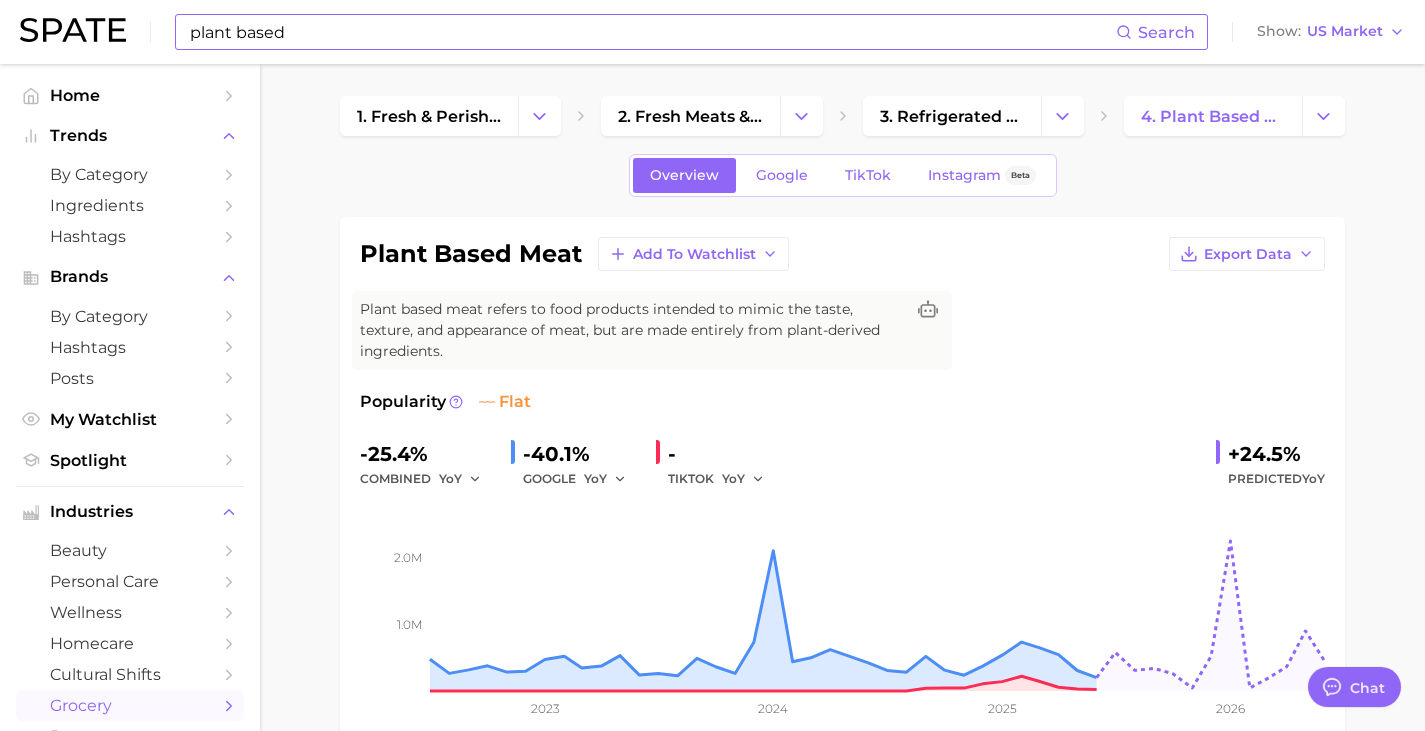click on "plant based" at bounding box center (652, 32) 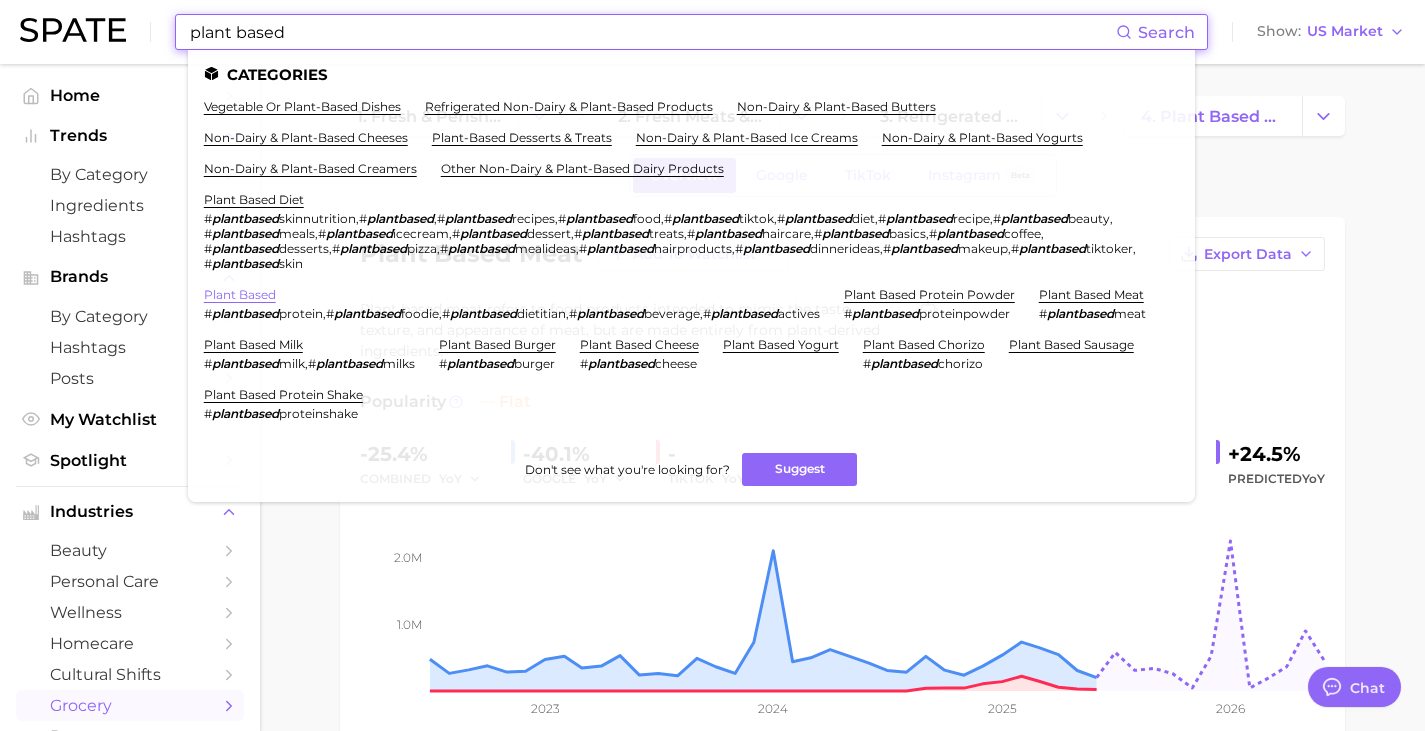 click on "plant based" at bounding box center [240, 294] 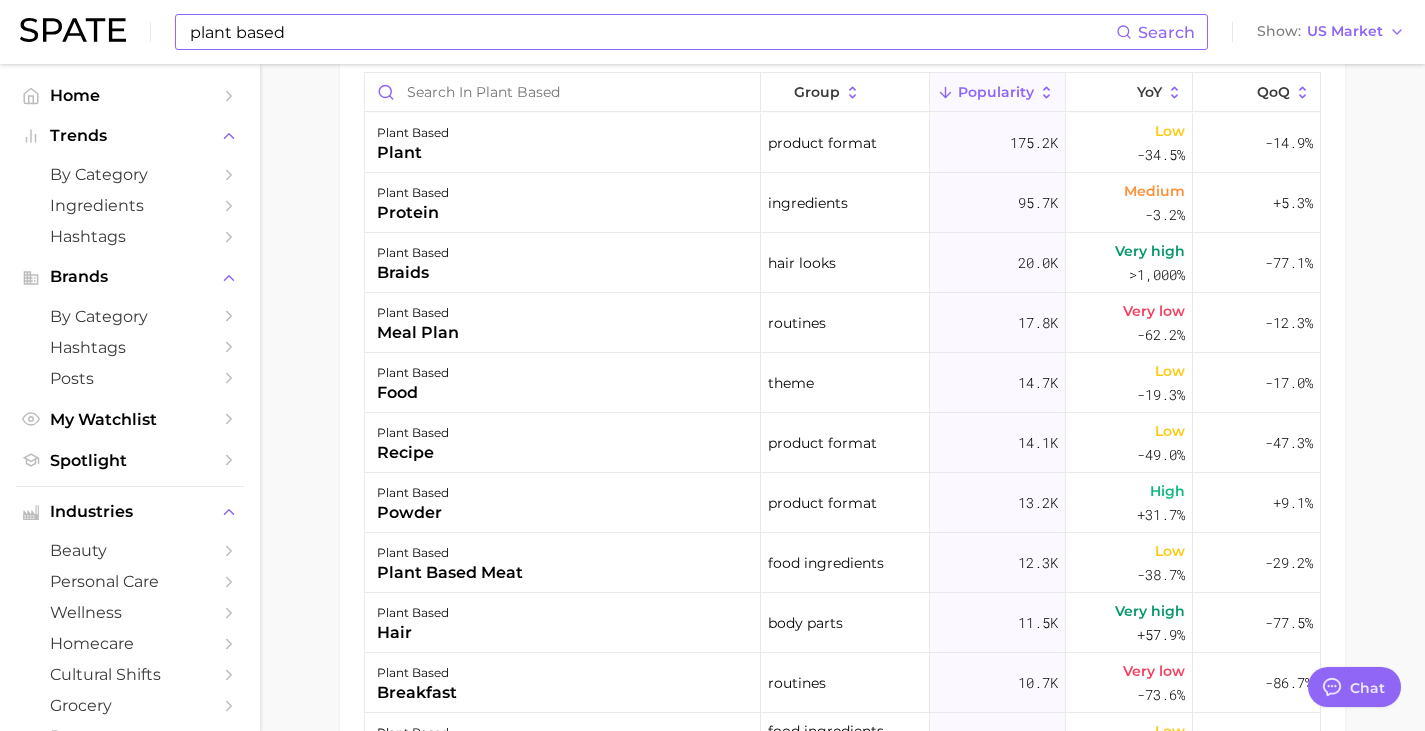 scroll, scrollTop: 1199, scrollLeft: 0, axis: vertical 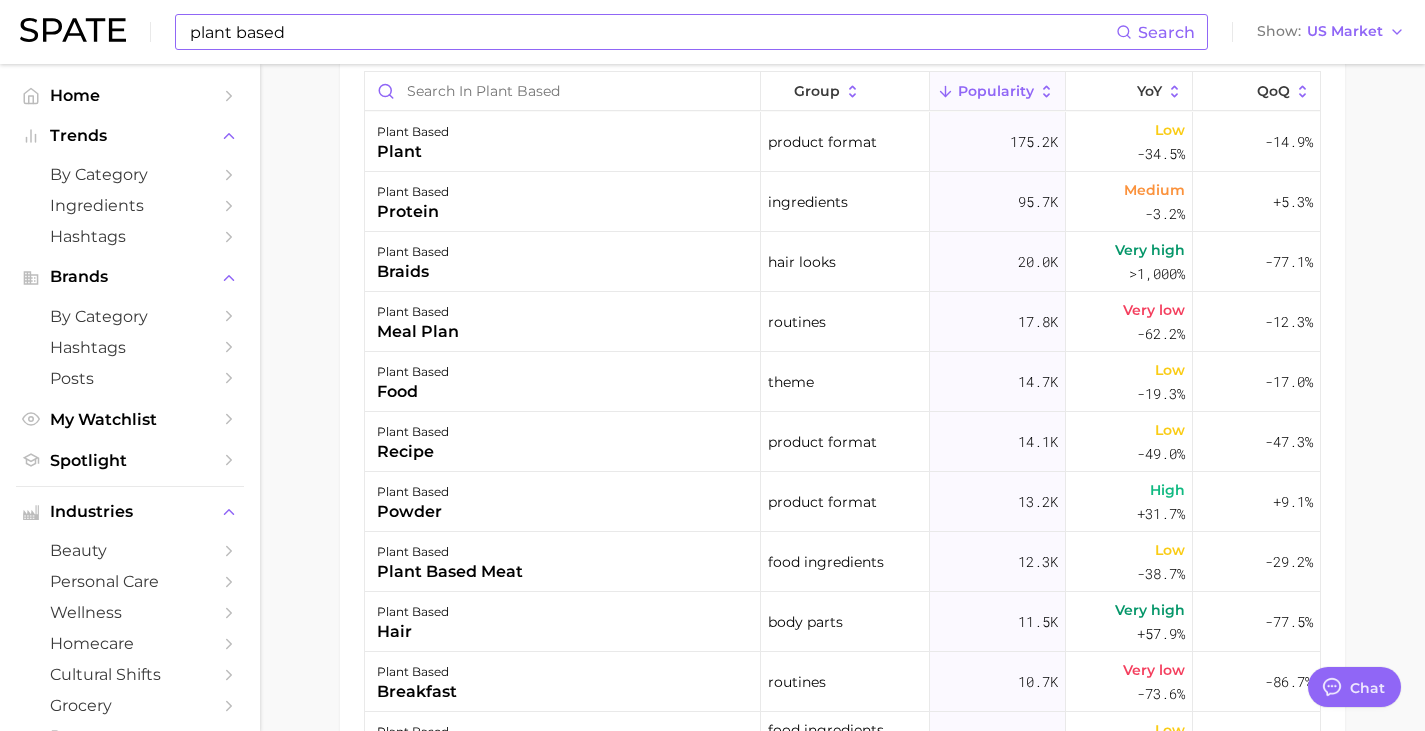click on "plant based" at bounding box center (652, 32) 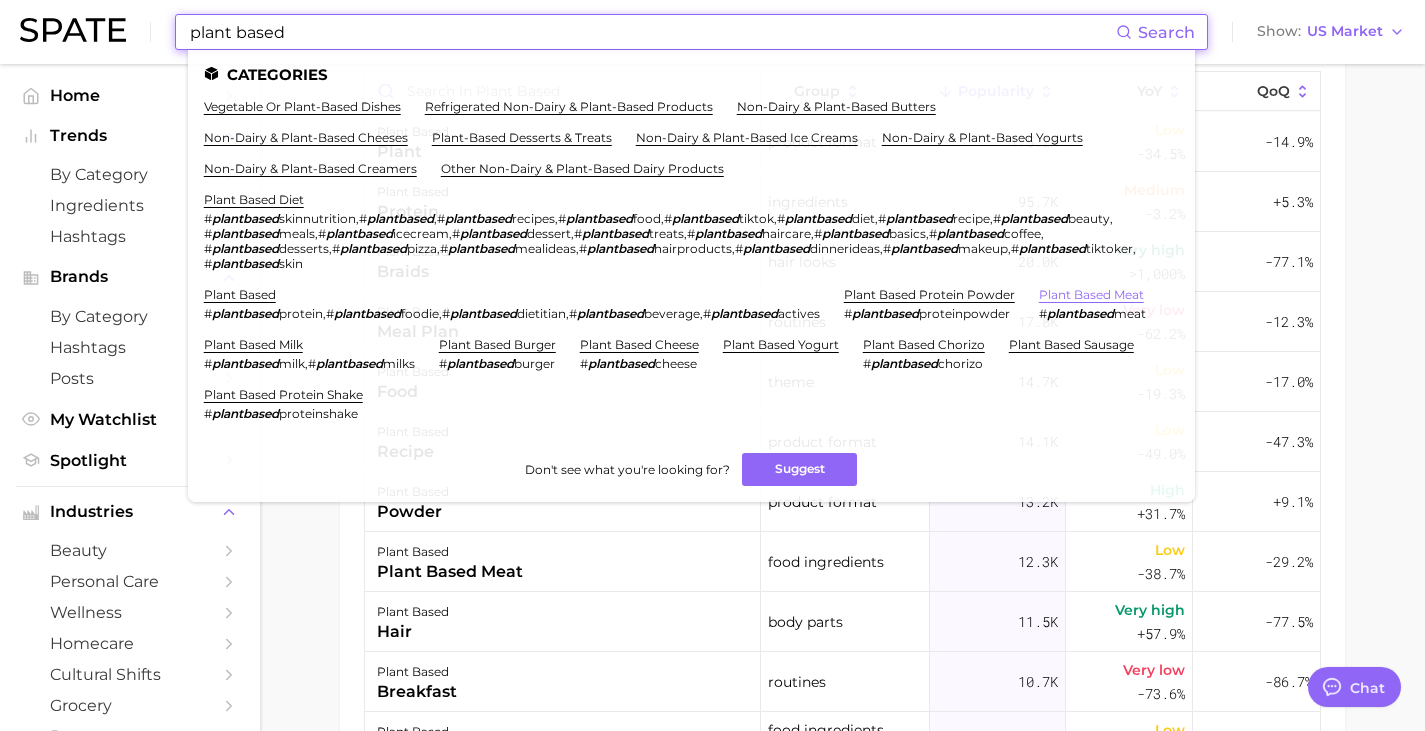click on "plant based meat" at bounding box center (1091, 294) 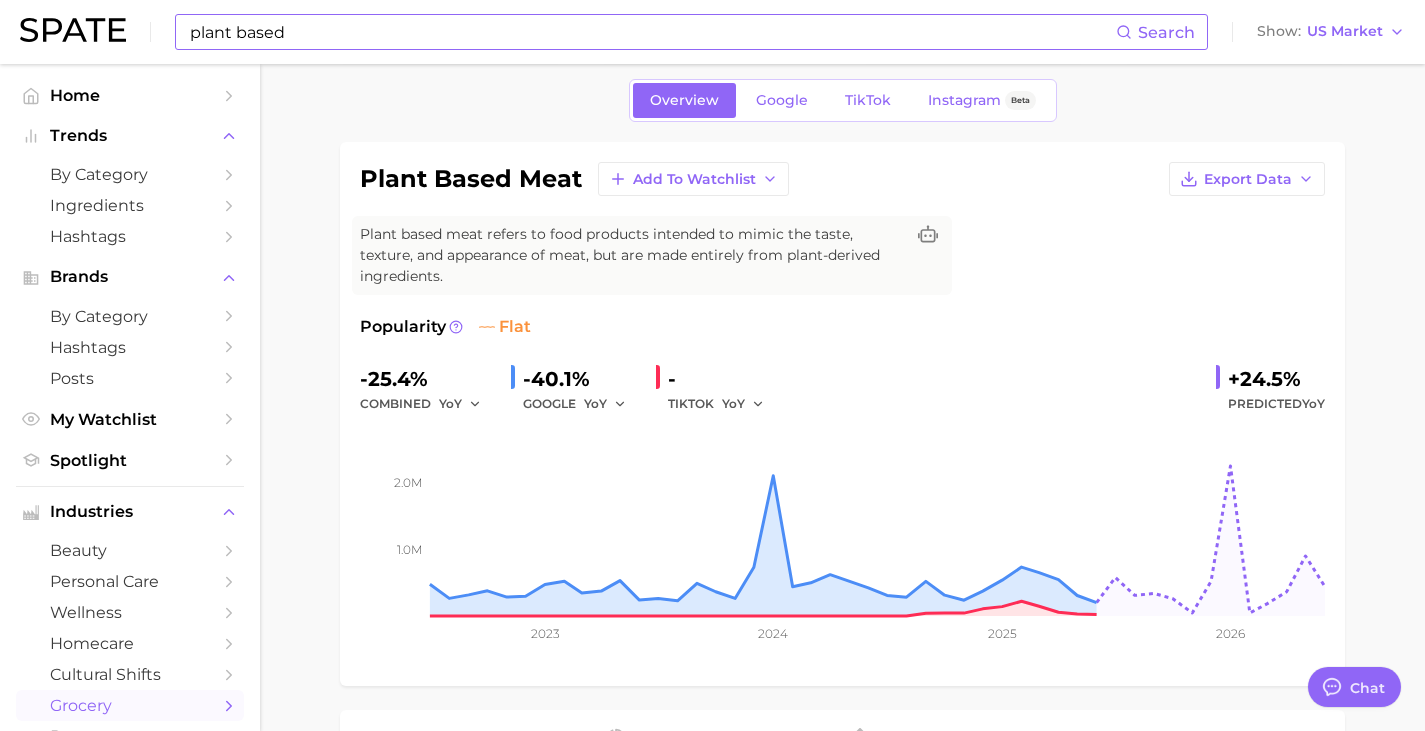 scroll, scrollTop: 76, scrollLeft: 0, axis: vertical 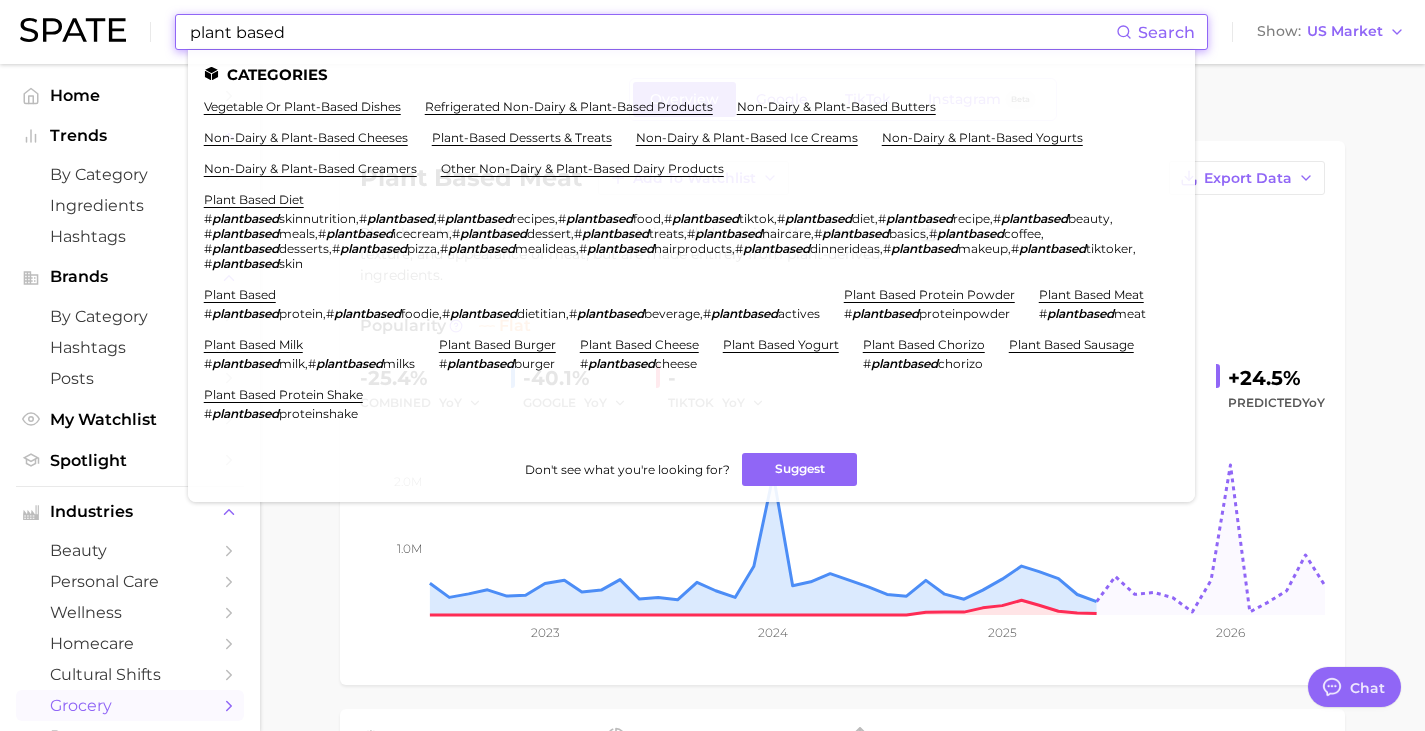 click on "plant based" at bounding box center [652, 32] 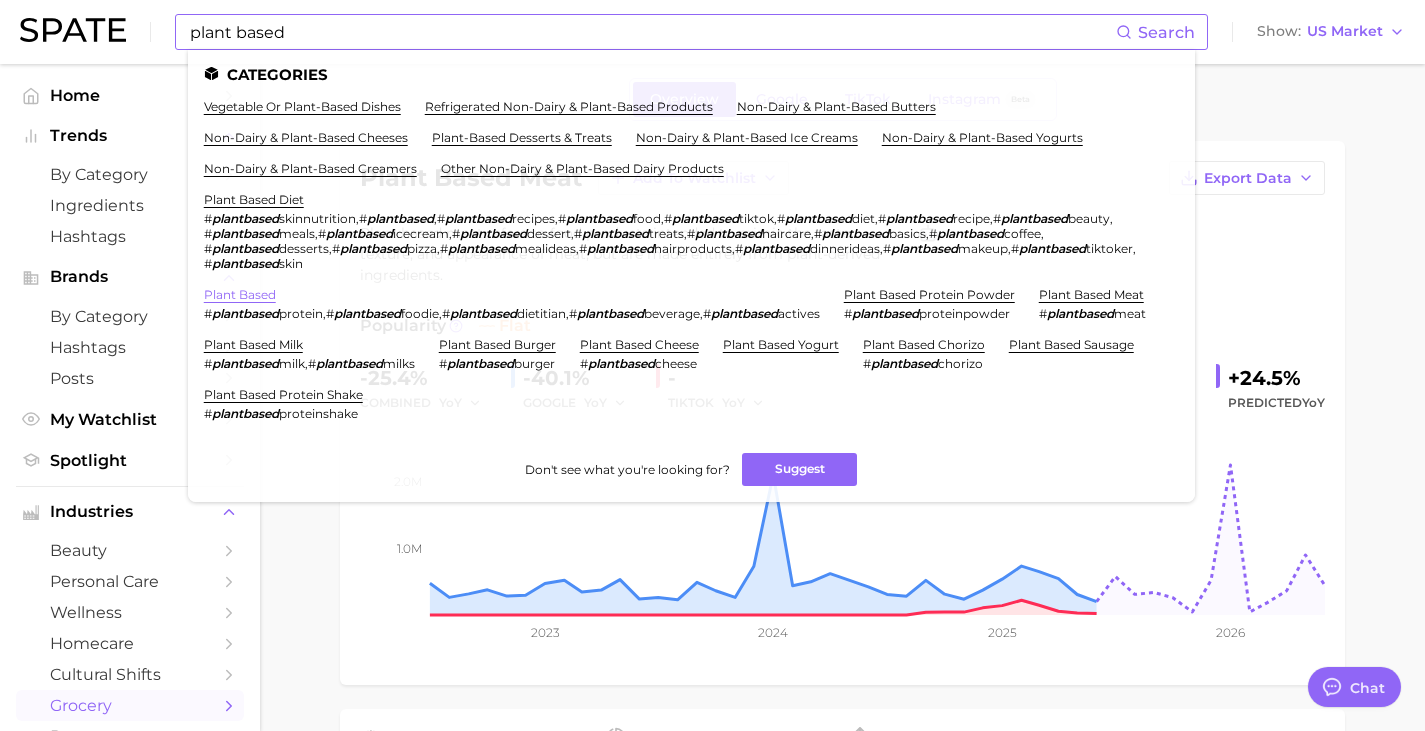 click on "plant based" at bounding box center [240, 294] 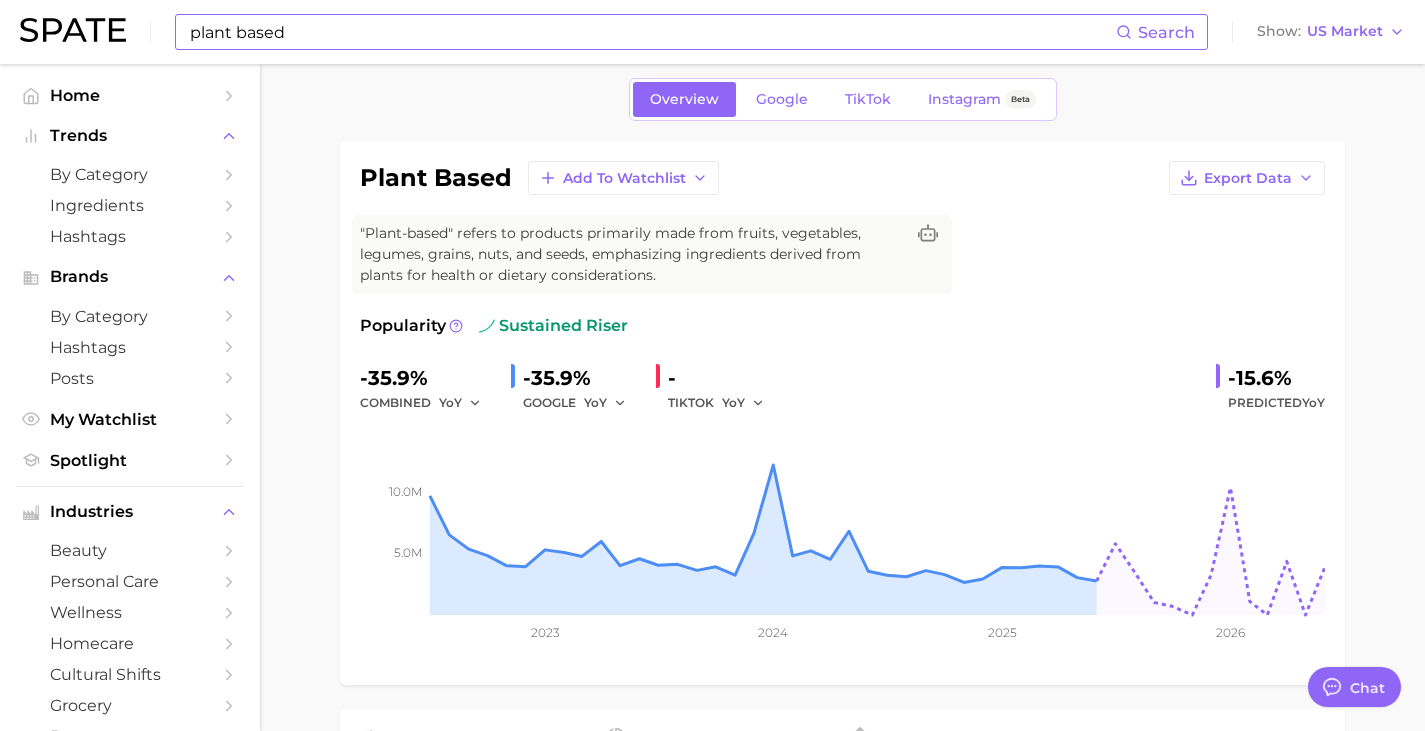 scroll, scrollTop: 0, scrollLeft: 0, axis: both 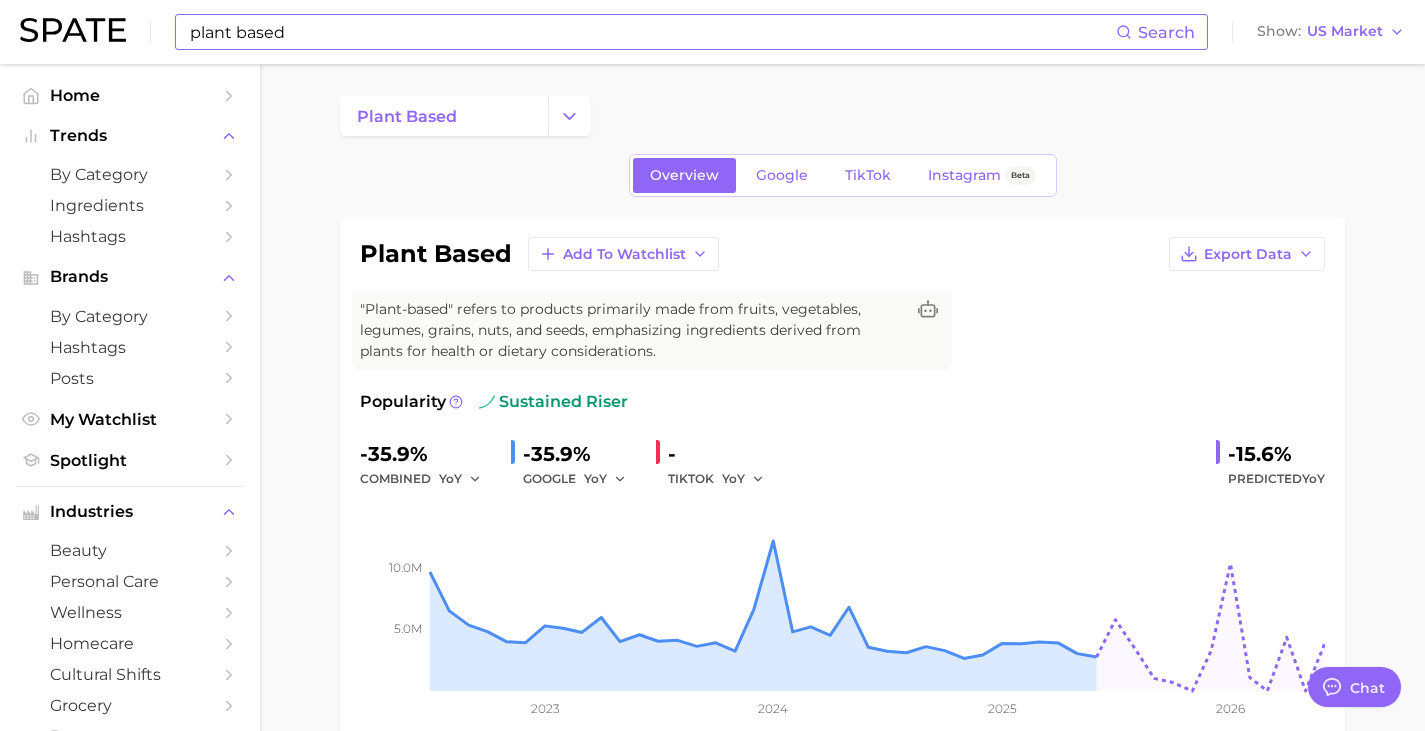 click on "plant based" at bounding box center (652, 32) 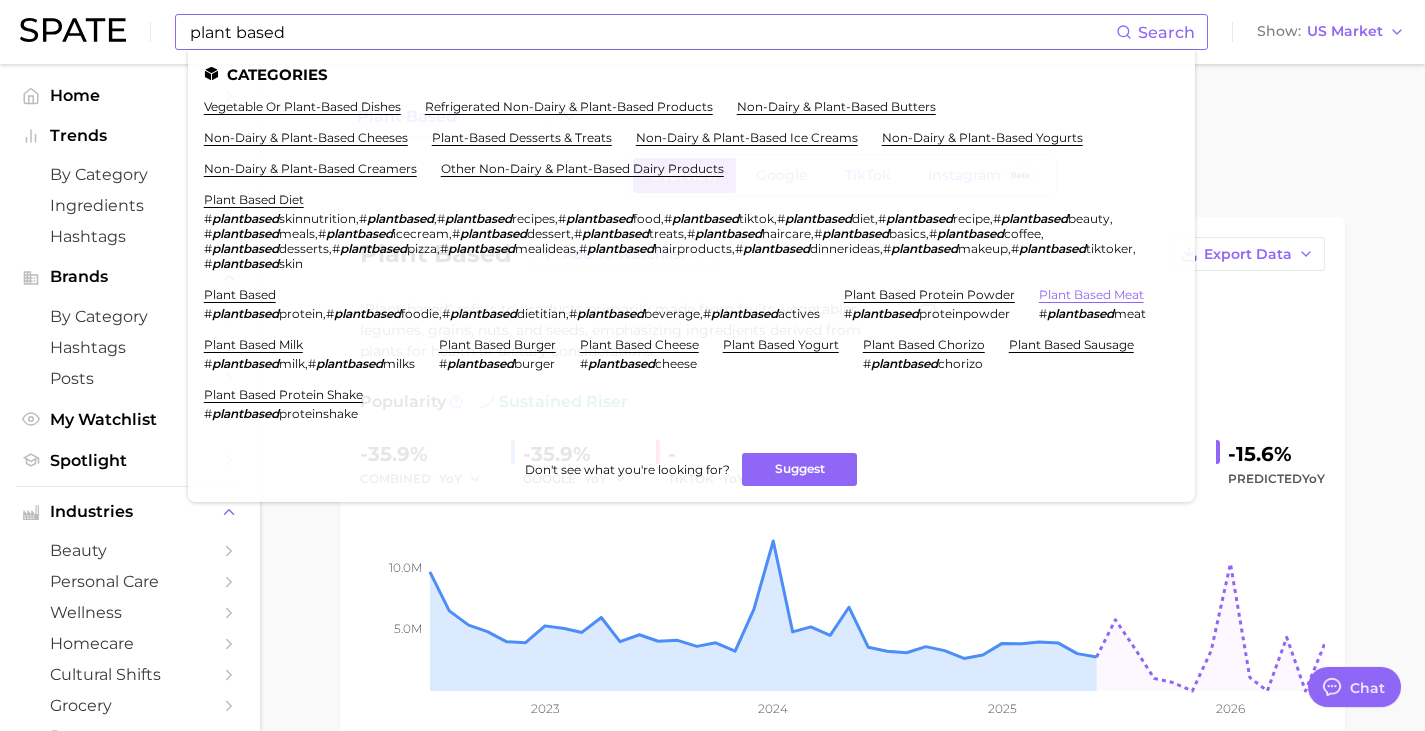 click on "plant based meat" at bounding box center (1091, 294) 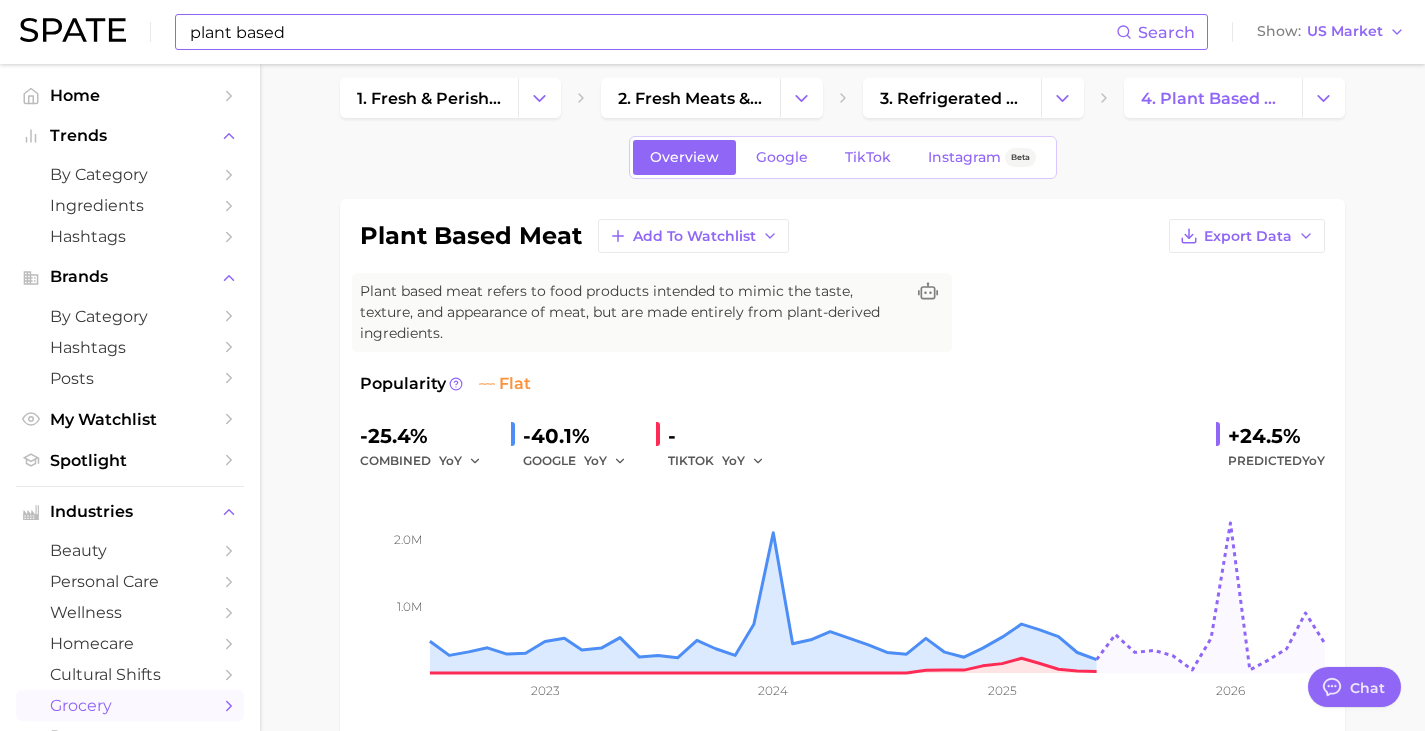 scroll, scrollTop: 0, scrollLeft: 0, axis: both 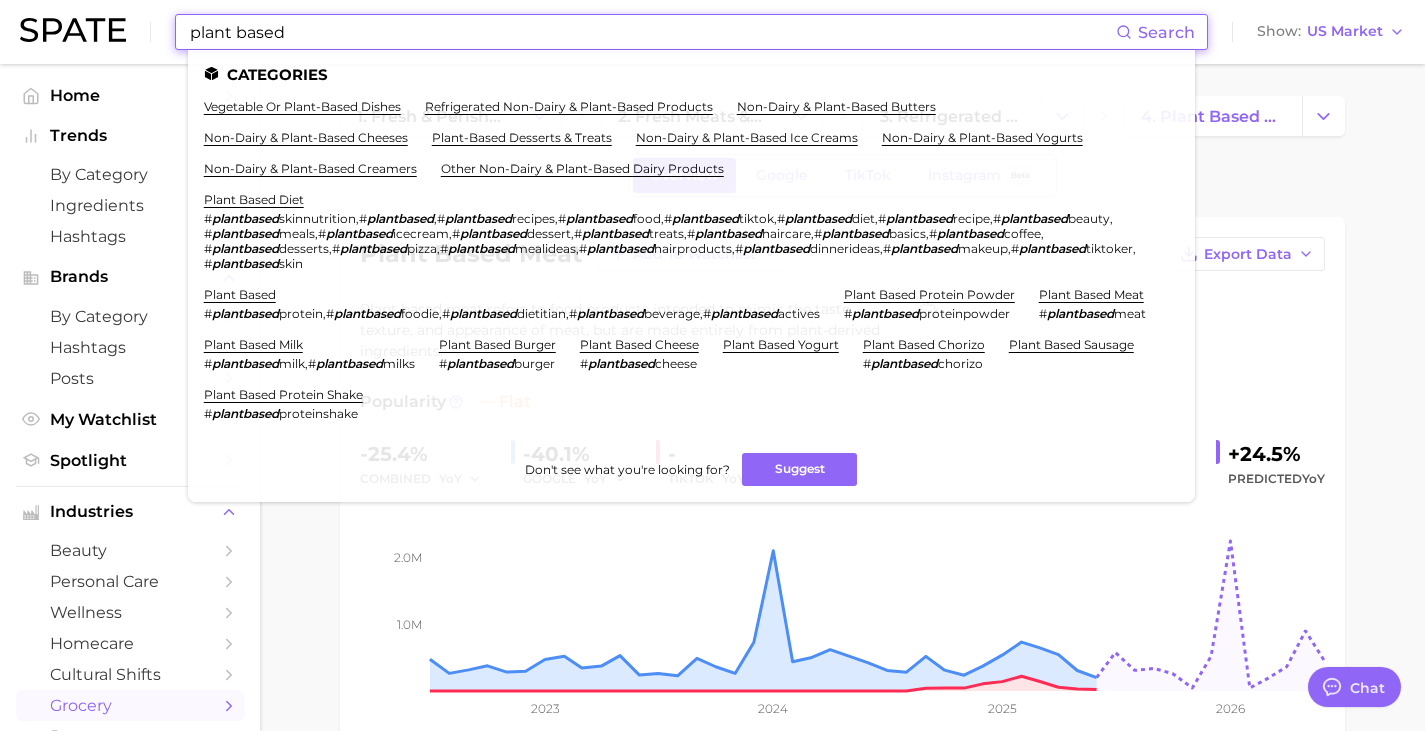 click on "plant based" at bounding box center [652, 32] 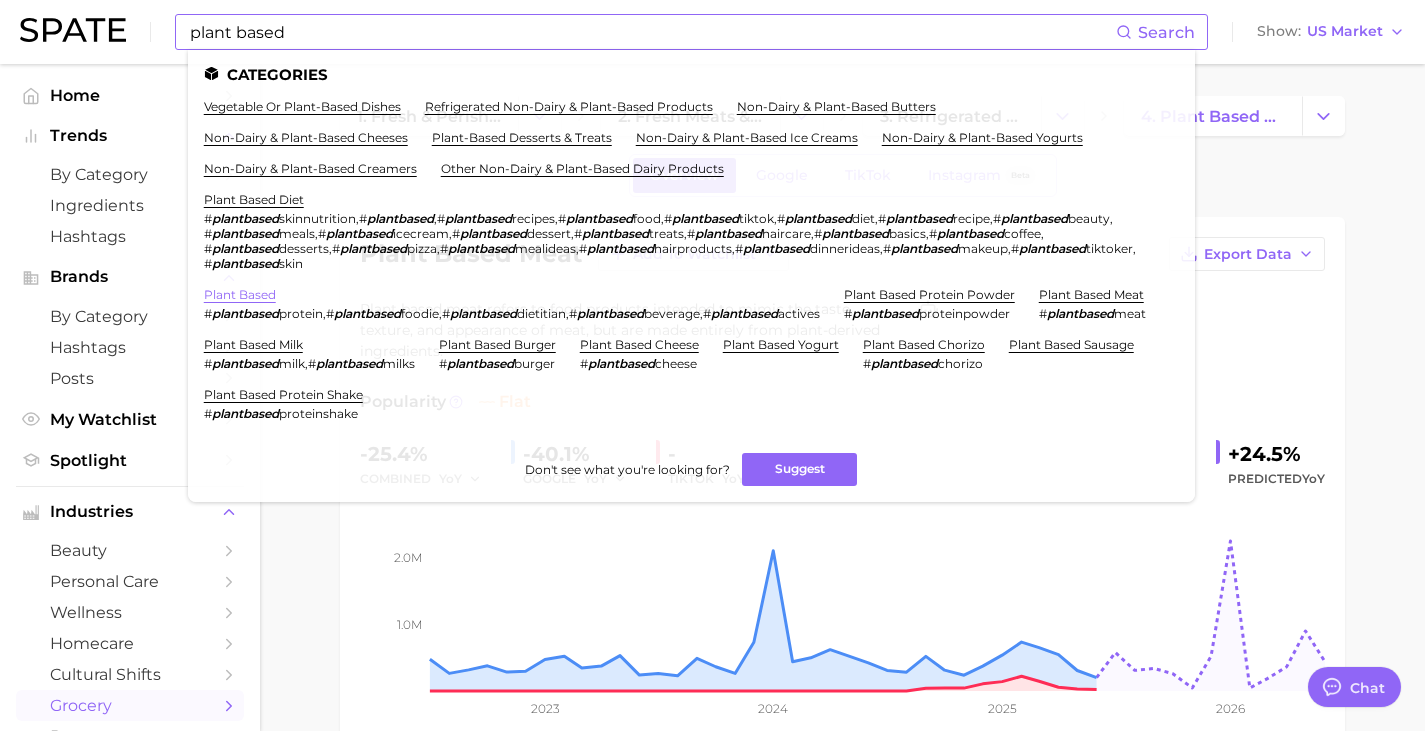 click on "plant based" at bounding box center [240, 294] 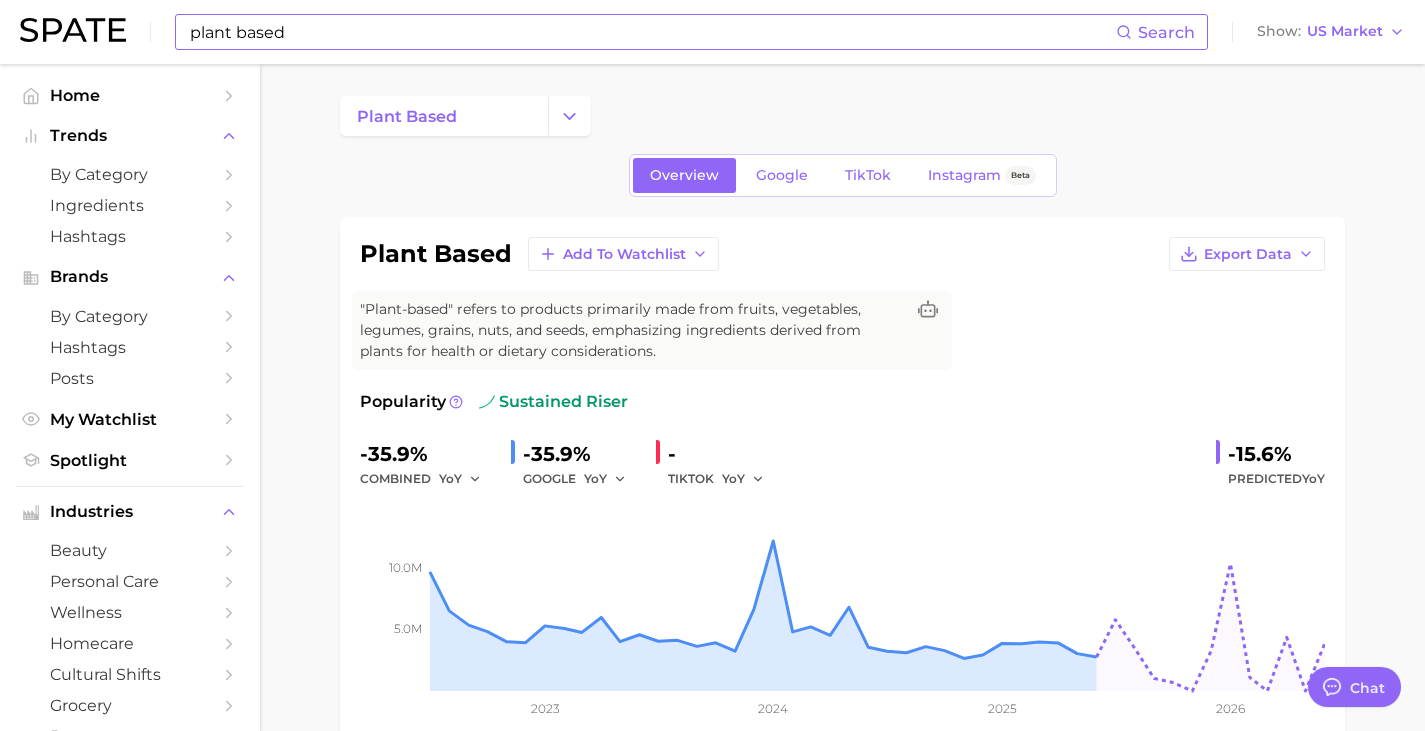 scroll, scrollTop: 1, scrollLeft: 0, axis: vertical 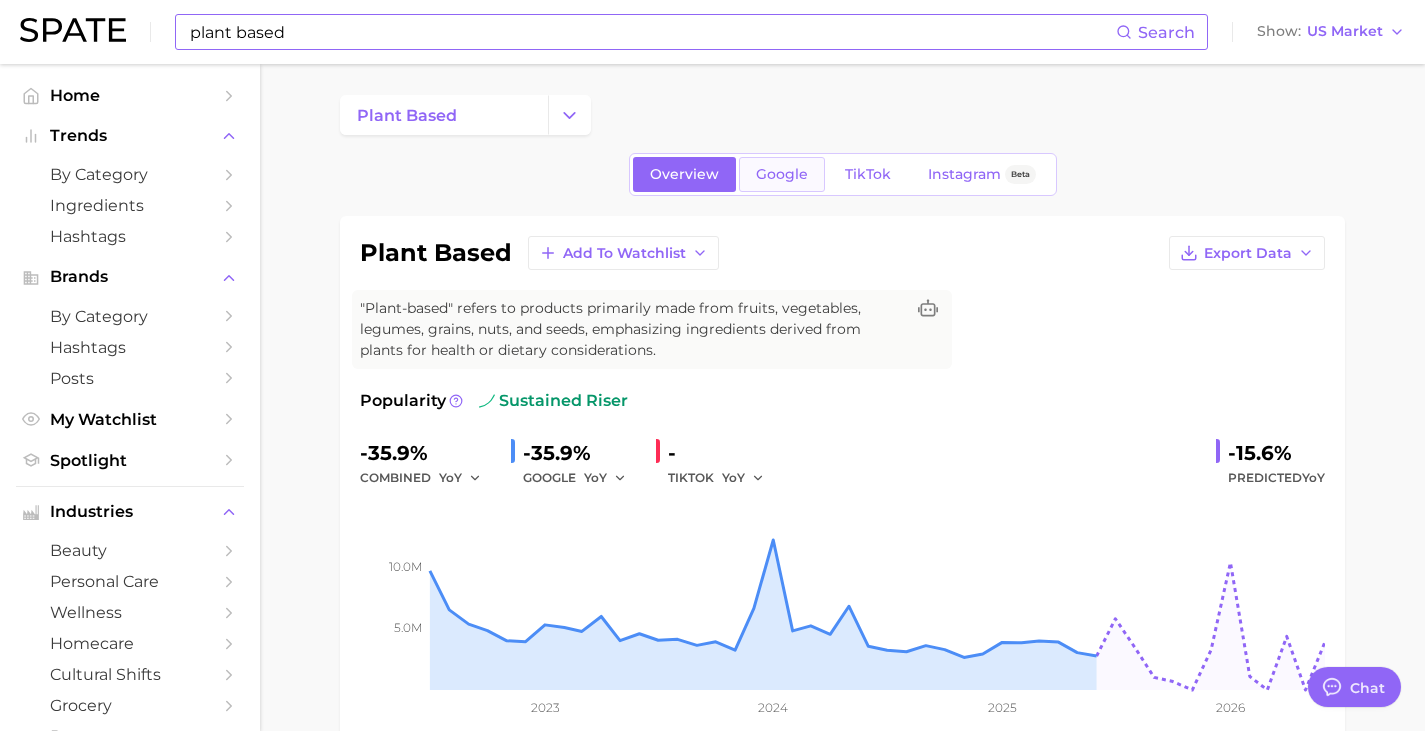 click on "Google" at bounding box center [782, 174] 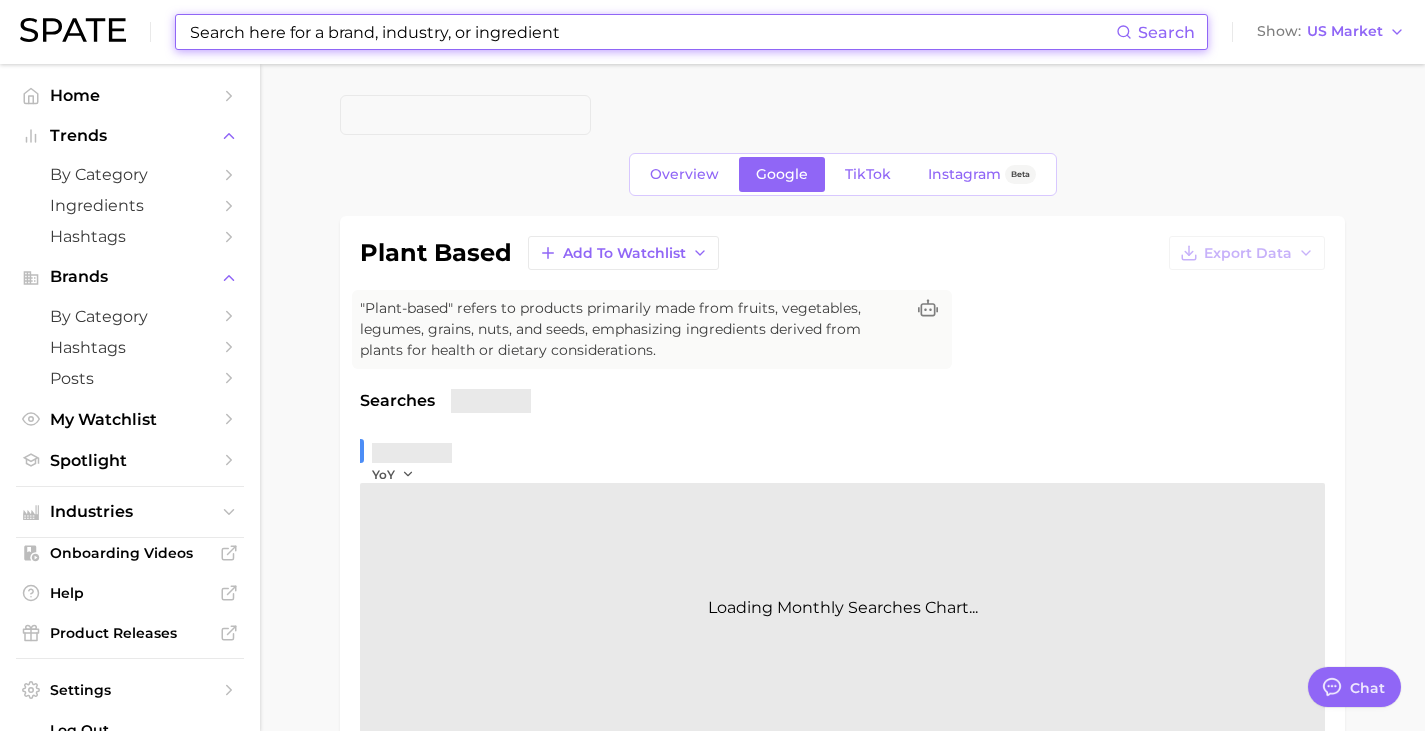 scroll, scrollTop: 0, scrollLeft: 0, axis: both 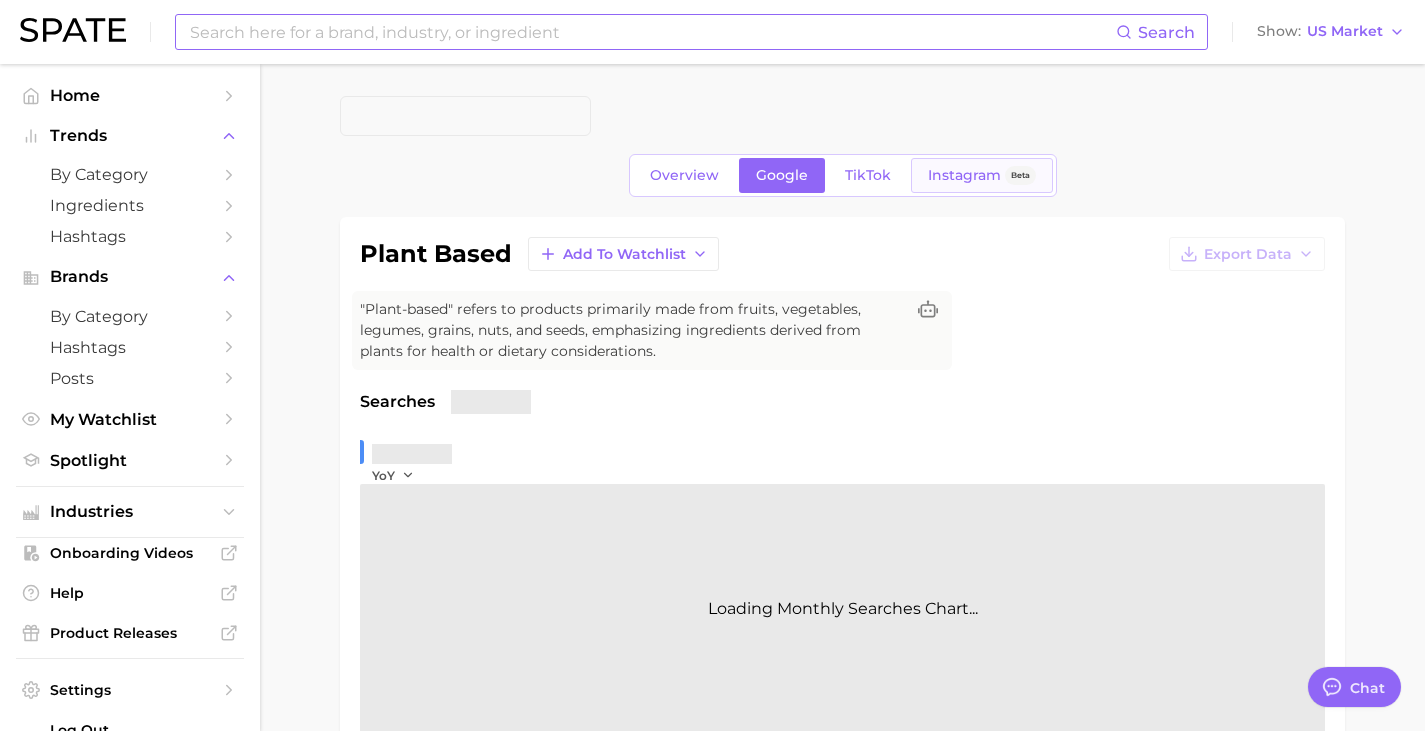 click on "Instagram" at bounding box center [964, 175] 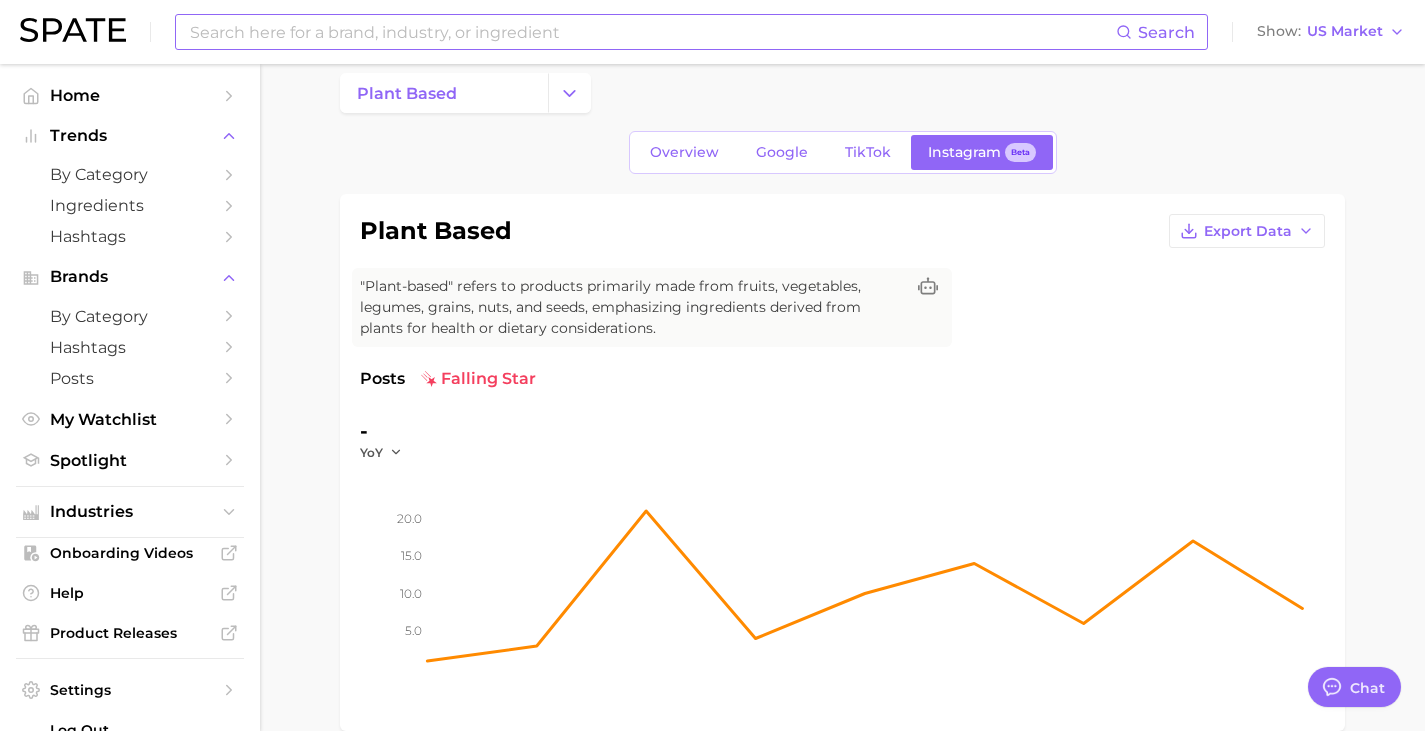 scroll, scrollTop: 22, scrollLeft: 0, axis: vertical 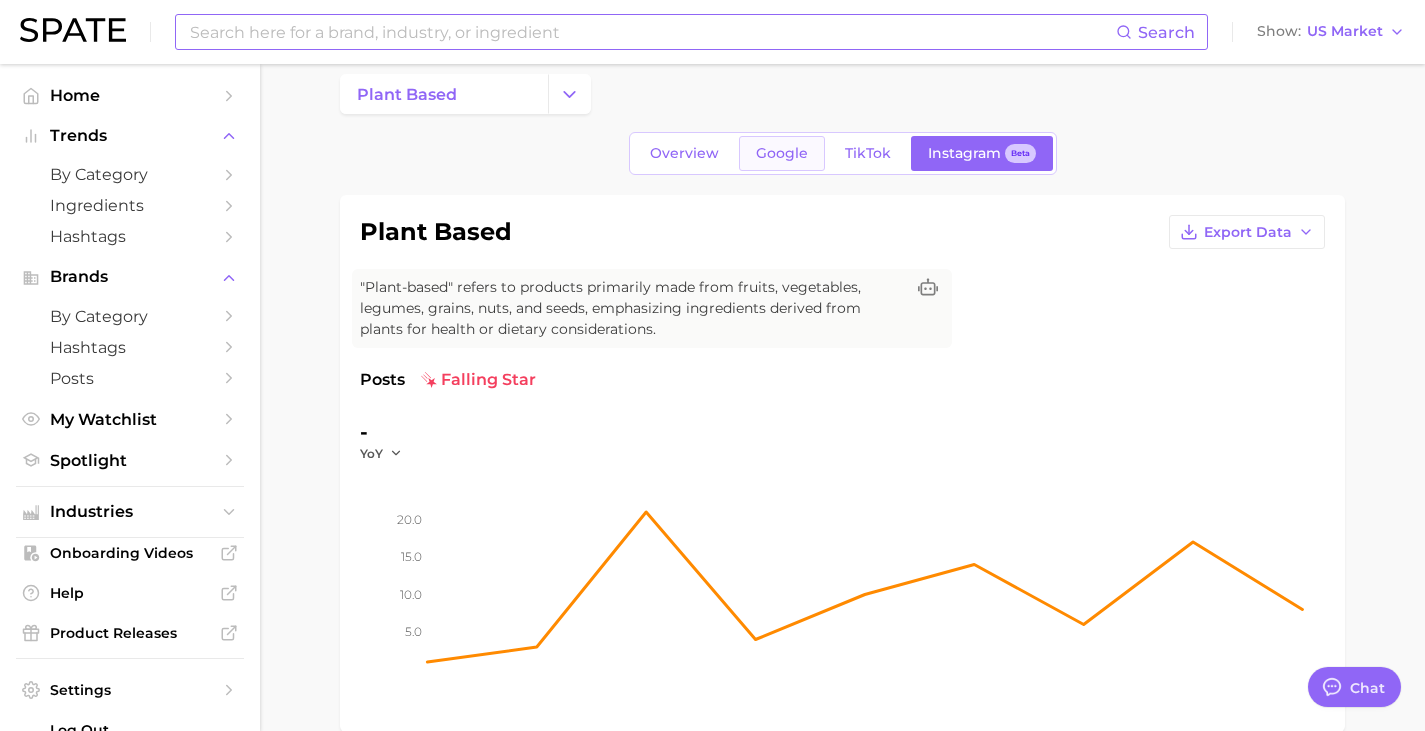click on "Google" at bounding box center (782, 153) 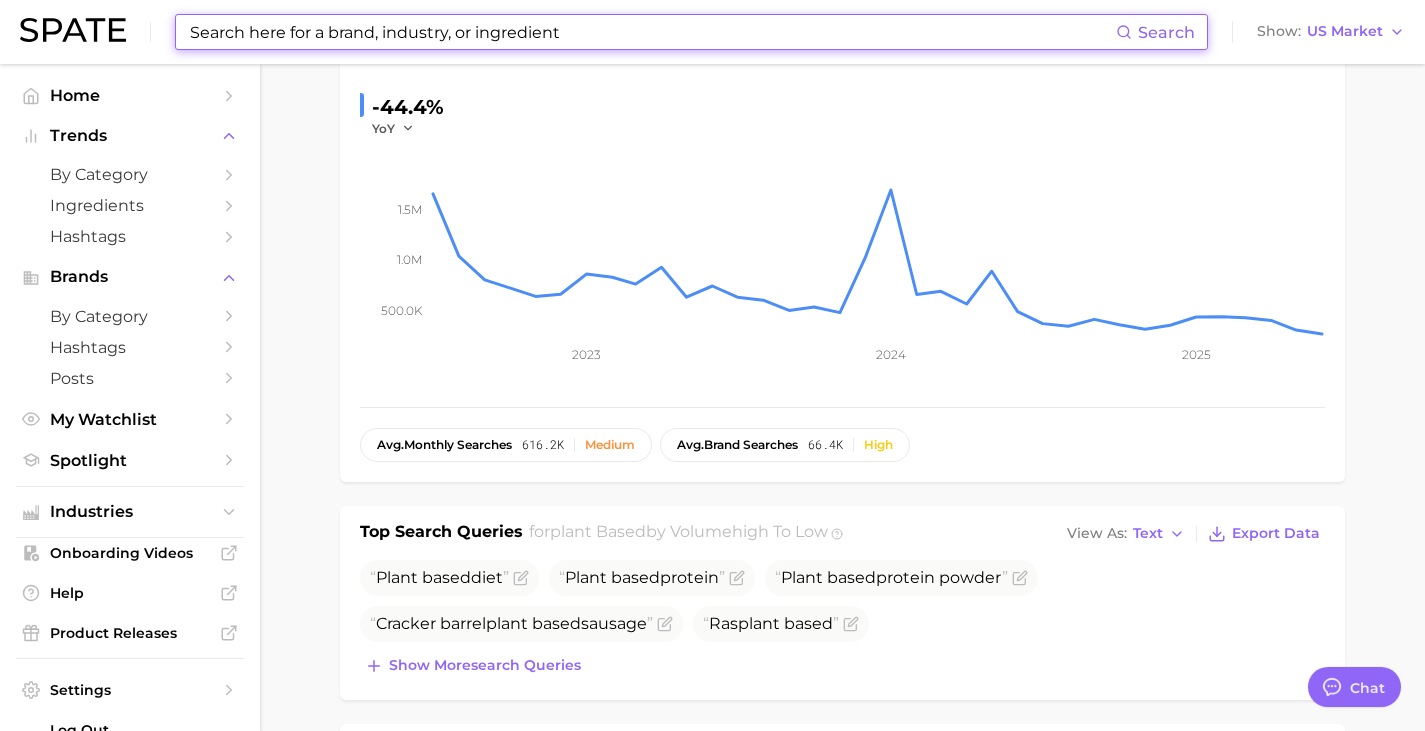 scroll, scrollTop: 345, scrollLeft: 0, axis: vertical 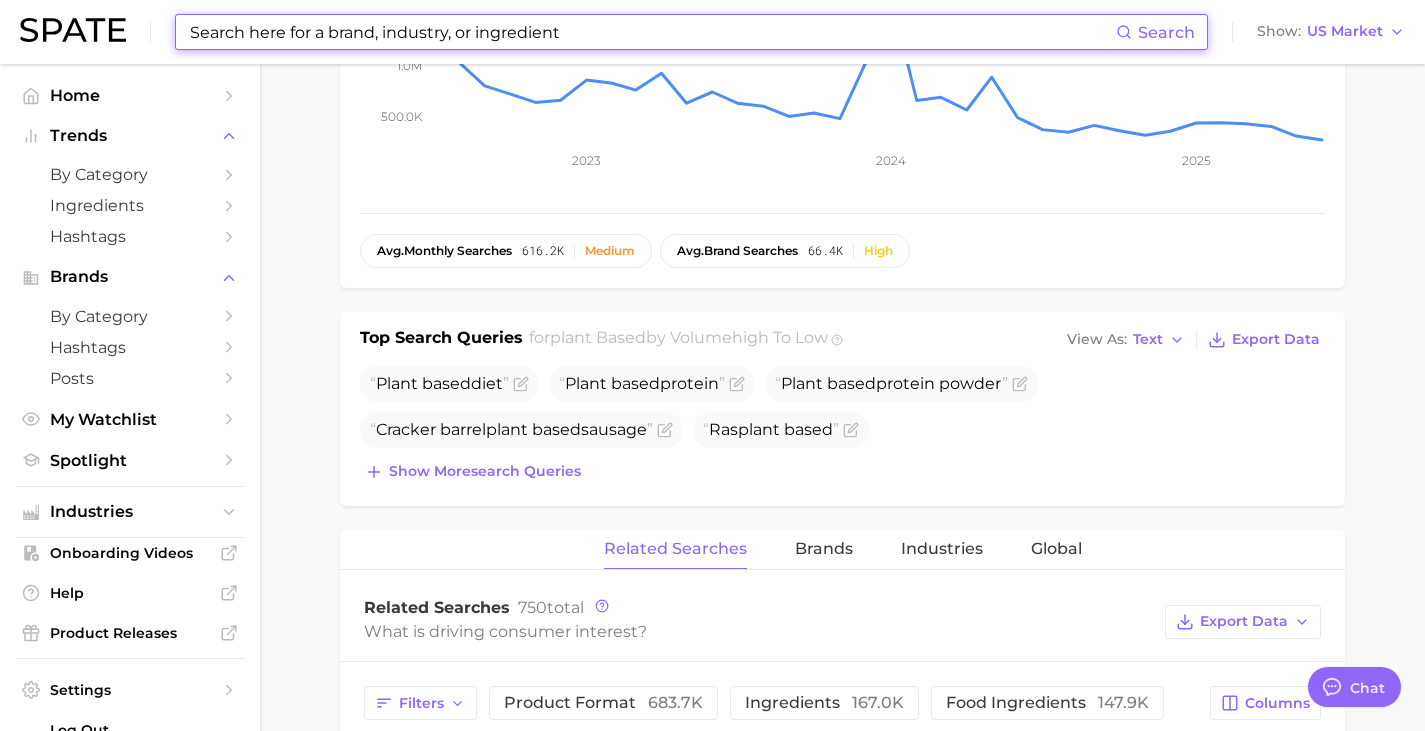 click on "Top Search Queries for  plant based  by Volume  high to low View As Text Export Data Plant   based  diet Plant   based  protein Plant   based  protein powder Cracker barrel  plant   based  sausage Ras  plant   based Show more  search queries" at bounding box center (842, 409) 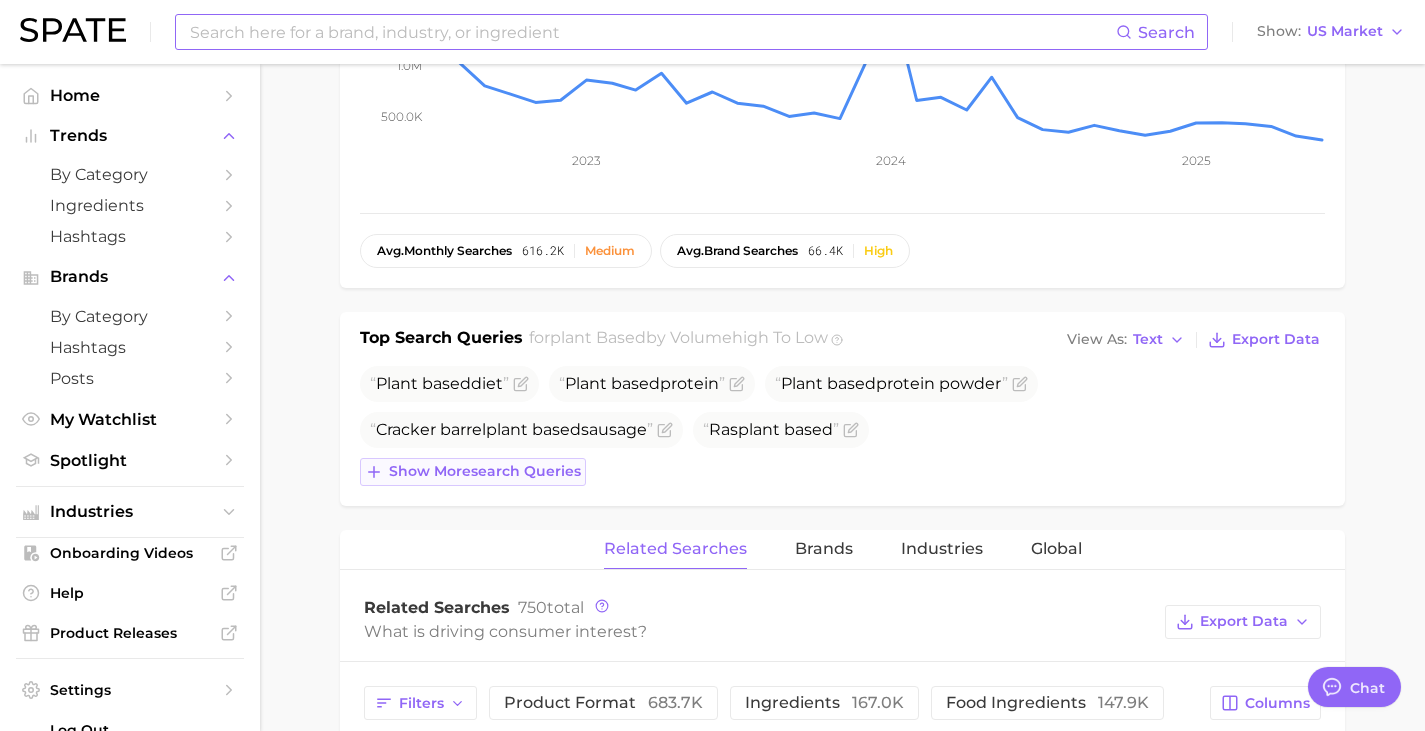 click on "Show more  search queries" at bounding box center (485, 471) 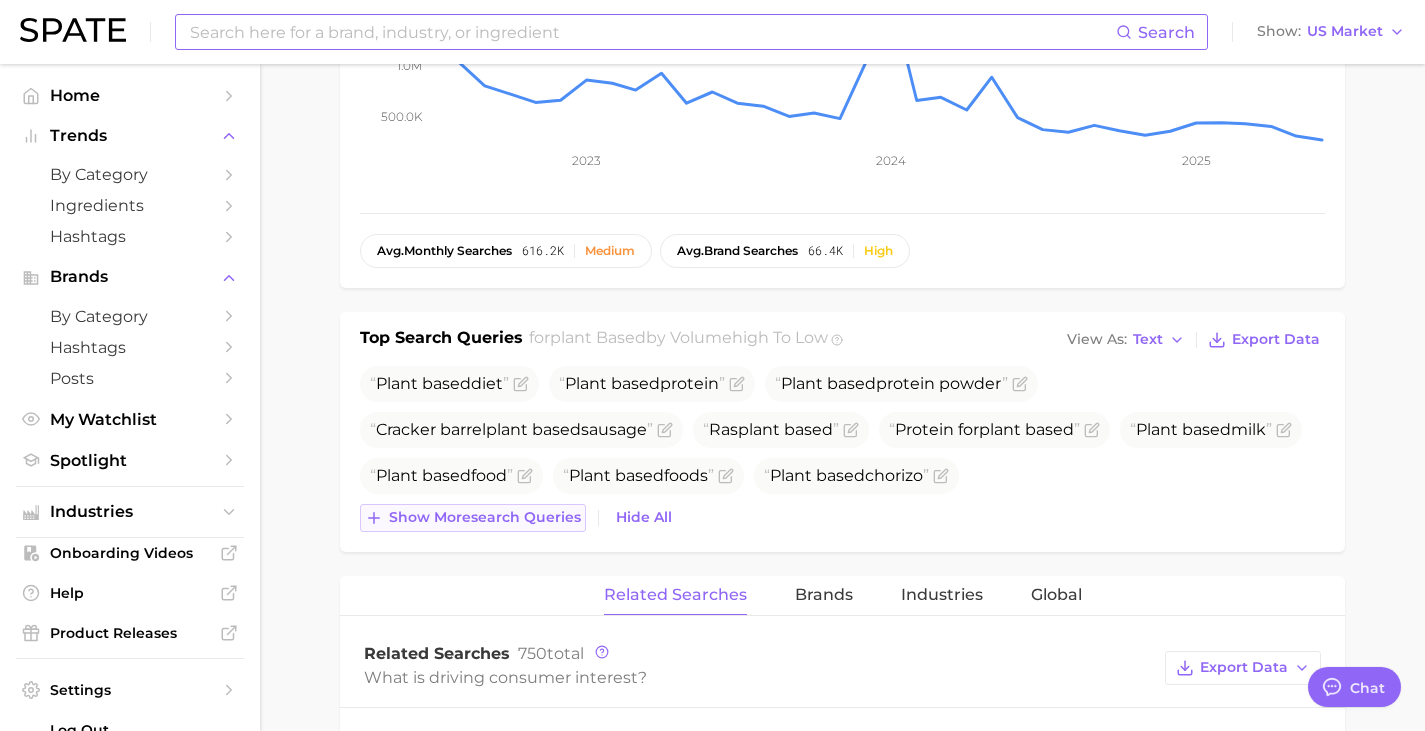 click on "Show more  search queries" at bounding box center [485, 517] 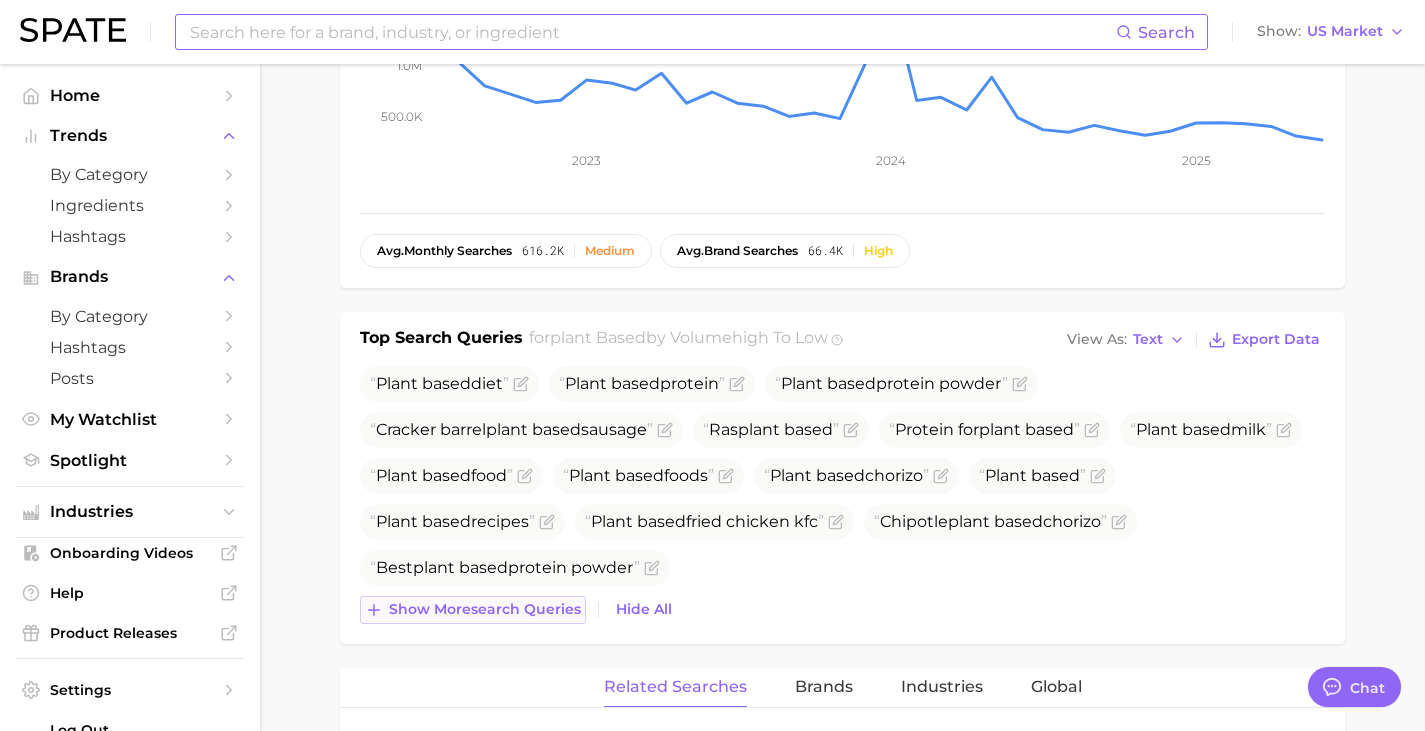 click on "Show more  search queries" at bounding box center [485, 609] 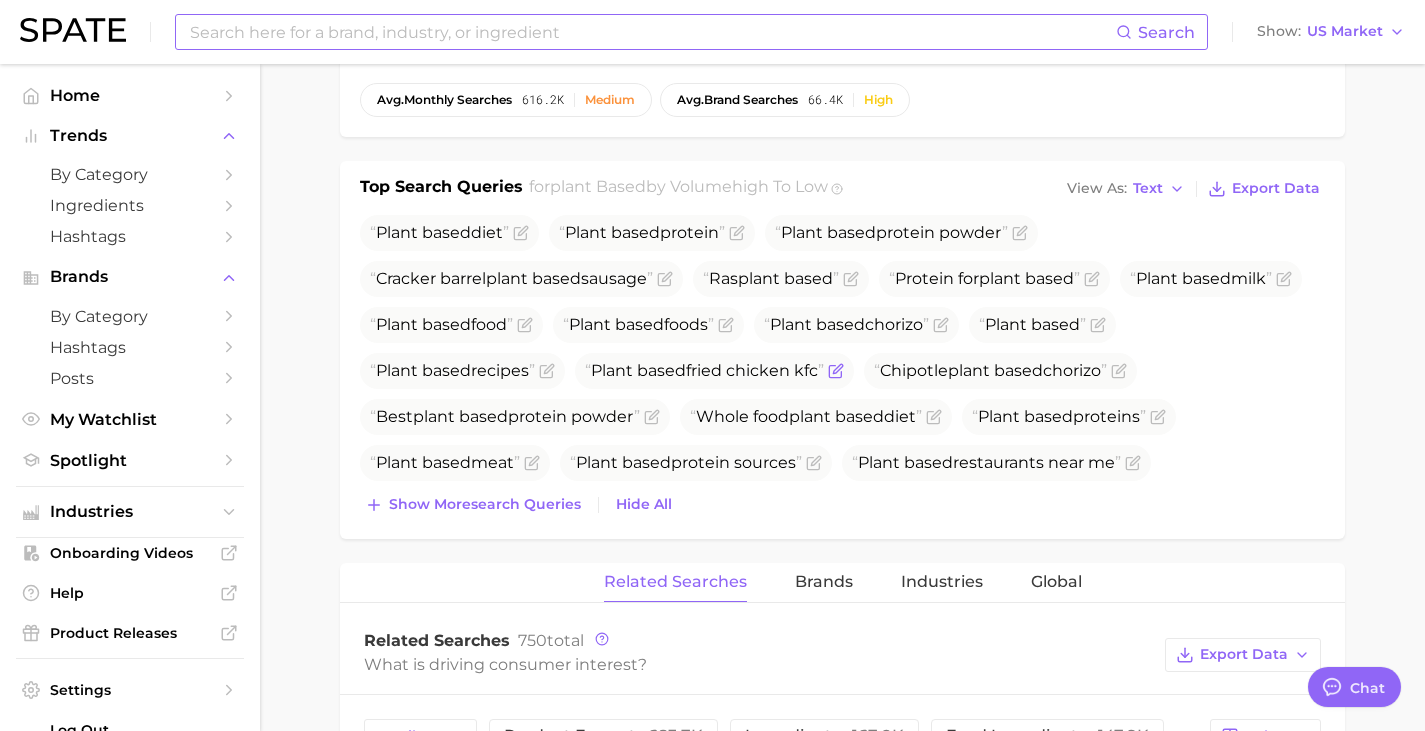 scroll, scrollTop: 691, scrollLeft: 0, axis: vertical 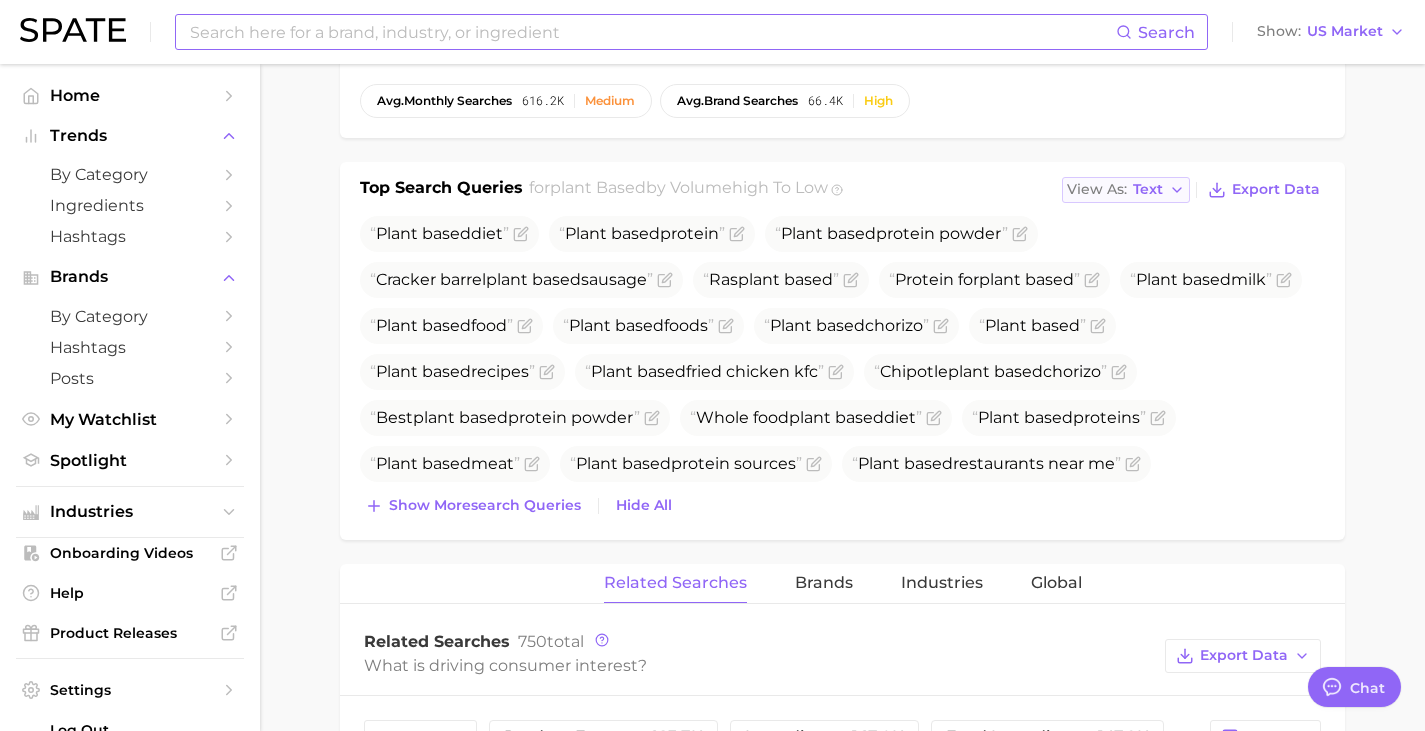 click on "Text" at bounding box center (1148, 189) 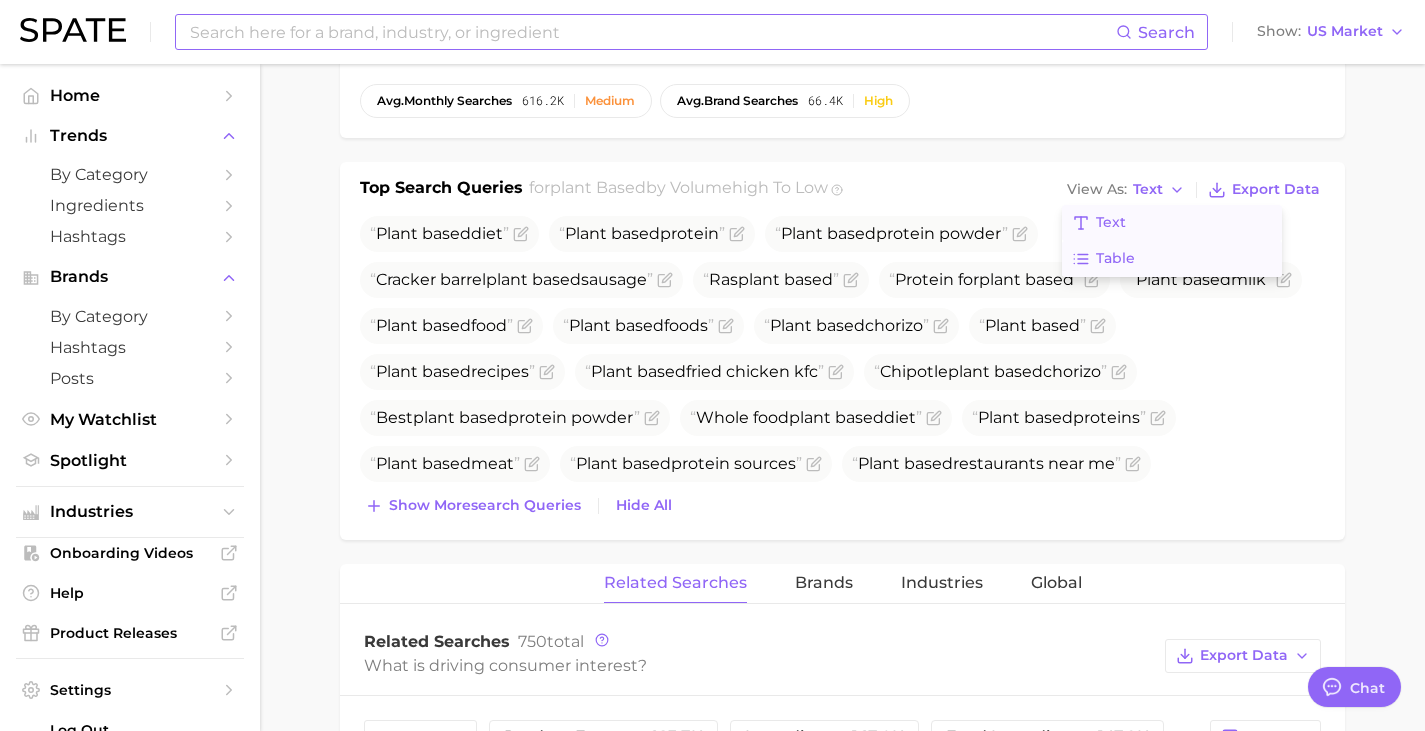 click on "Table" at bounding box center [1115, 258] 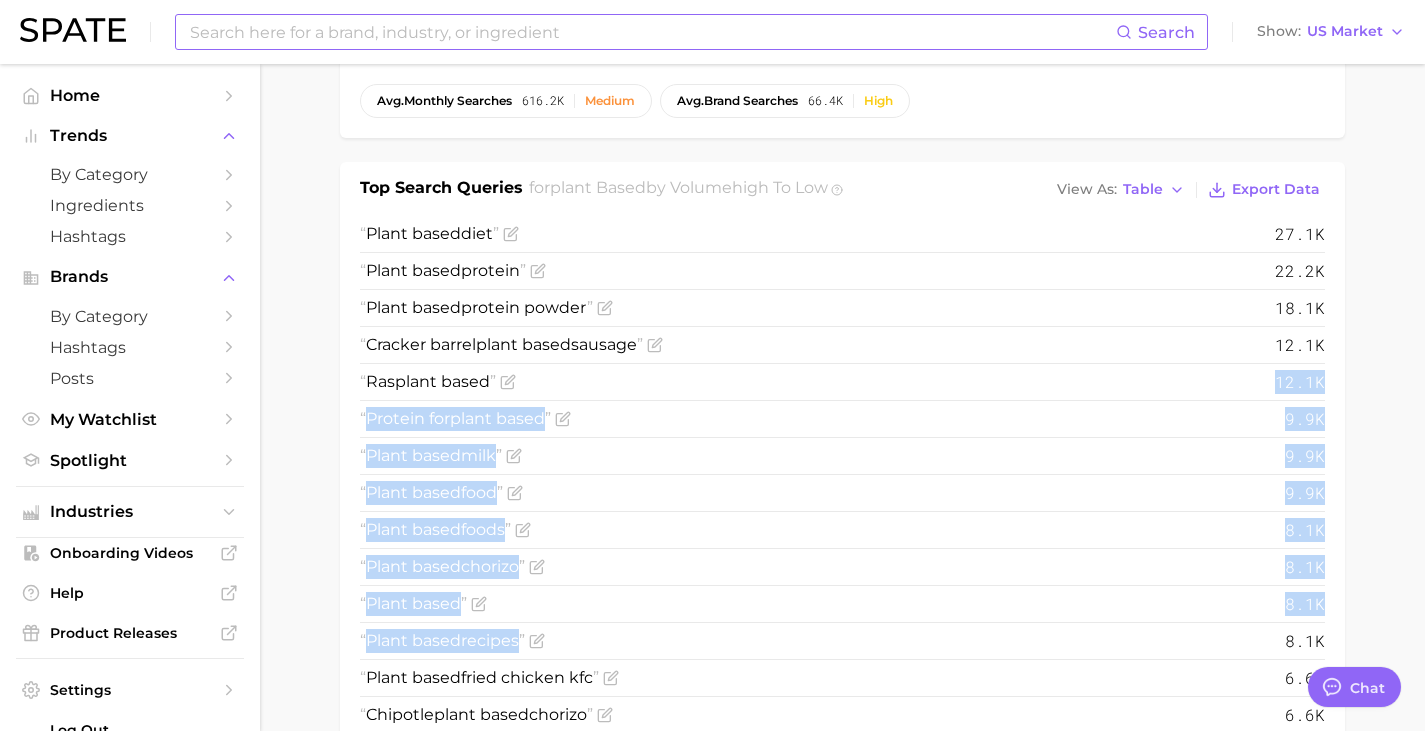 drag, startPoint x: 642, startPoint y: 625, endPoint x: 704, endPoint y: 388, distance: 244.97551 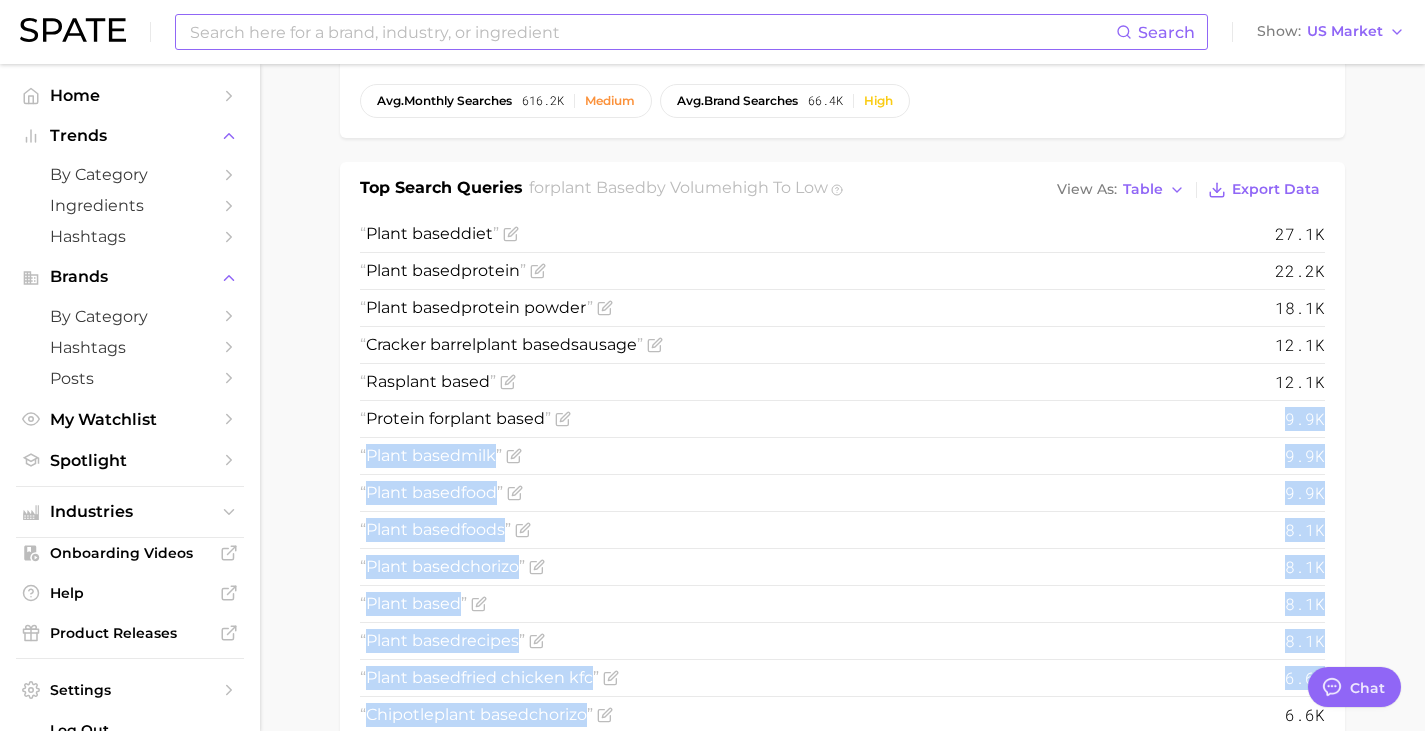 drag, startPoint x: 643, startPoint y: 627, endPoint x: 806, endPoint y: 387, distance: 290.11893 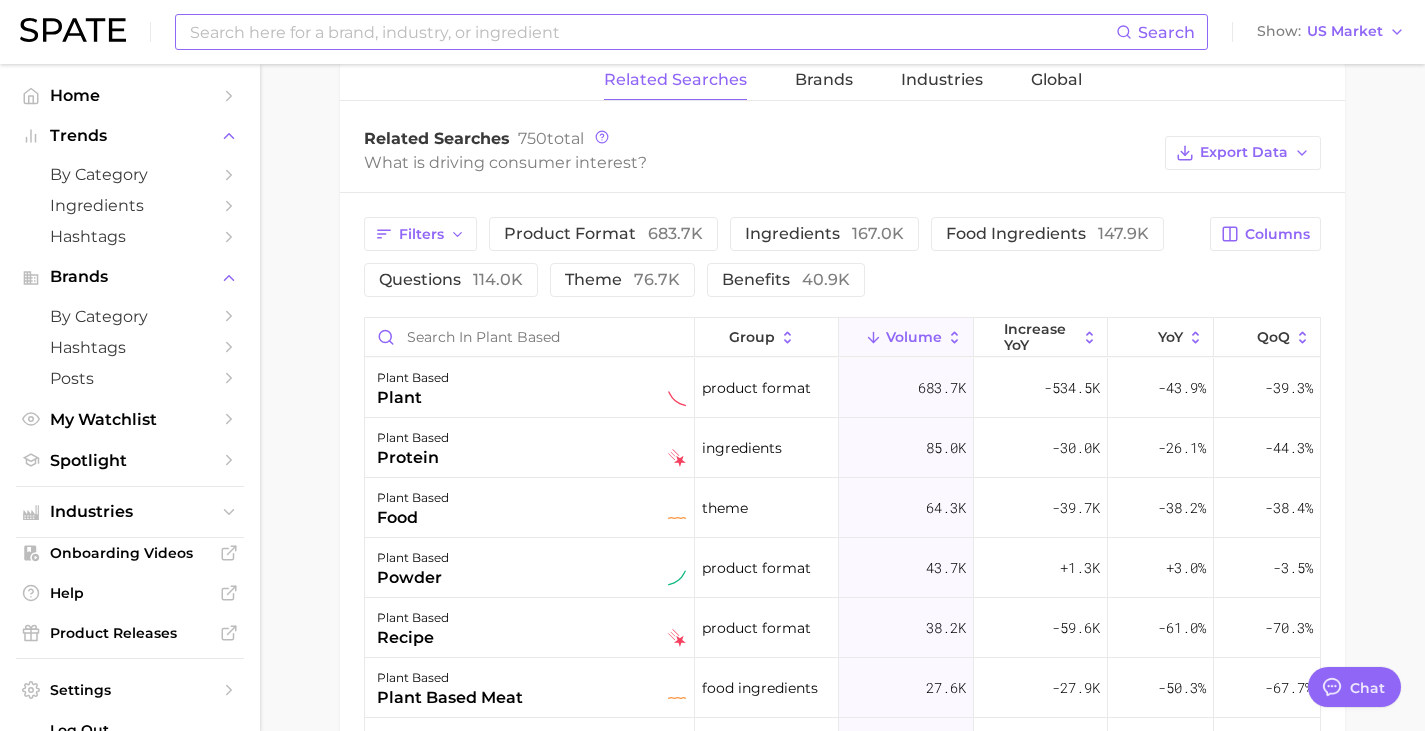 scroll, scrollTop: 1670, scrollLeft: 0, axis: vertical 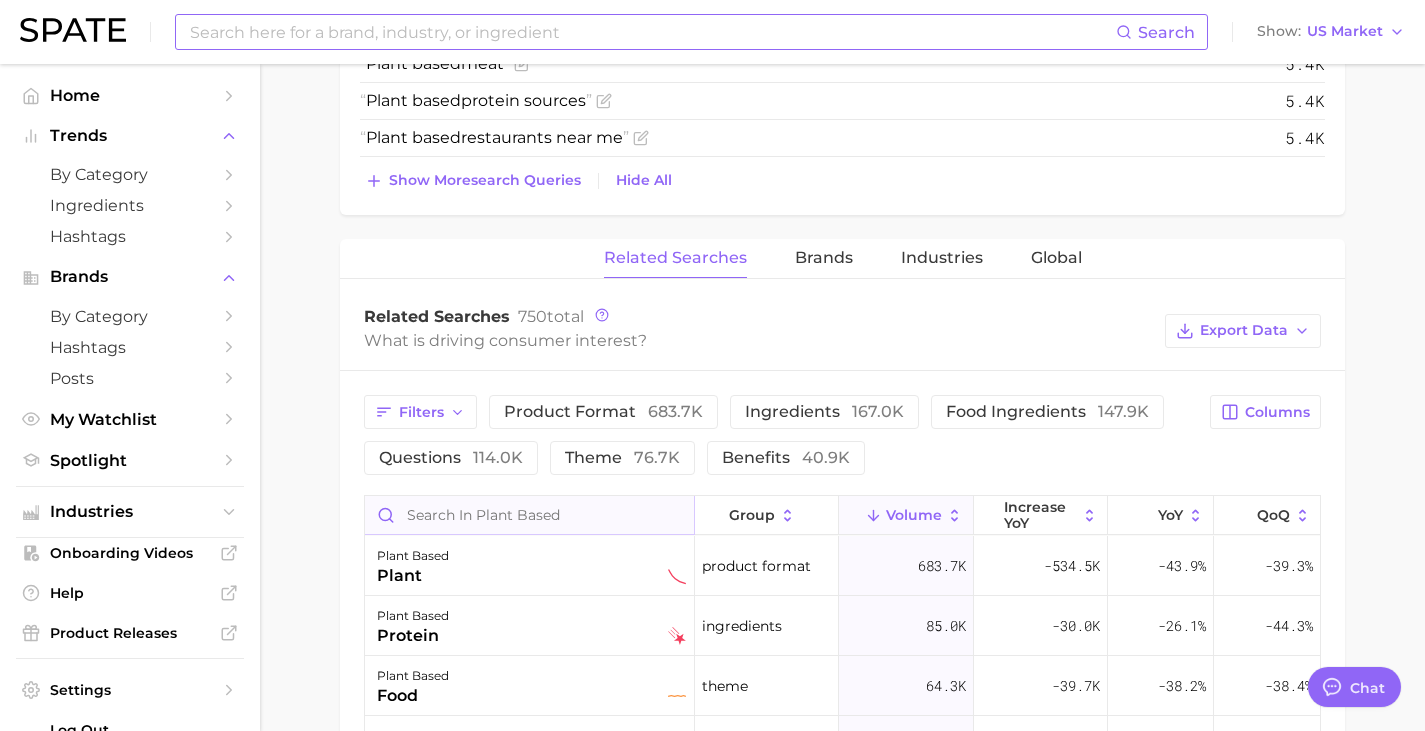click at bounding box center (529, 515) 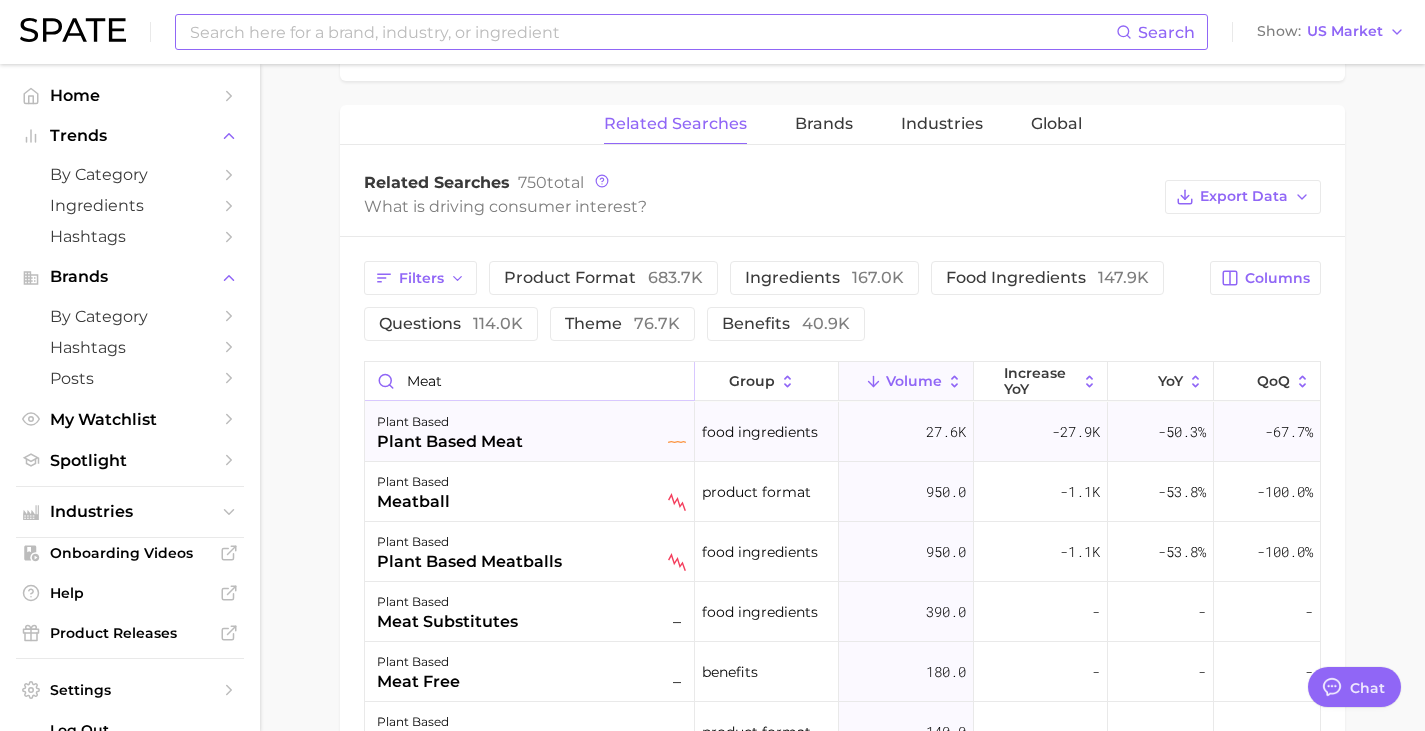 scroll, scrollTop: 1637, scrollLeft: 0, axis: vertical 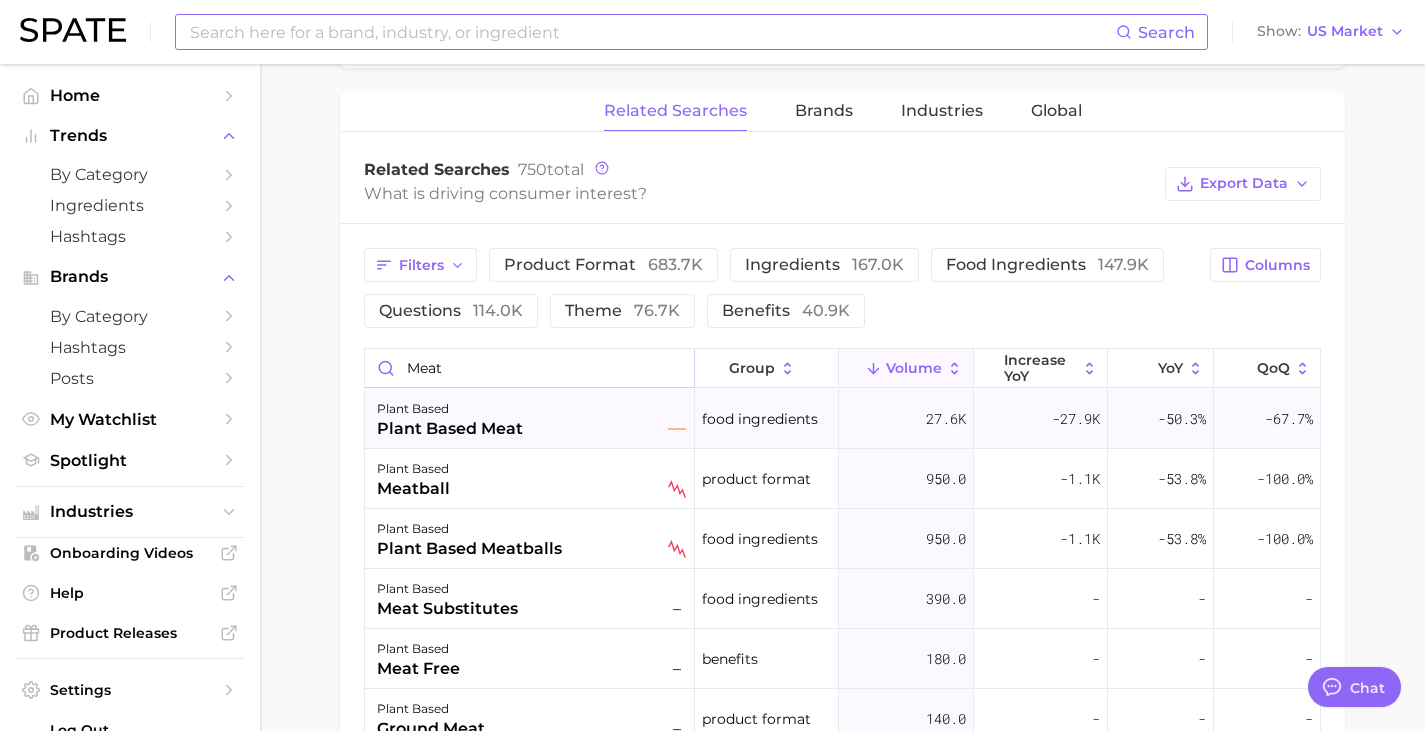 type on "meat" 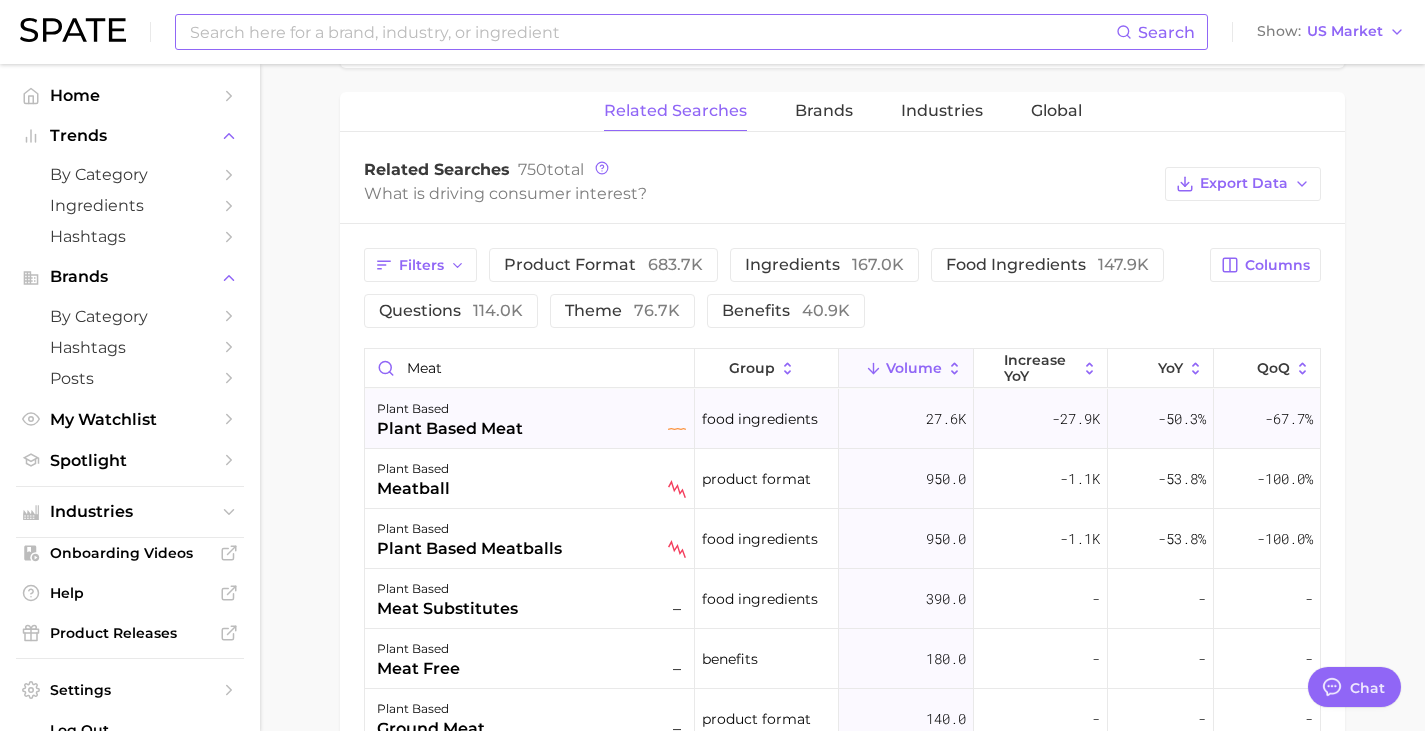click on "plant based plant based meat" at bounding box center (531, 419) 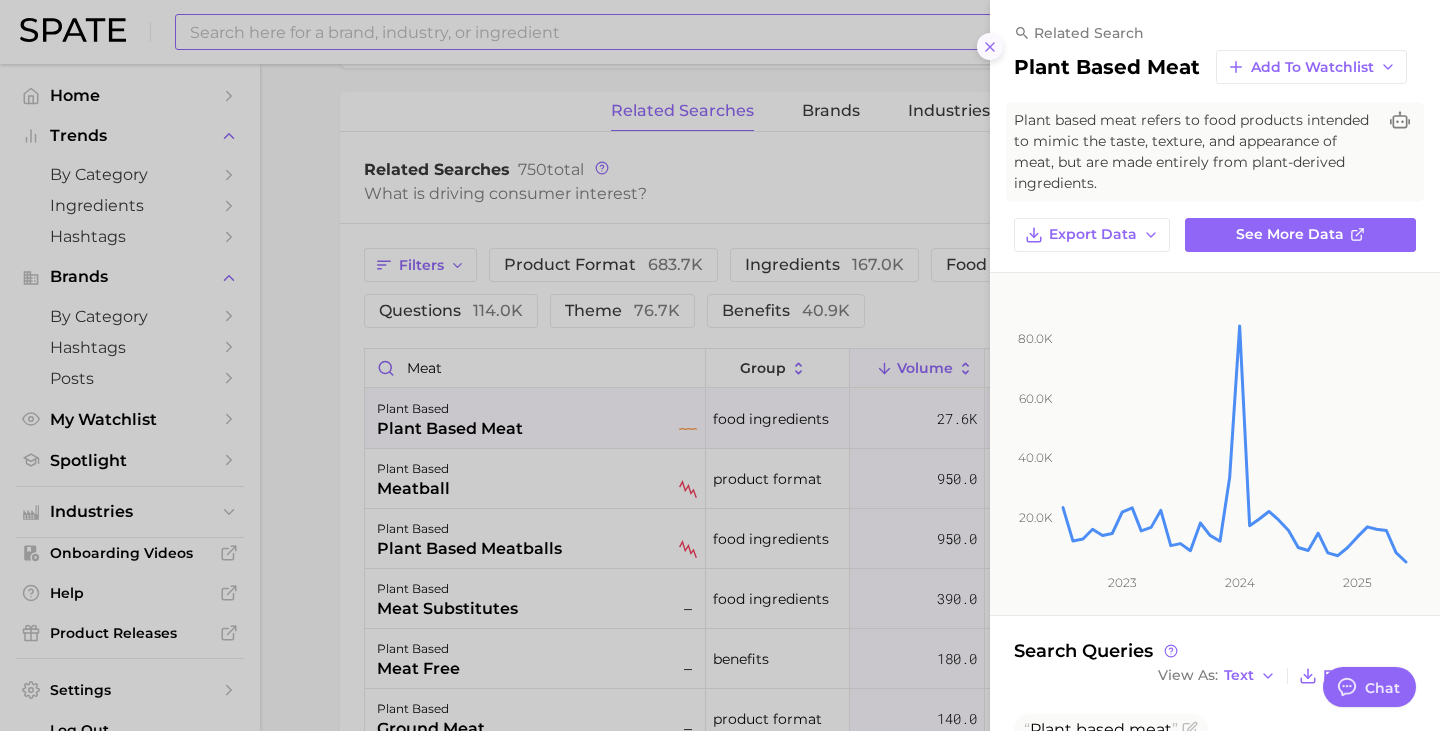 click 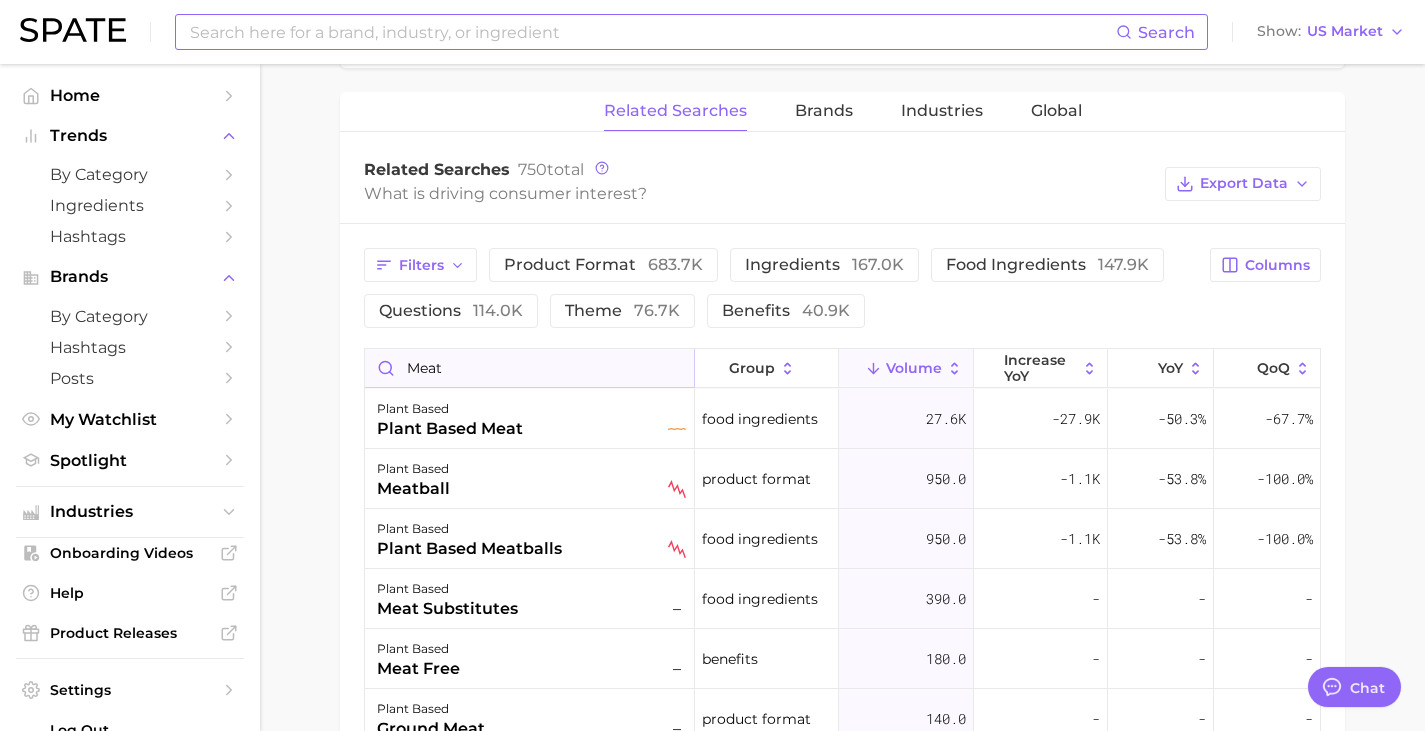 click on "meat" at bounding box center (529, 368) 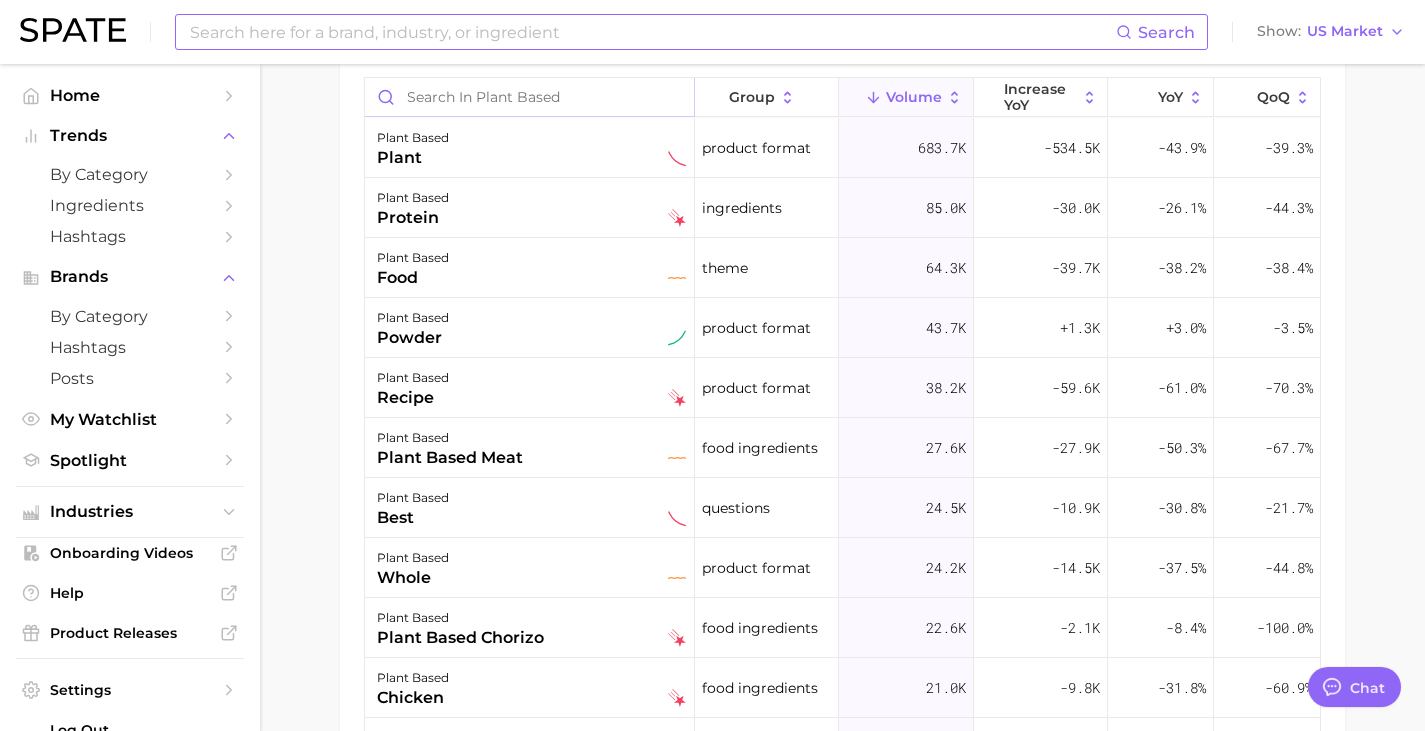 scroll, scrollTop: 1910, scrollLeft: 0, axis: vertical 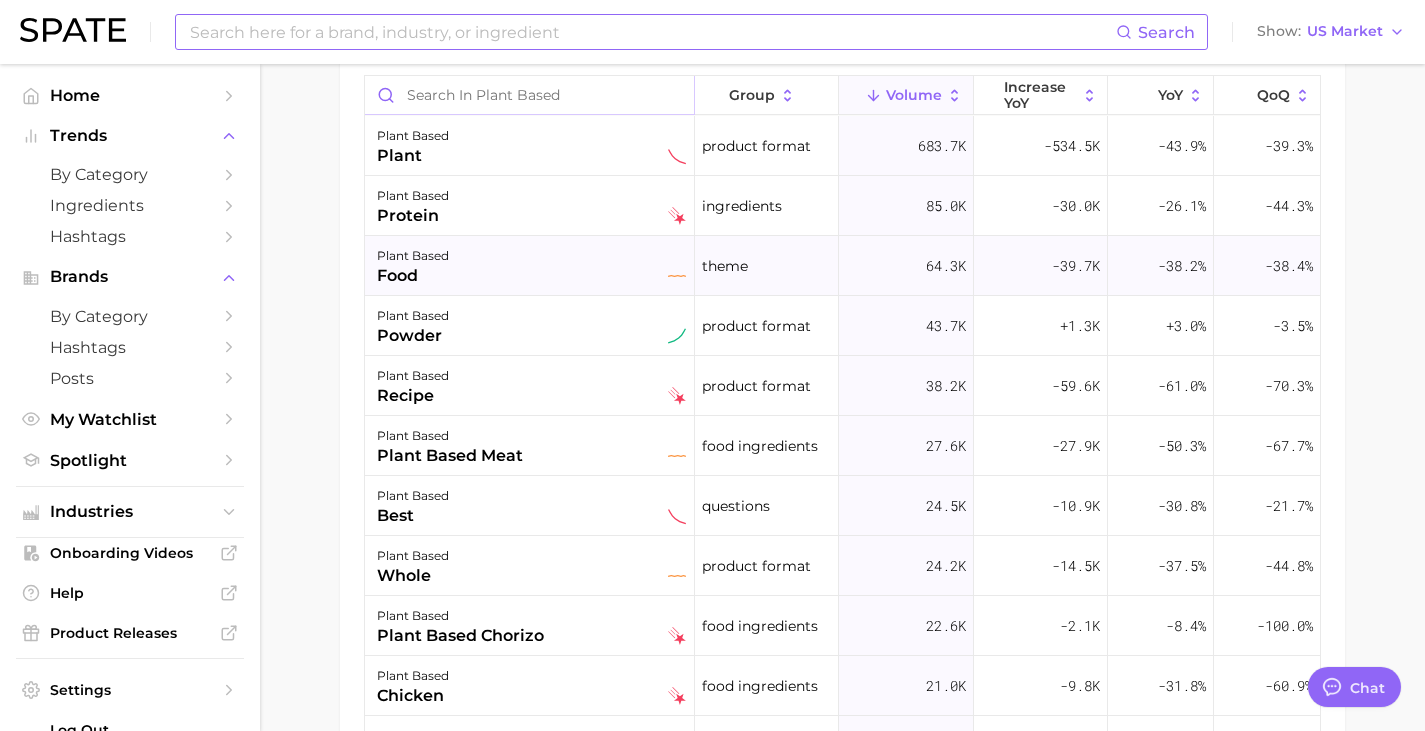 type 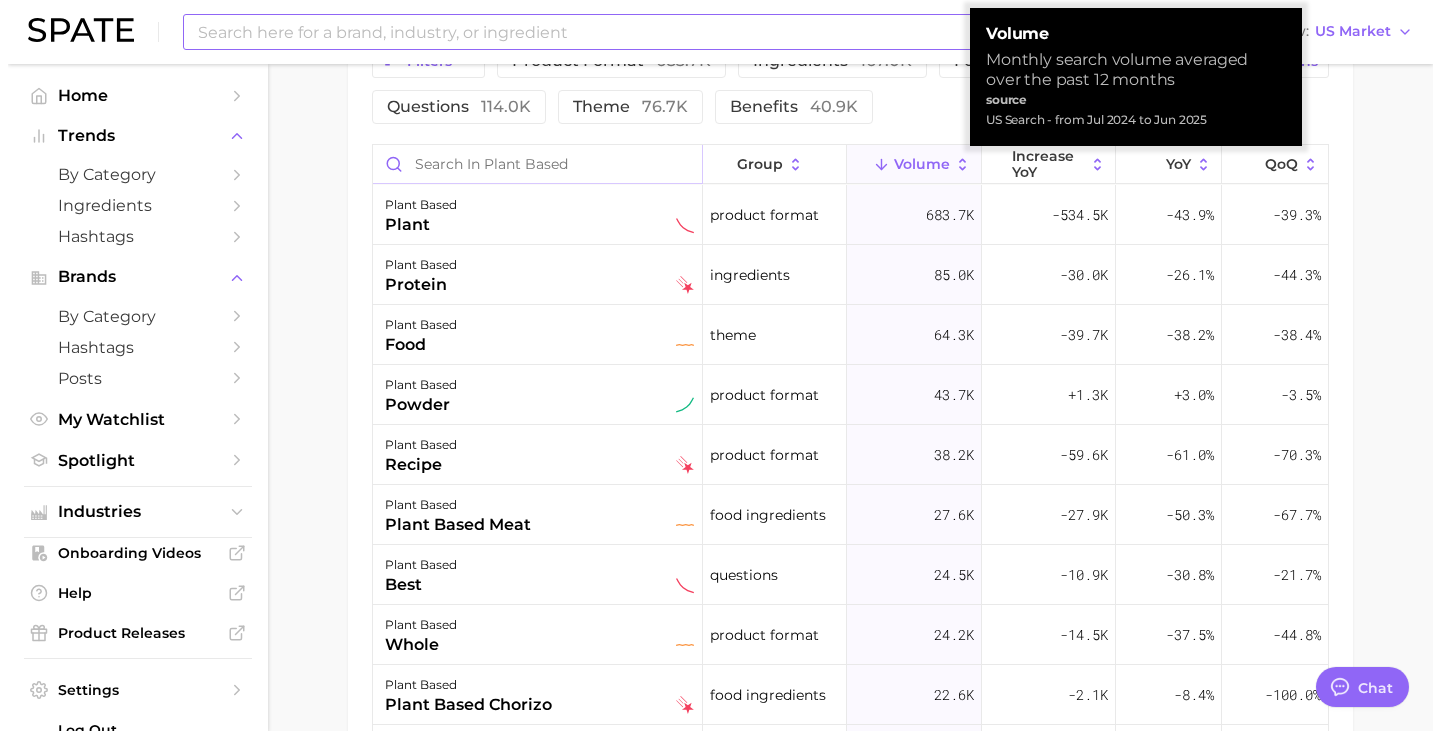 scroll, scrollTop: 1840, scrollLeft: 0, axis: vertical 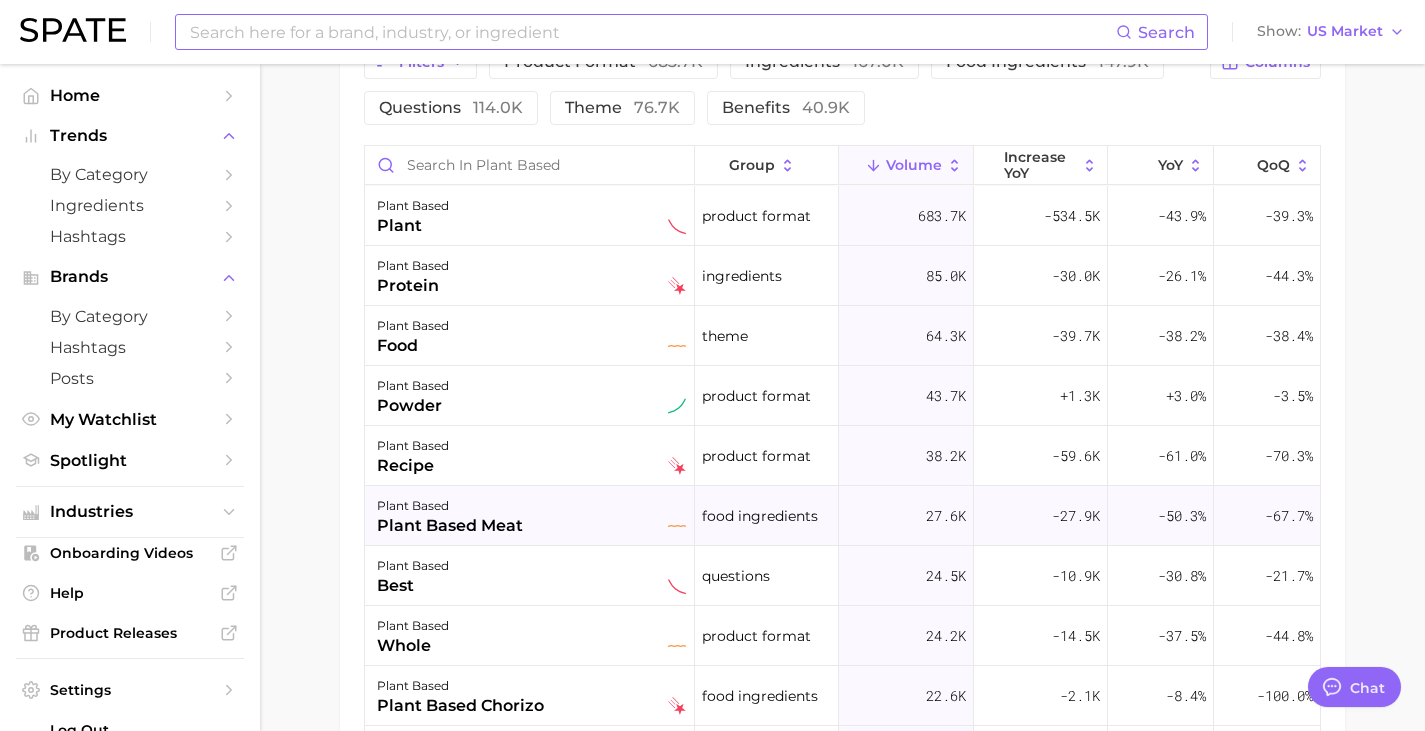 click on "plant based plant based meat" at bounding box center (530, 516) 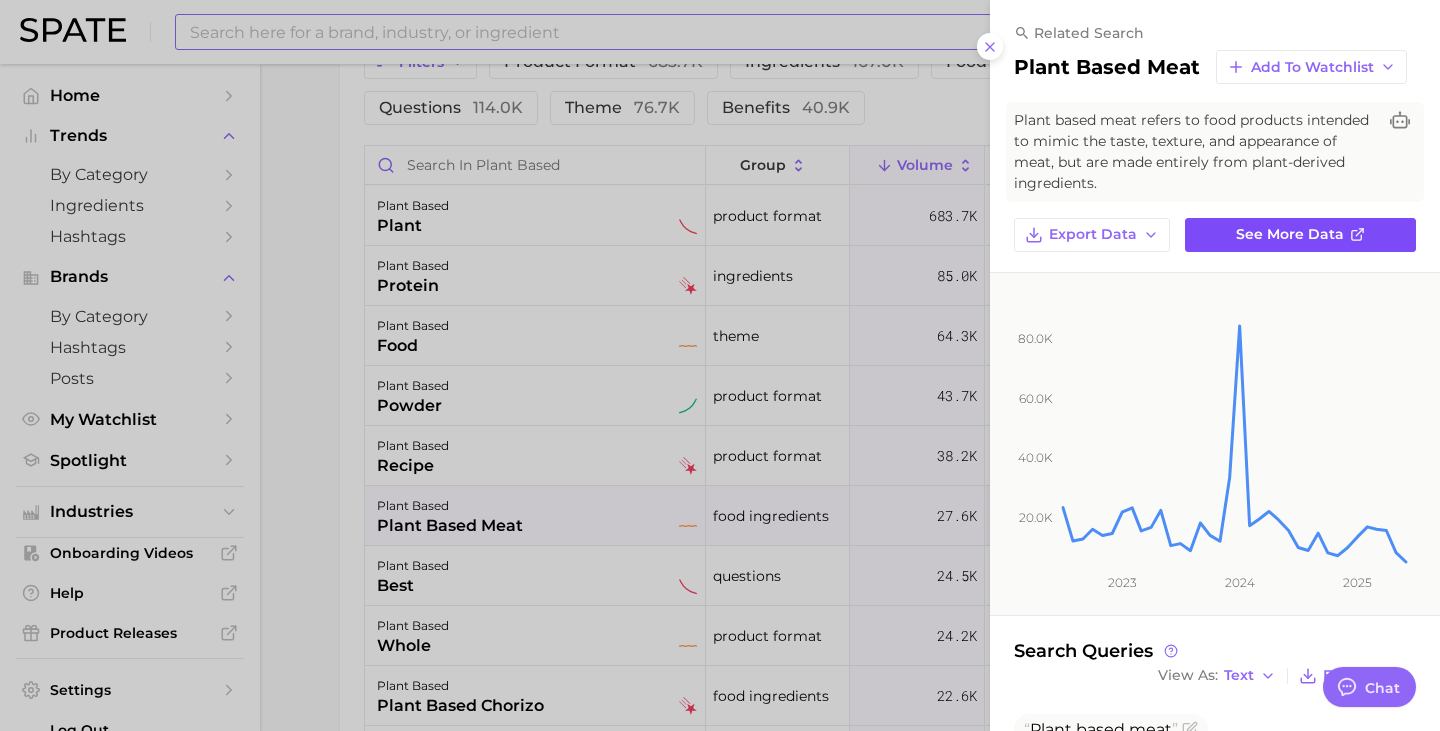 click on "See more data" at bounding box center (1300, 235) 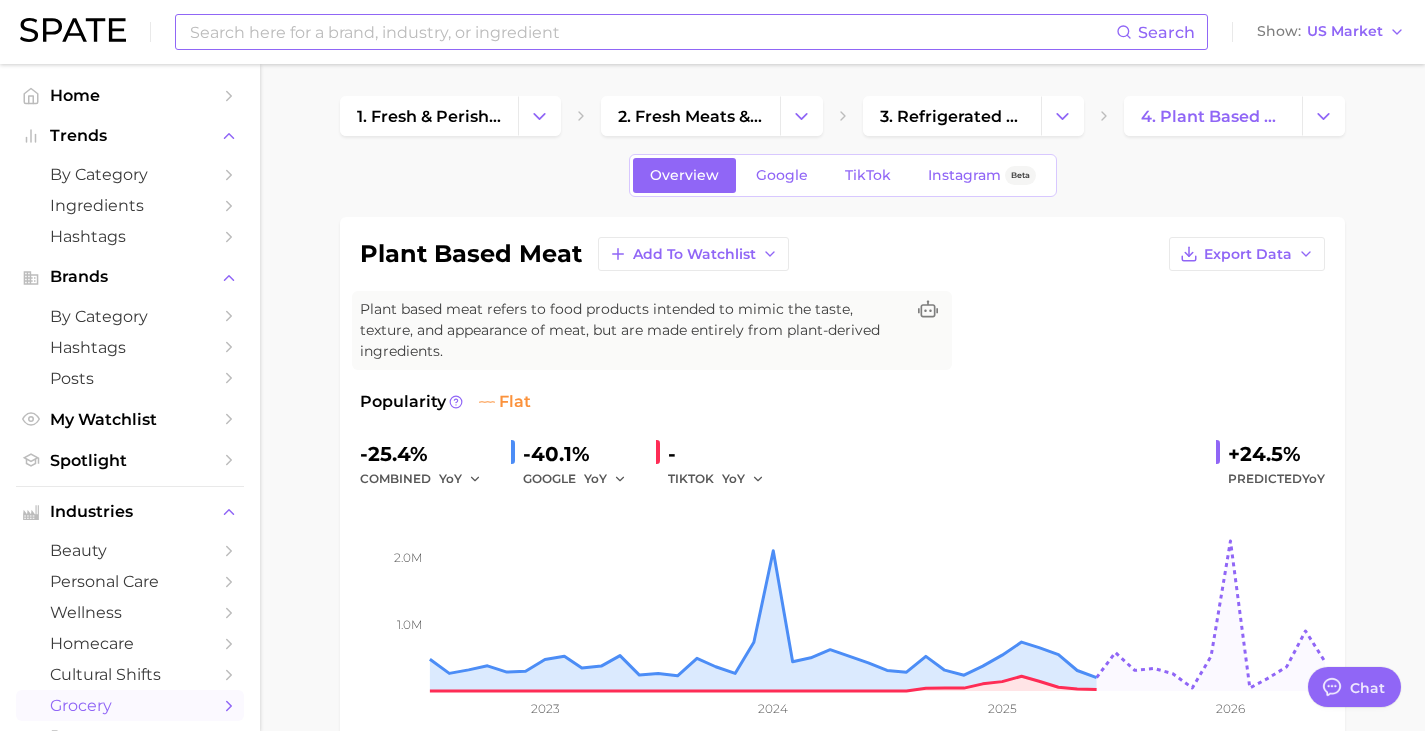scroll, scrollTop: 5, scrollLeft: 0, axis: vertical 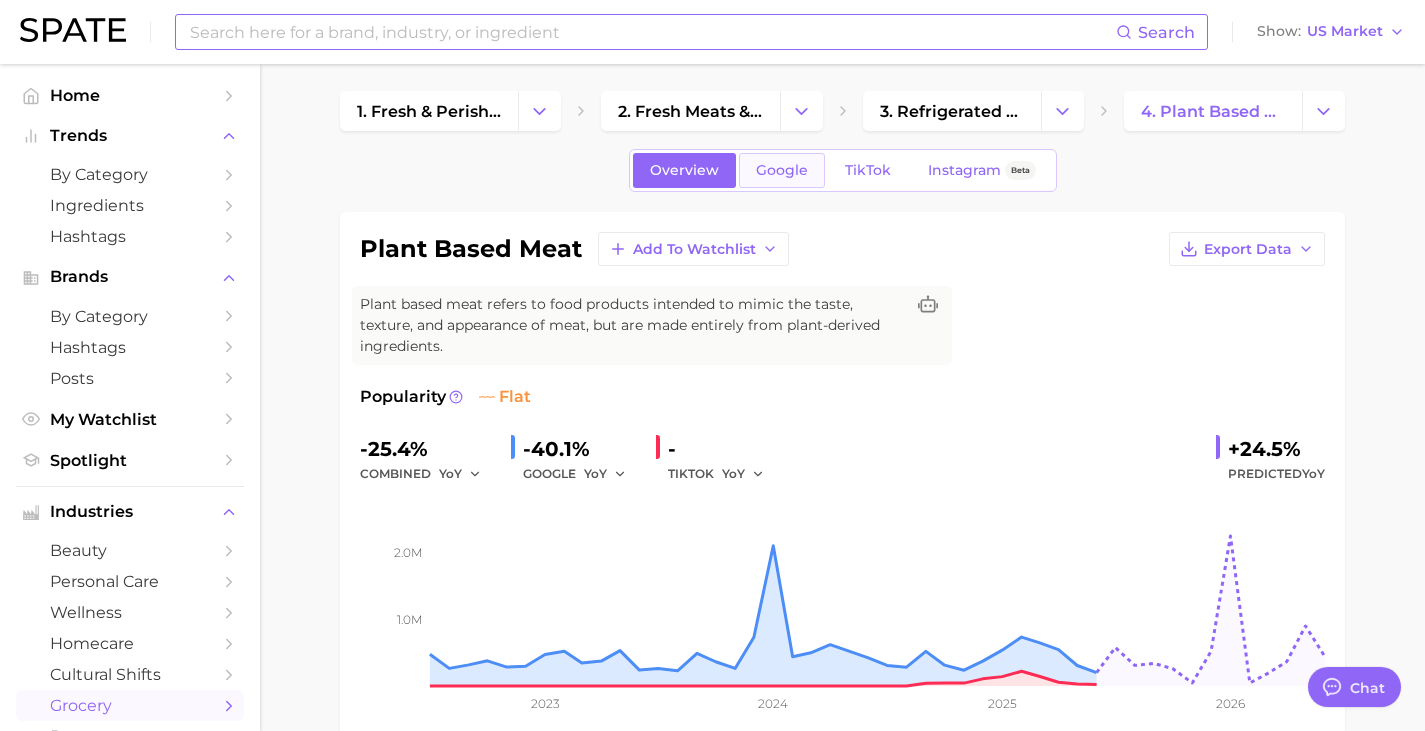 click on "Google" at bounding box center [782, 170] 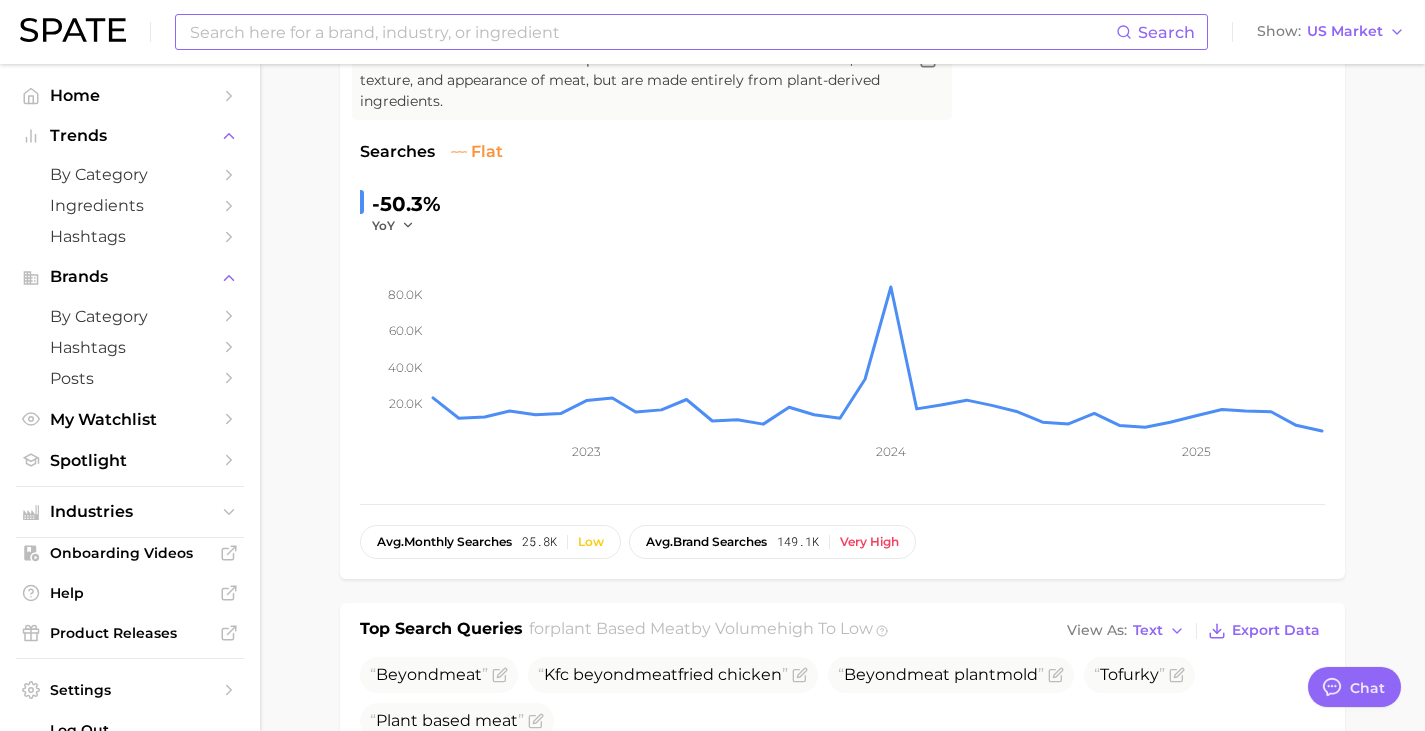 scroll, scrollTop: 263, scrollLeft: 0, axis: vertical 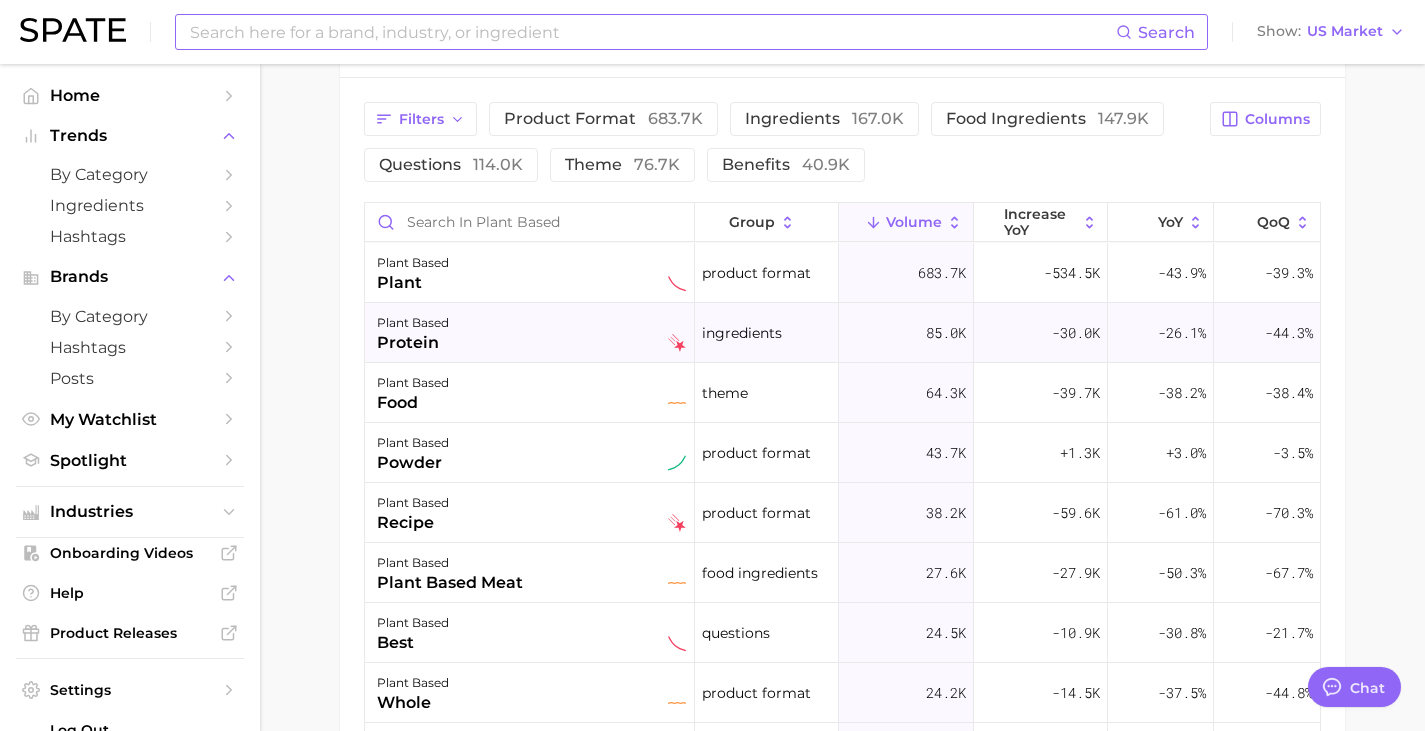 click on "plant based protein" at bounding box center [531, 333] 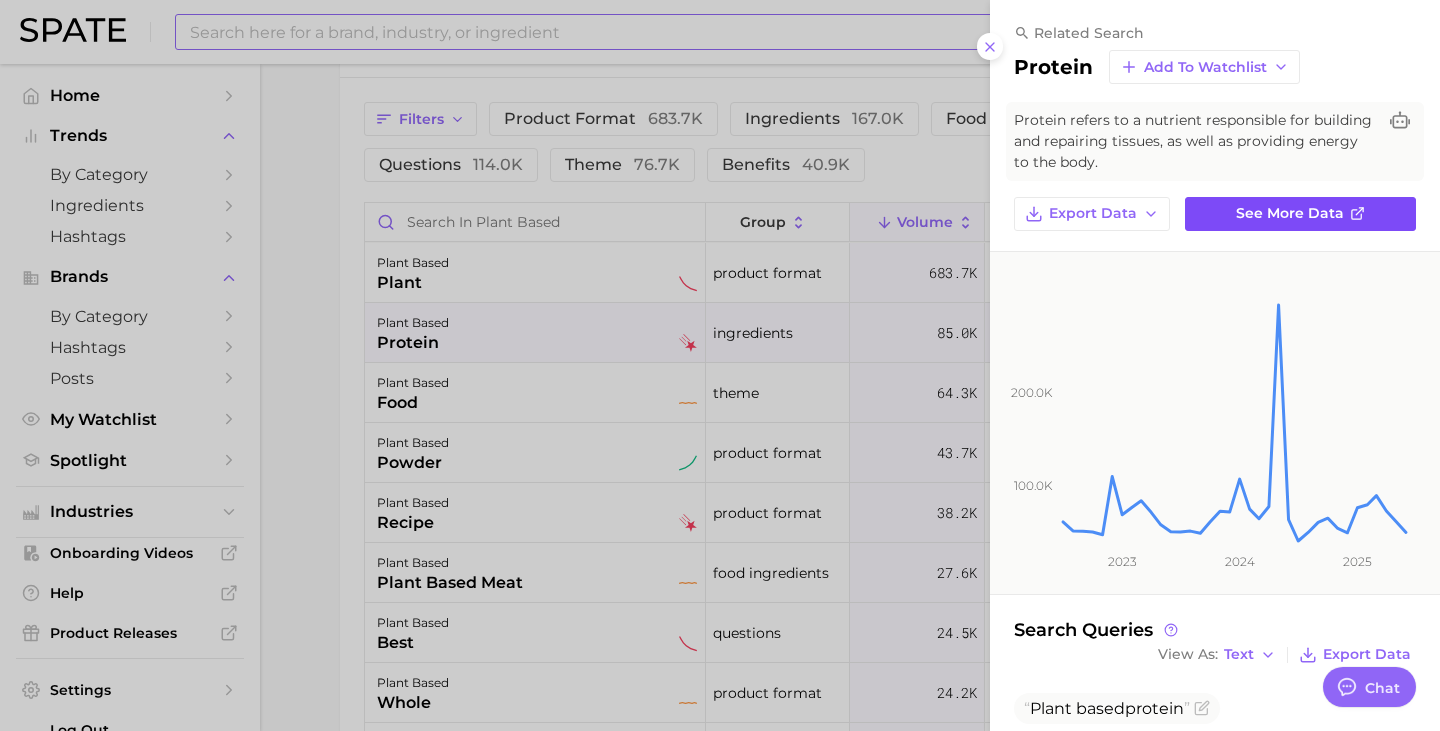 click on "See more data" at bounding box center (1290, 213) 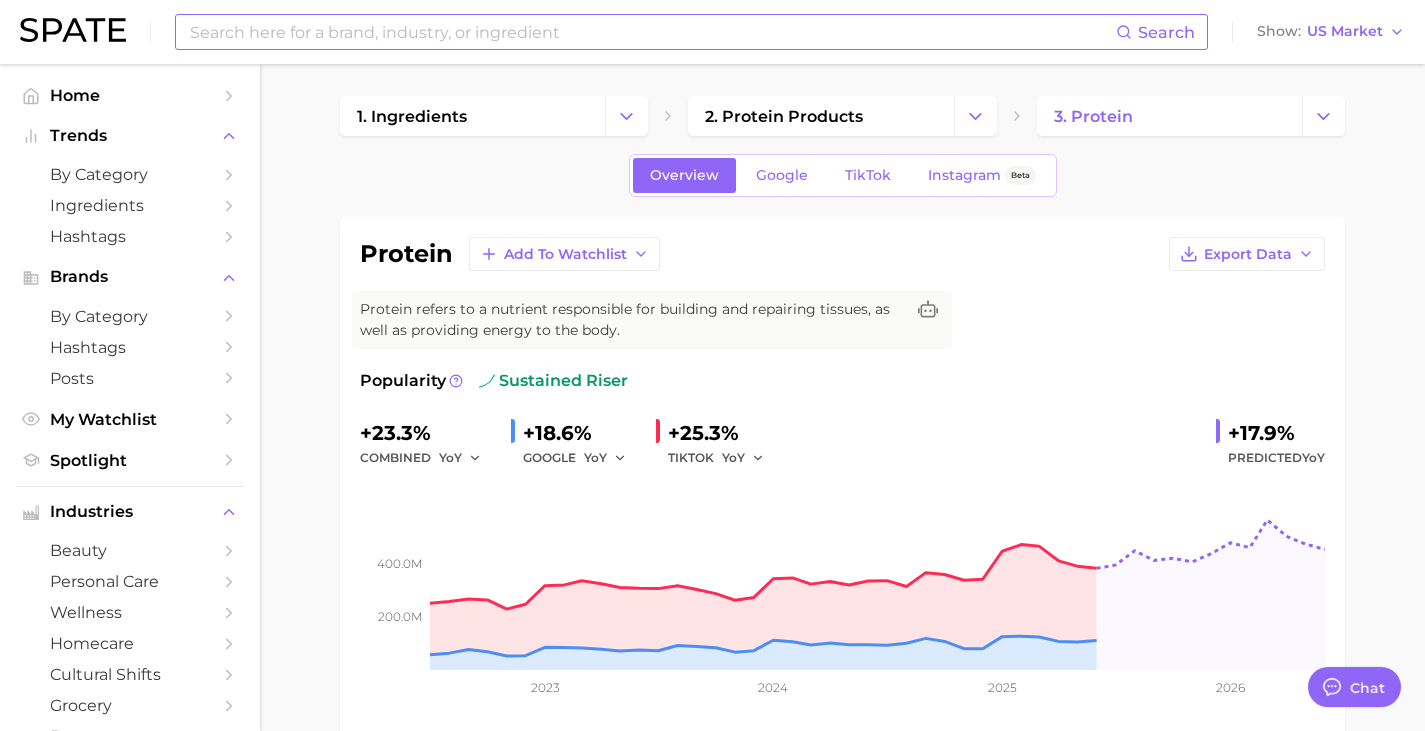 scroll, scrollTop: 0, scrollLeft: 0, axis: both 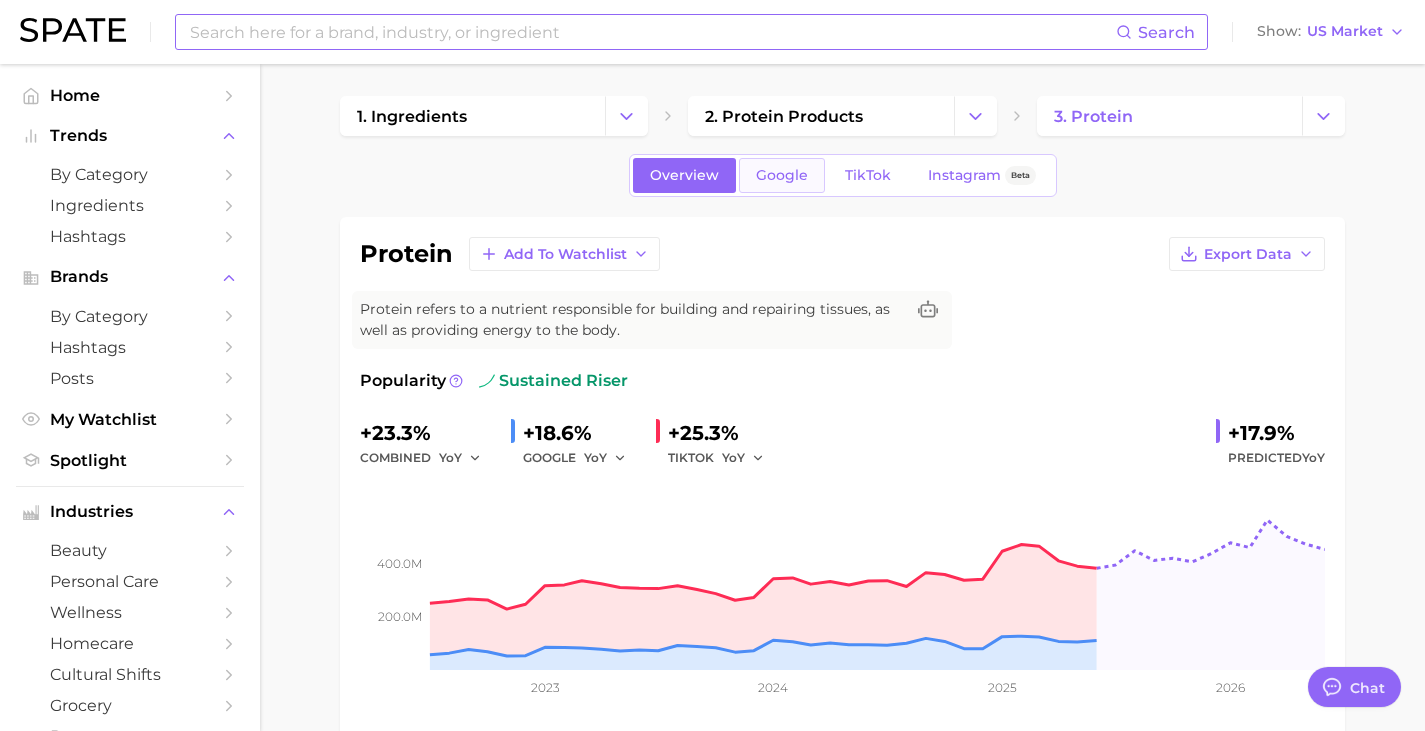 click on "Google" at bounding box center [782, 175] 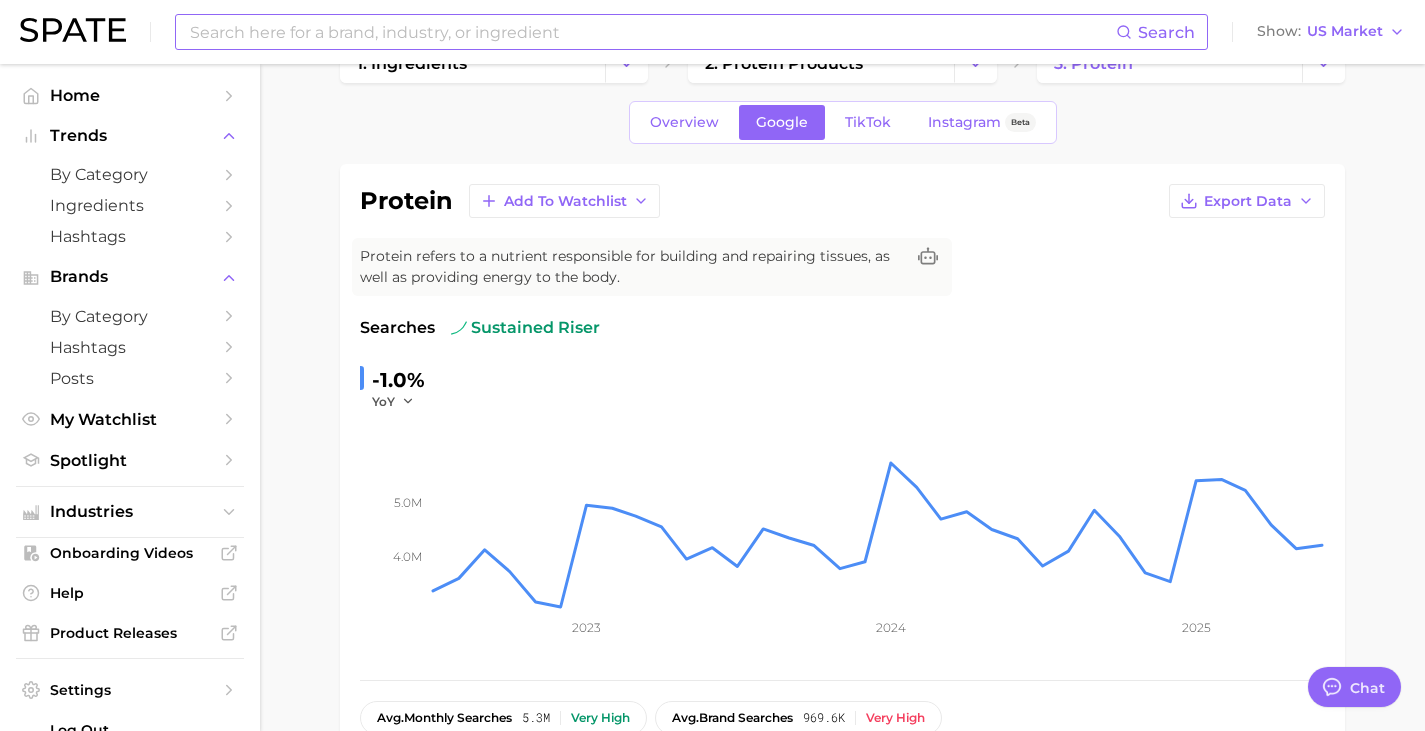 scroll, scrollTop: 61, scrollLeft: 0, axis: vertical 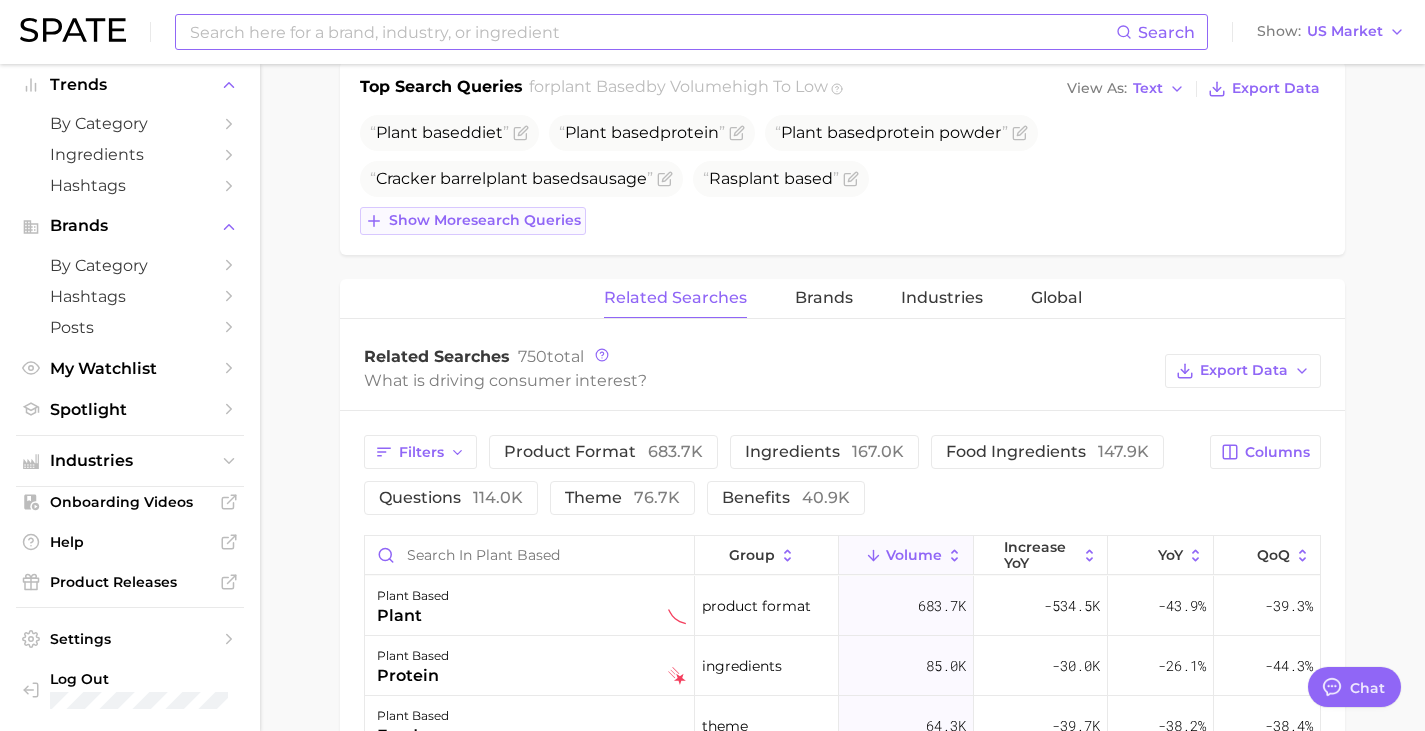 click on "Show more  search queries" at bounding box center [485, 220] 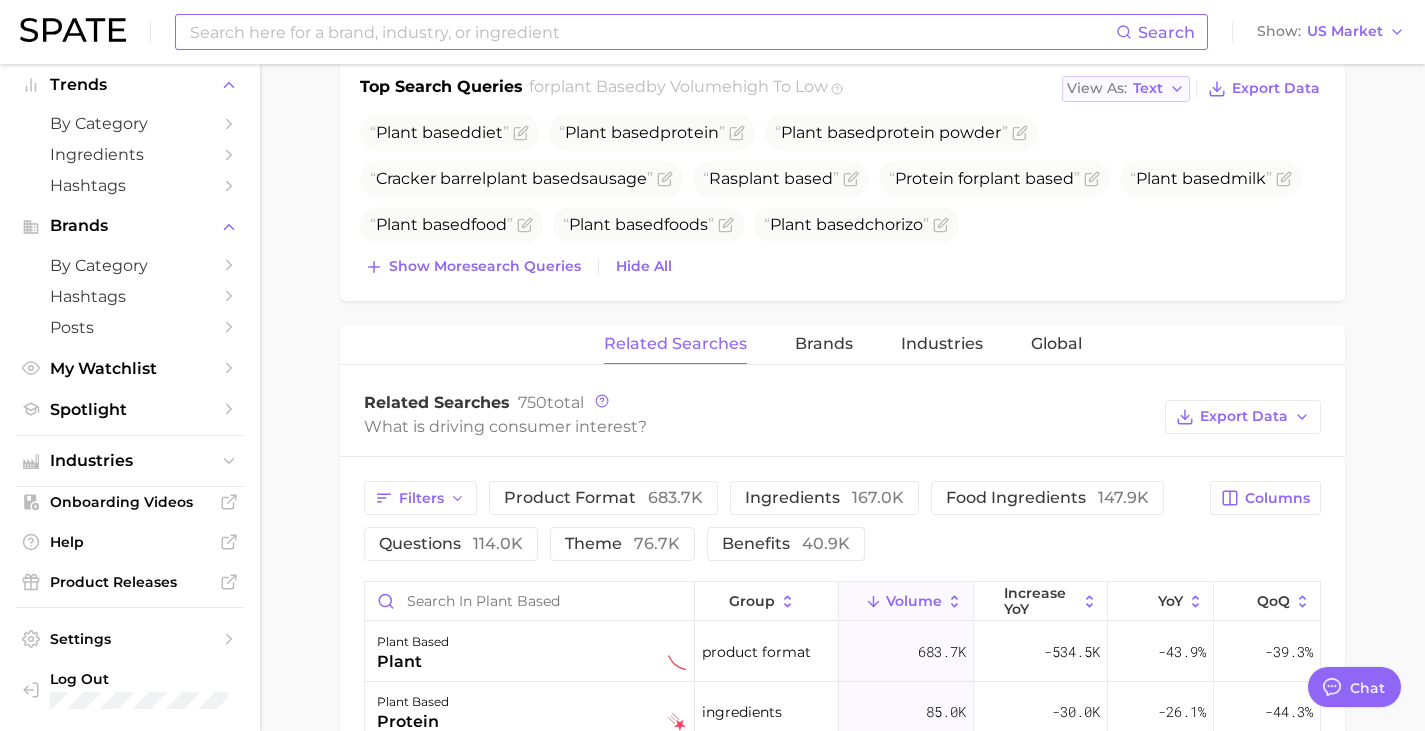 click on "Text" at bounding box center [1148, 88] 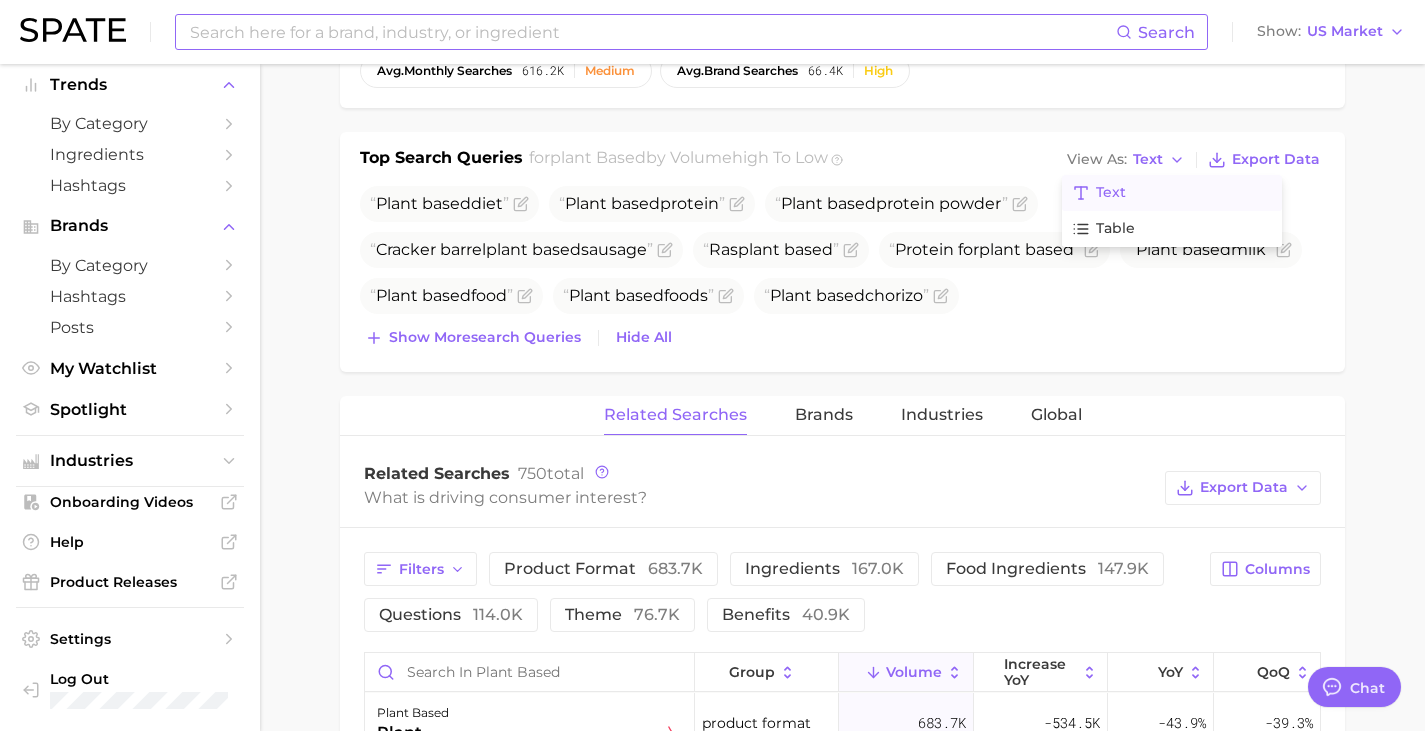 scroll, scrollTop: 720, scrollLeft: 0, axis: vertical 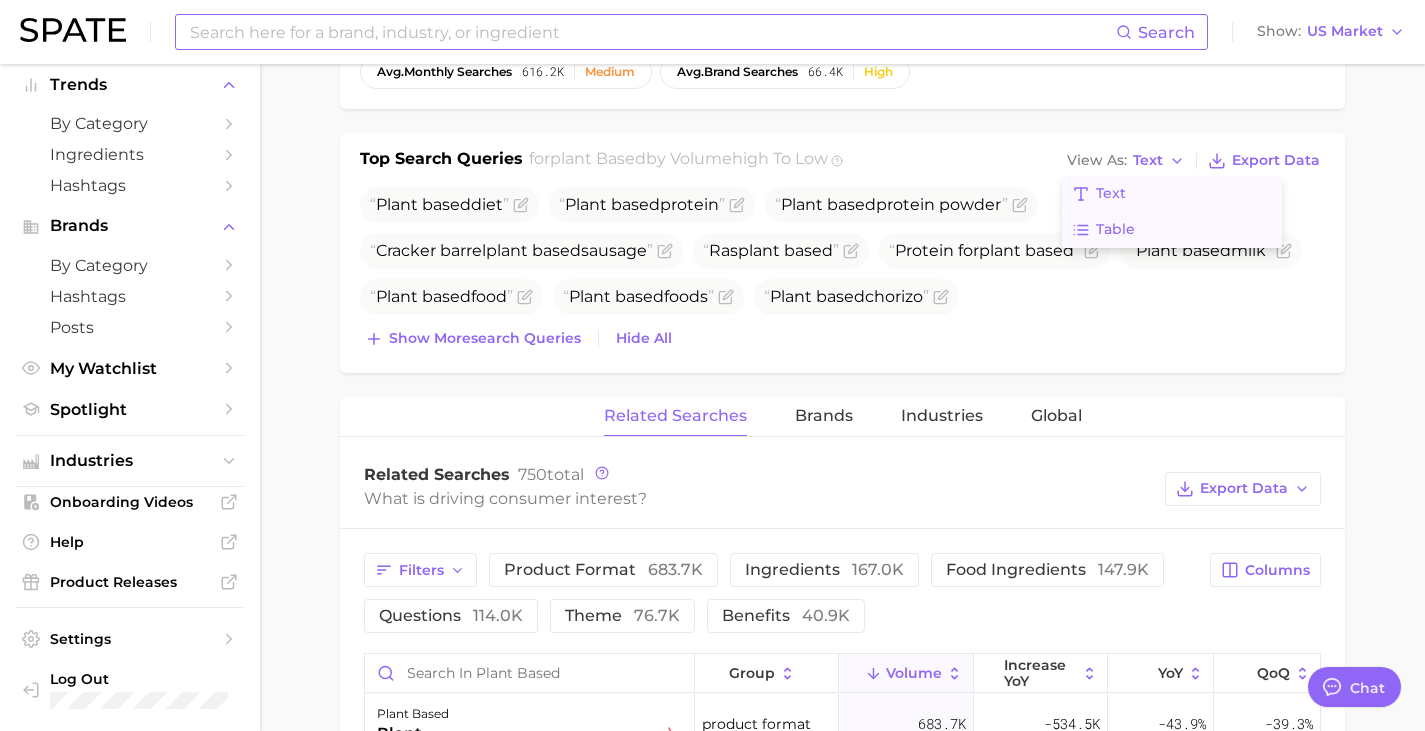 click on "Table" at bounding box center [1115, 229] 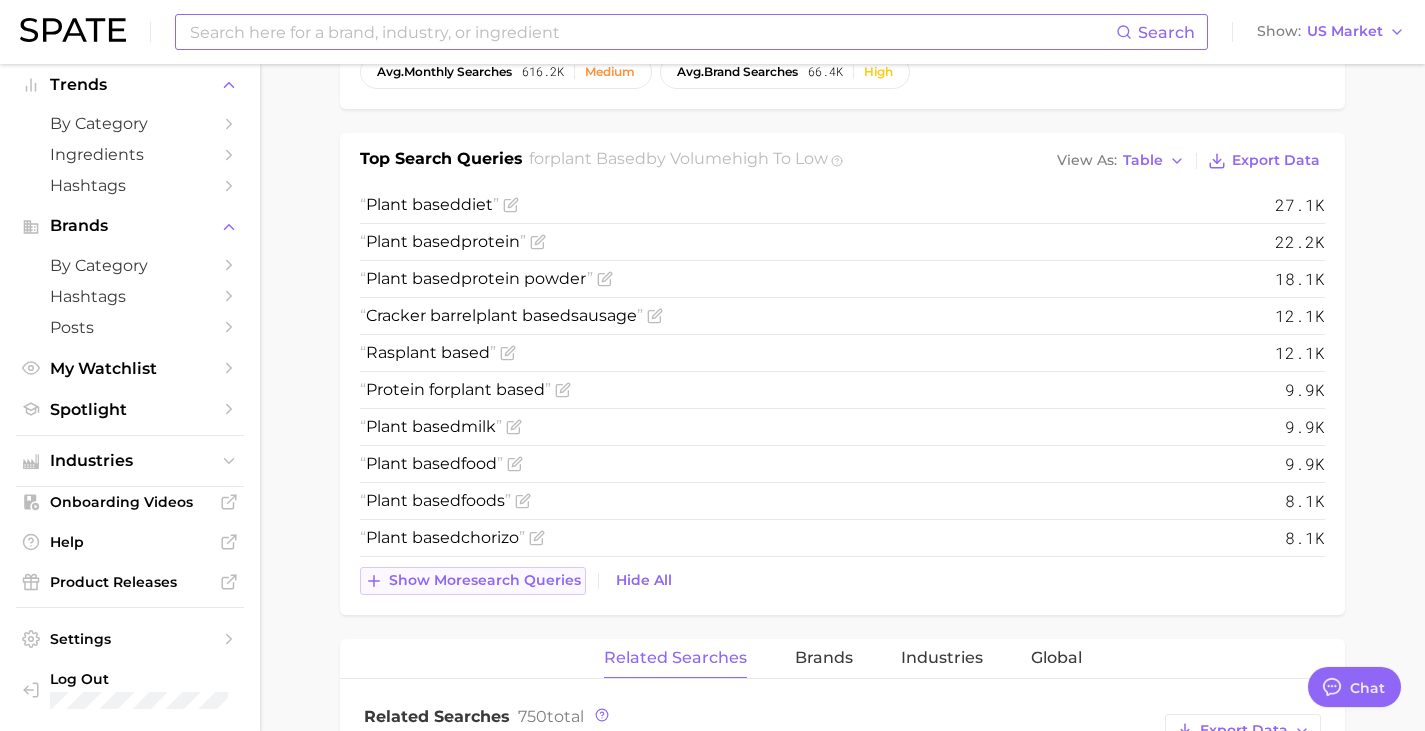 click on "Show more  search queries" at bounding box center (485, 580) 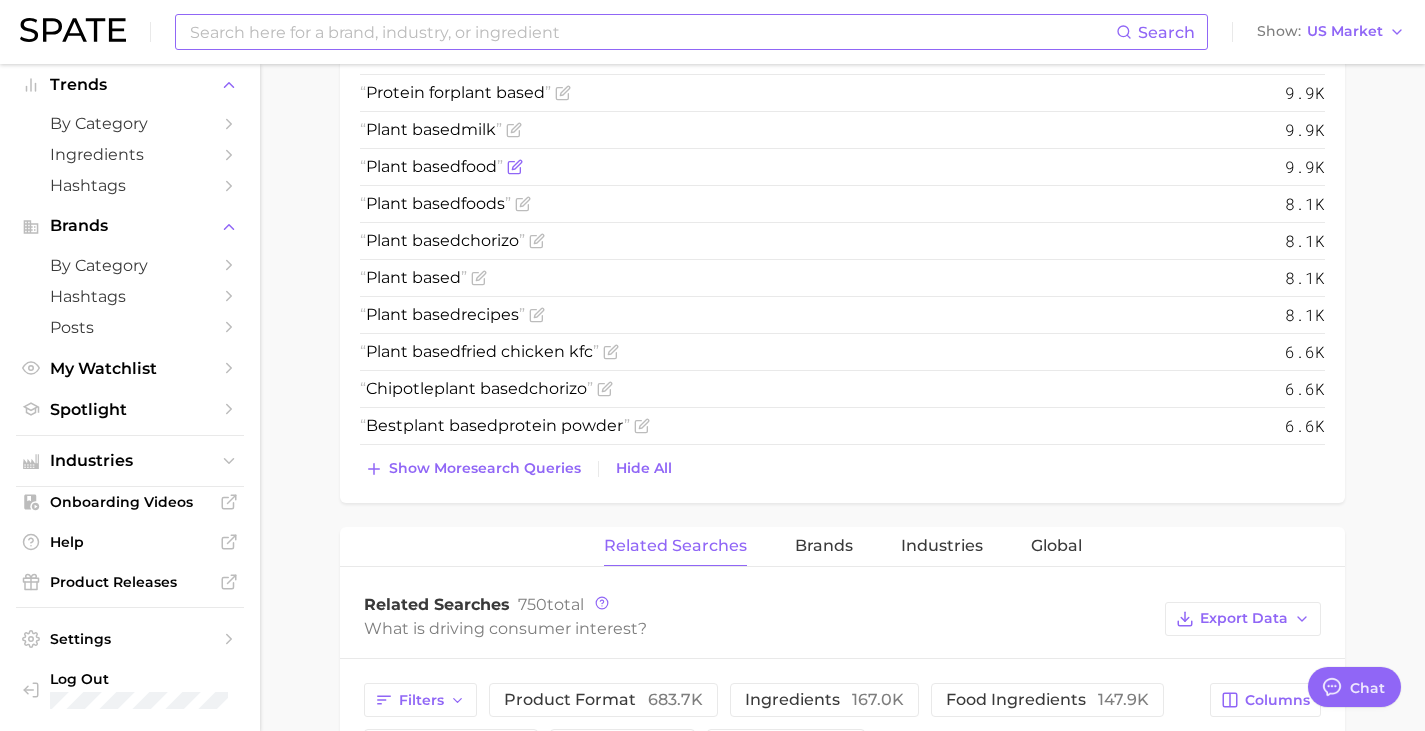 scroll, scrollTop: 1030, scrollLeft: 0, axis: vertical 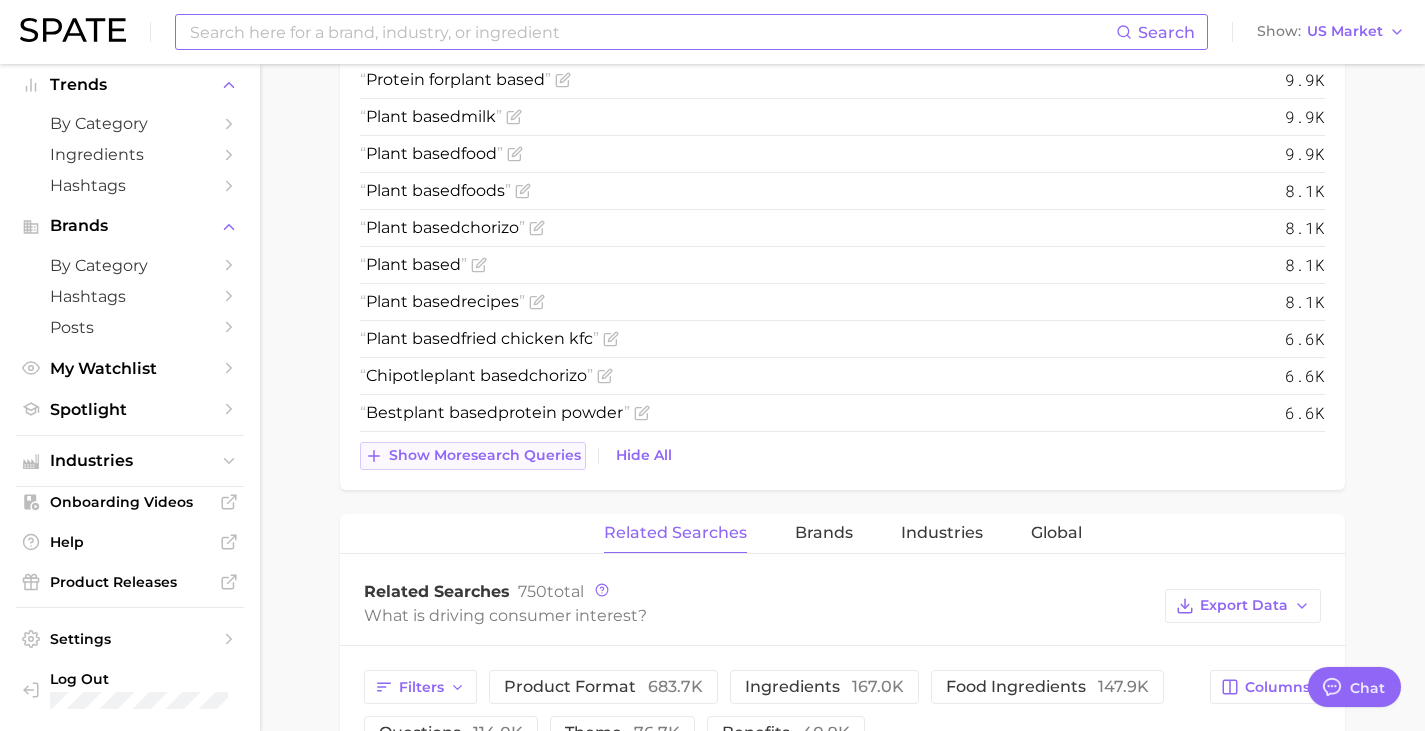 click on "Show more  search queries" at bounding box center [485, 455] 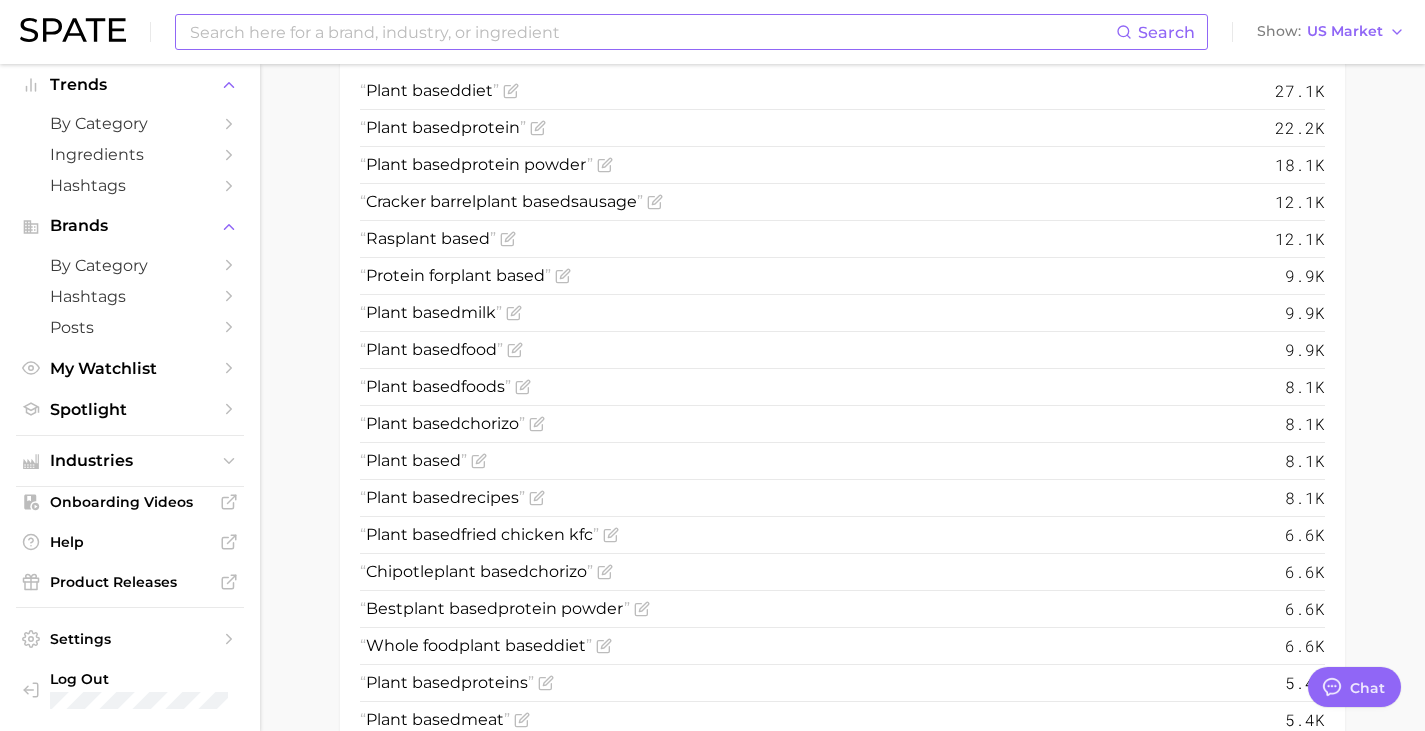 scroll, scrollTop: 833, scrollLeft: 0, axis: vertical 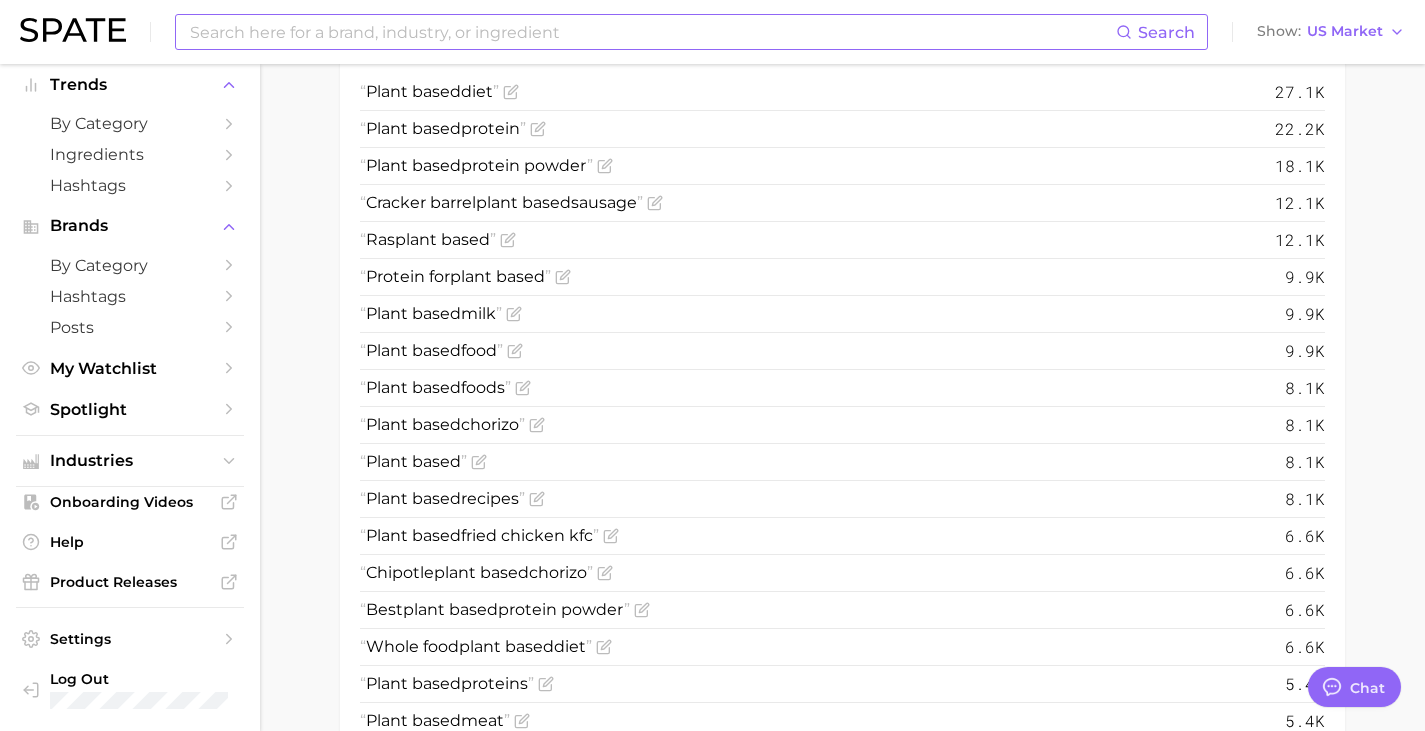 type 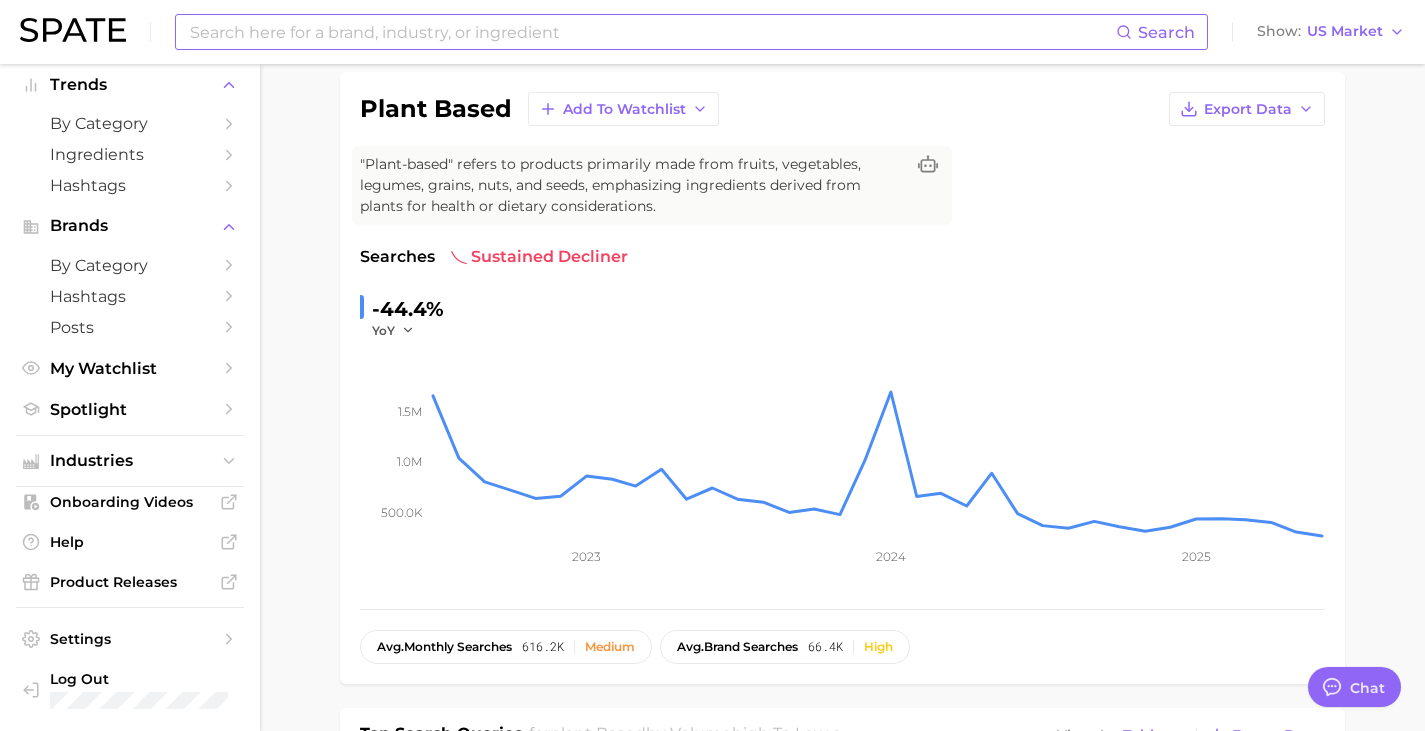 scroll, scrollTop: 147, scrollLeft: 0, axis: vertical 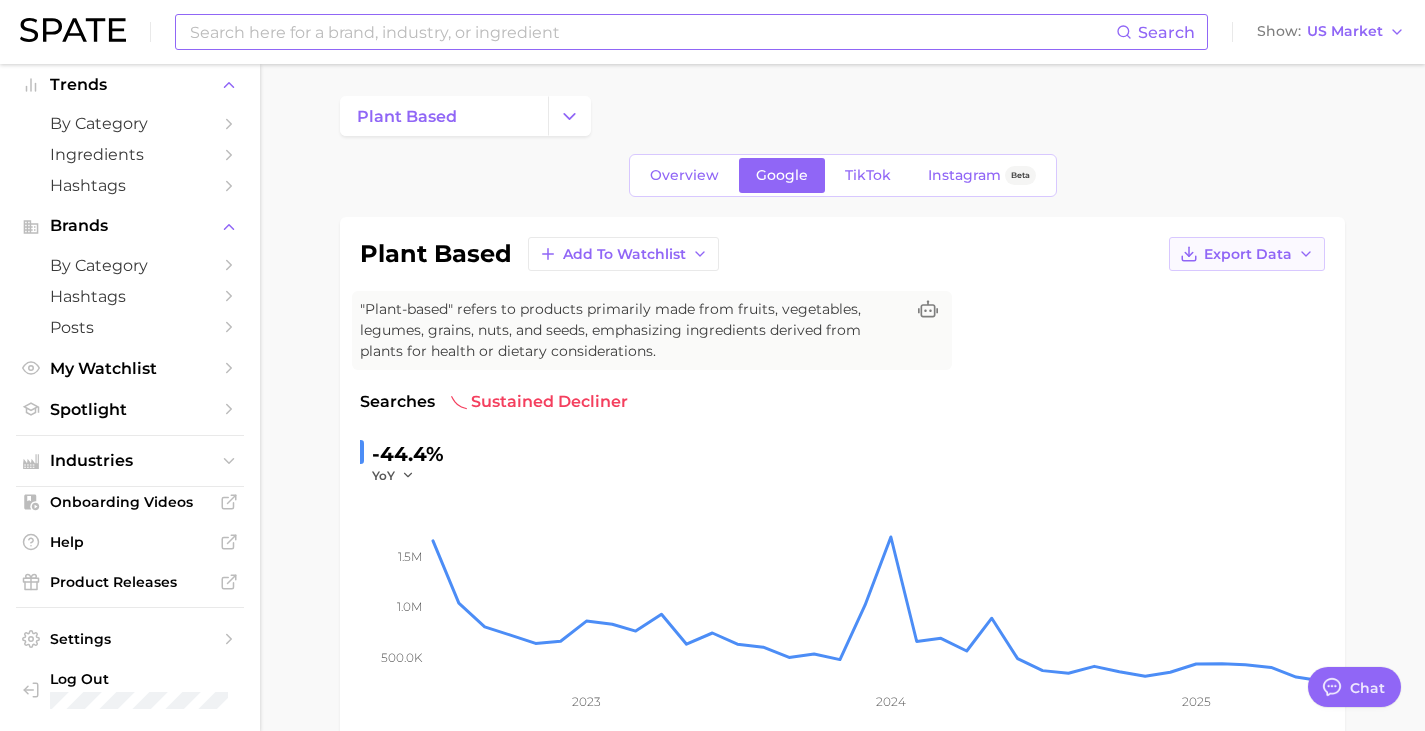 click on "Export Data" at bounding box center (1248, 254) 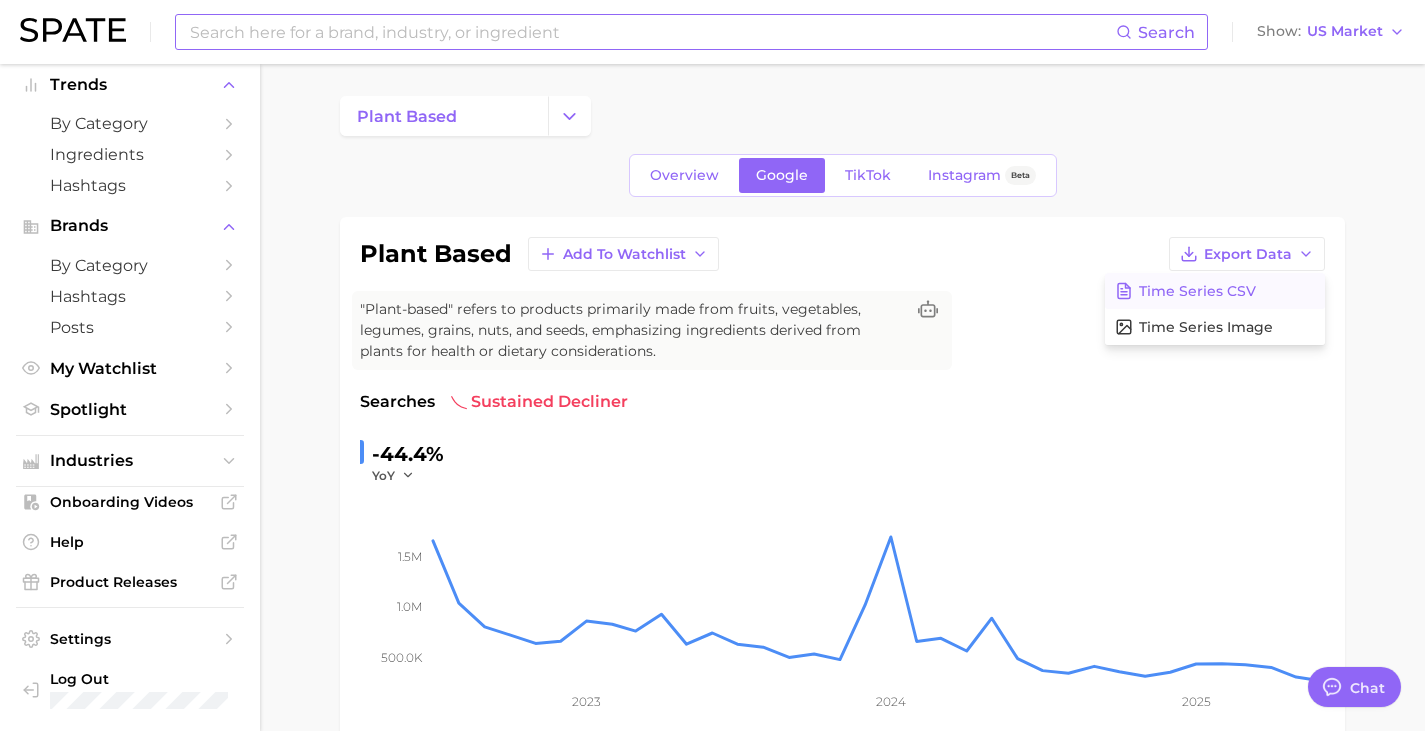 click on "Time Series CSV" at bounding box center [1197, 291] 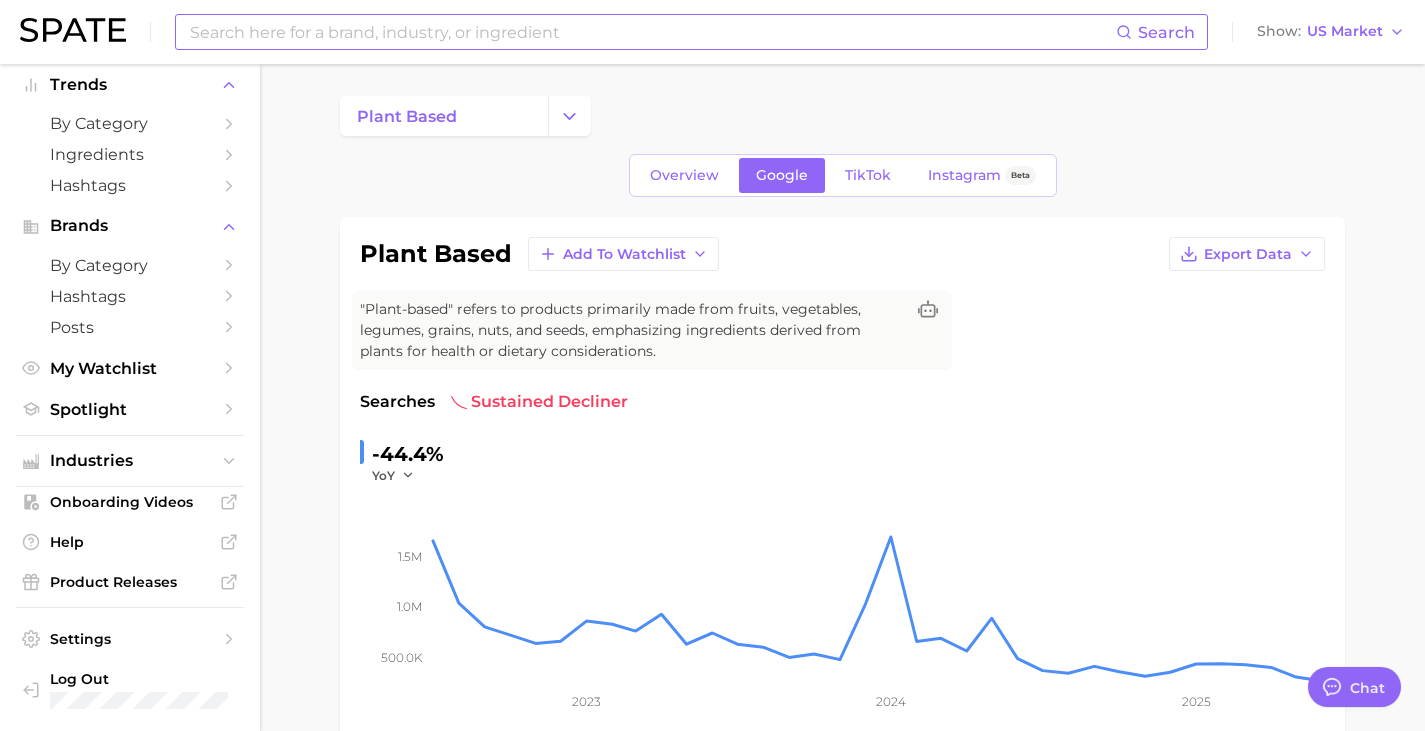 click at bounding box center (652, 32) 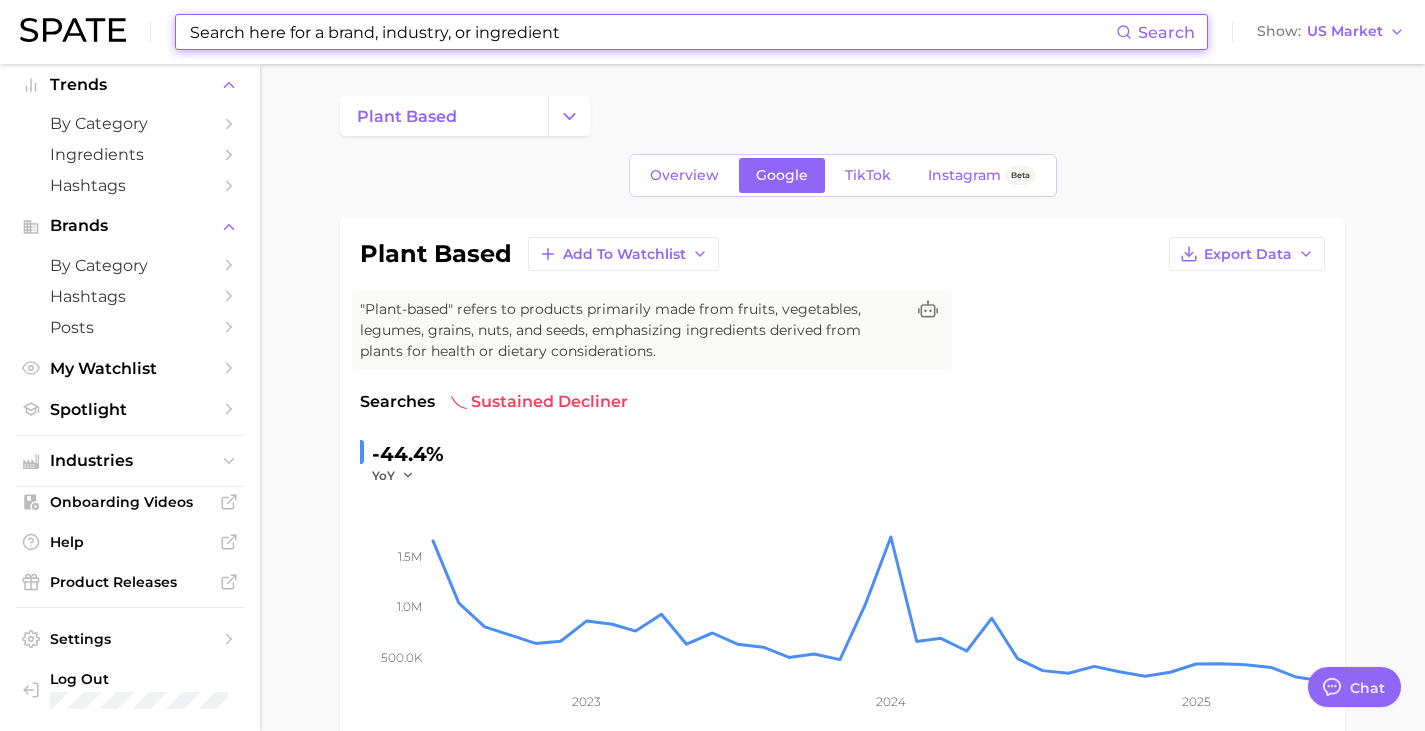 type on "t" 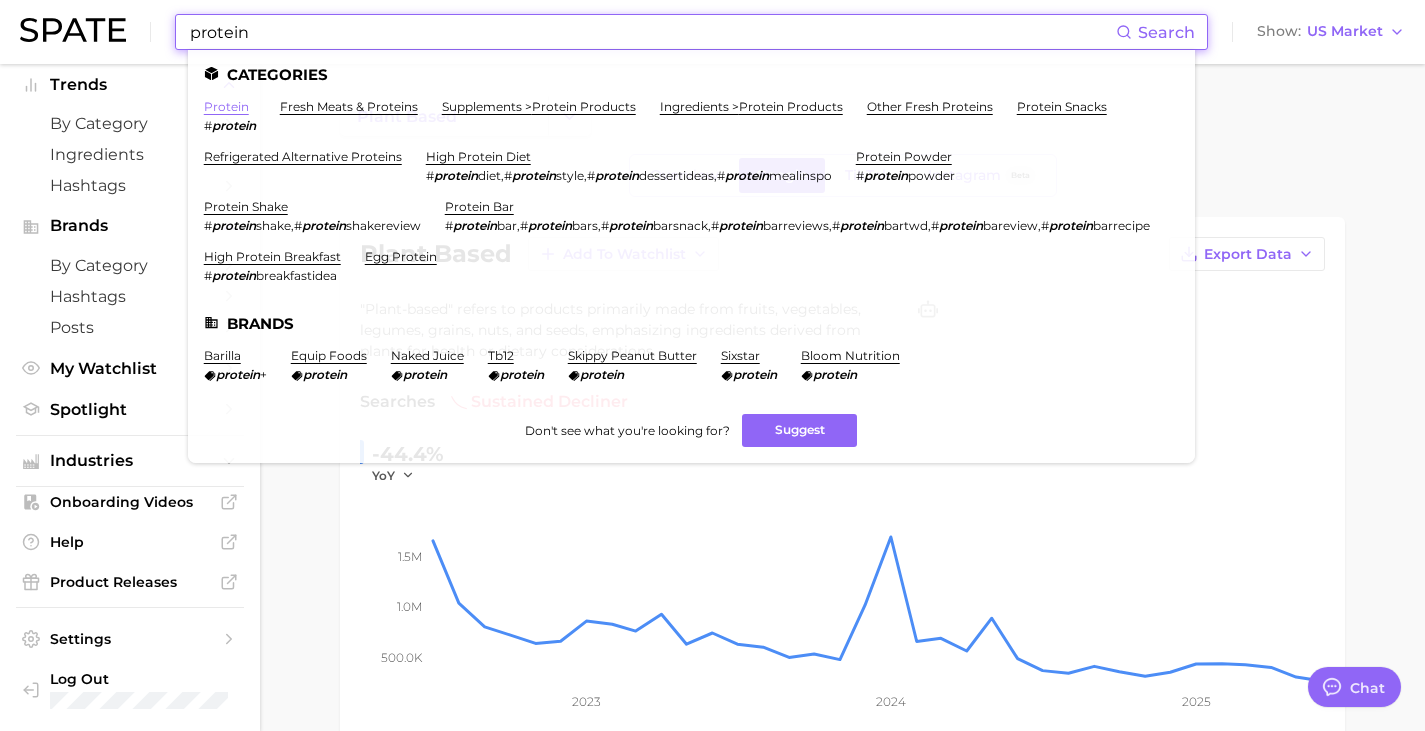 type on "protein" 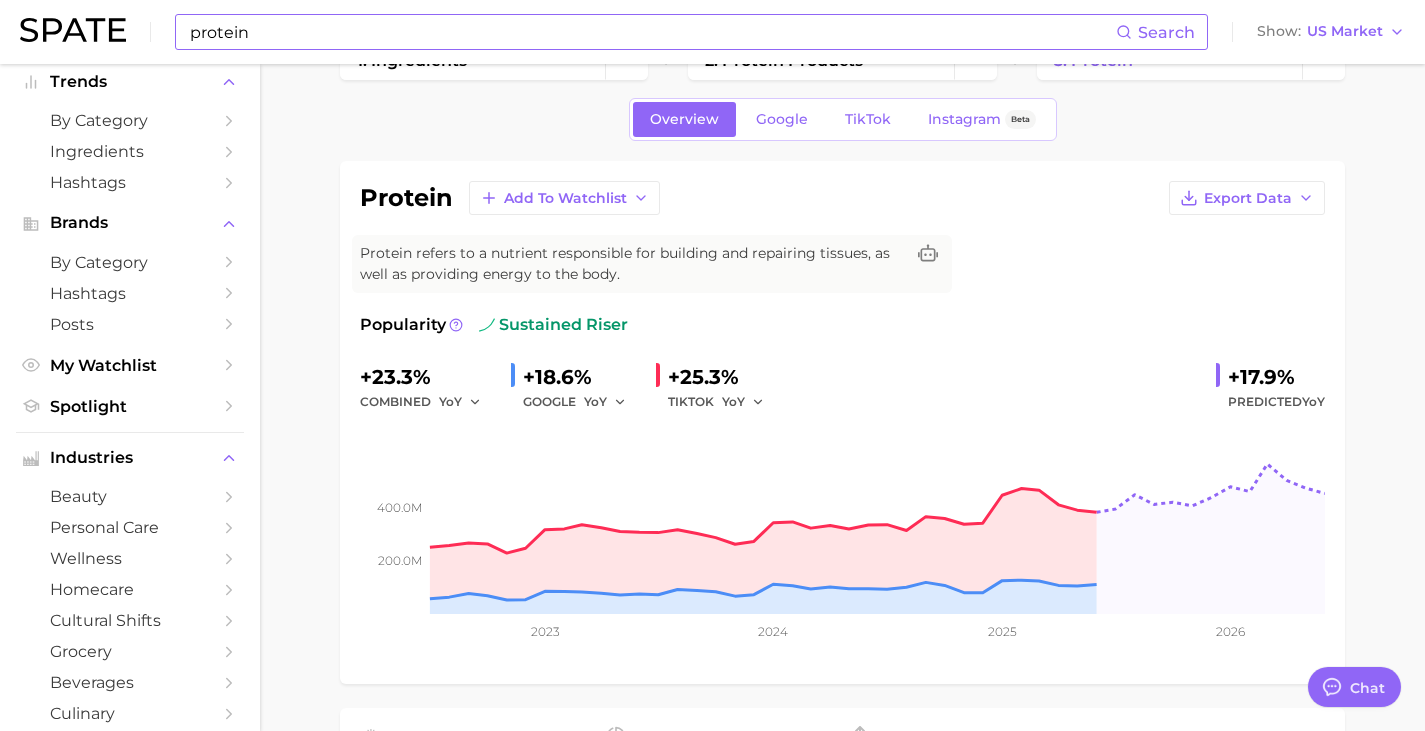scroll, scrollTop: 0, scrollLeft: 0, axis: both 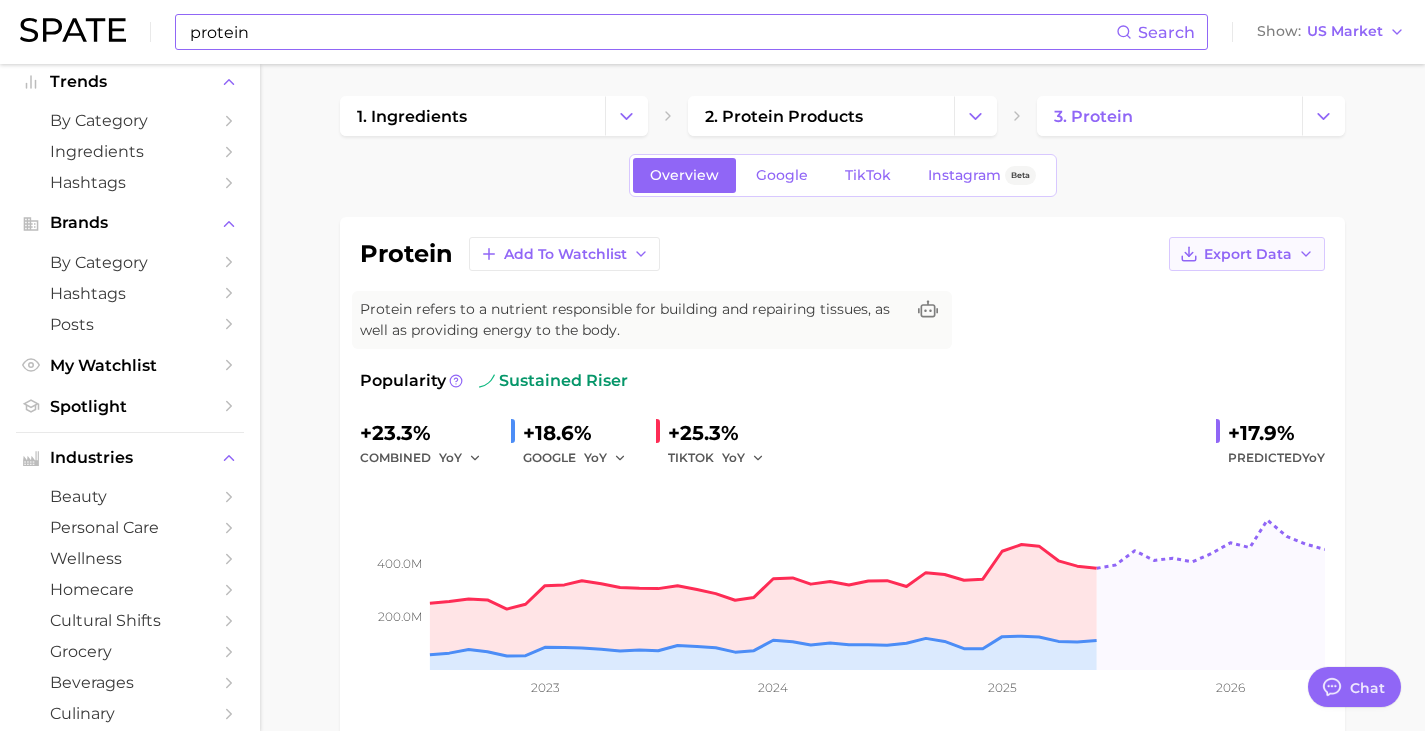 click on "Export Data" at bounding box center [1248, 254] 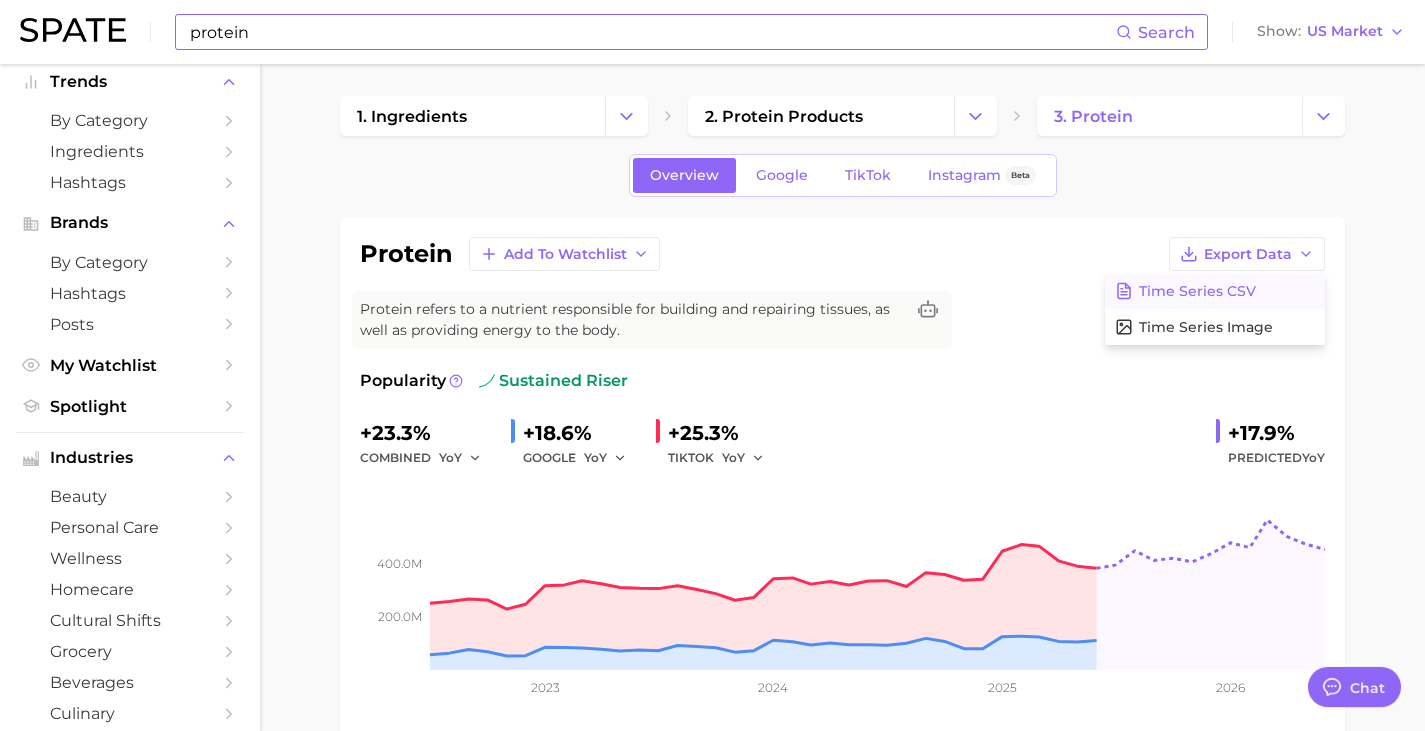 click on "Time Series CSV" at bounding box center [1197, 291] 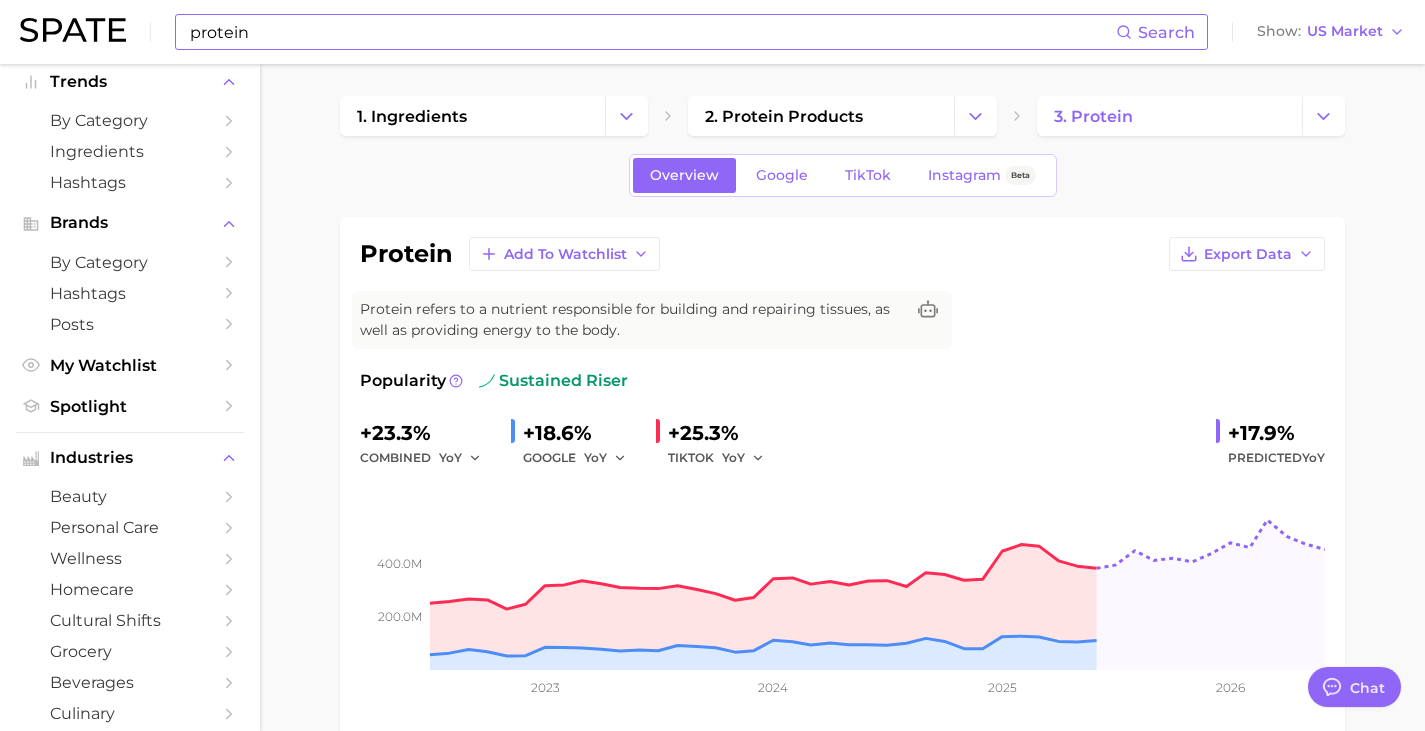 click on "Overview Google TikTok Instagram Beta" at bounding box center (842, 175) 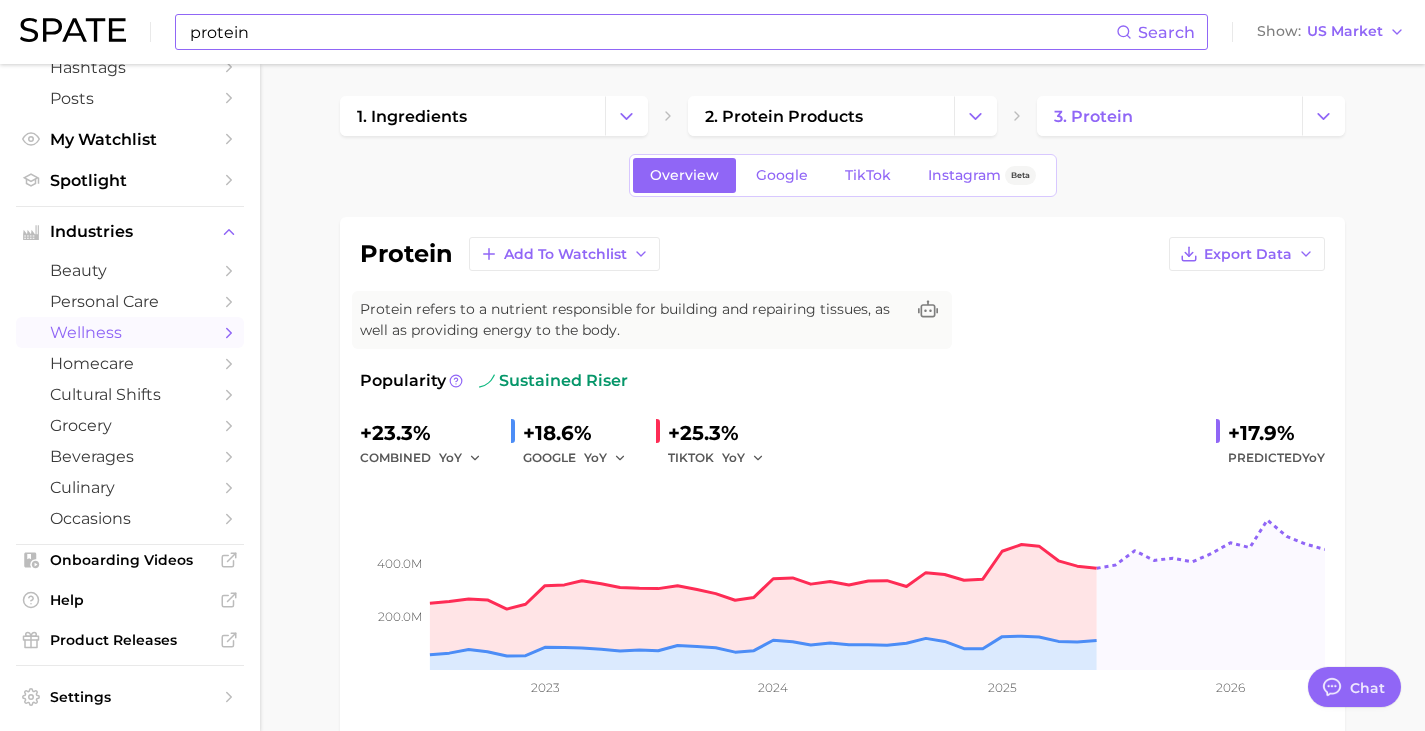 scroll, scrollTop: 0, scrollLeft: 0, axis: both 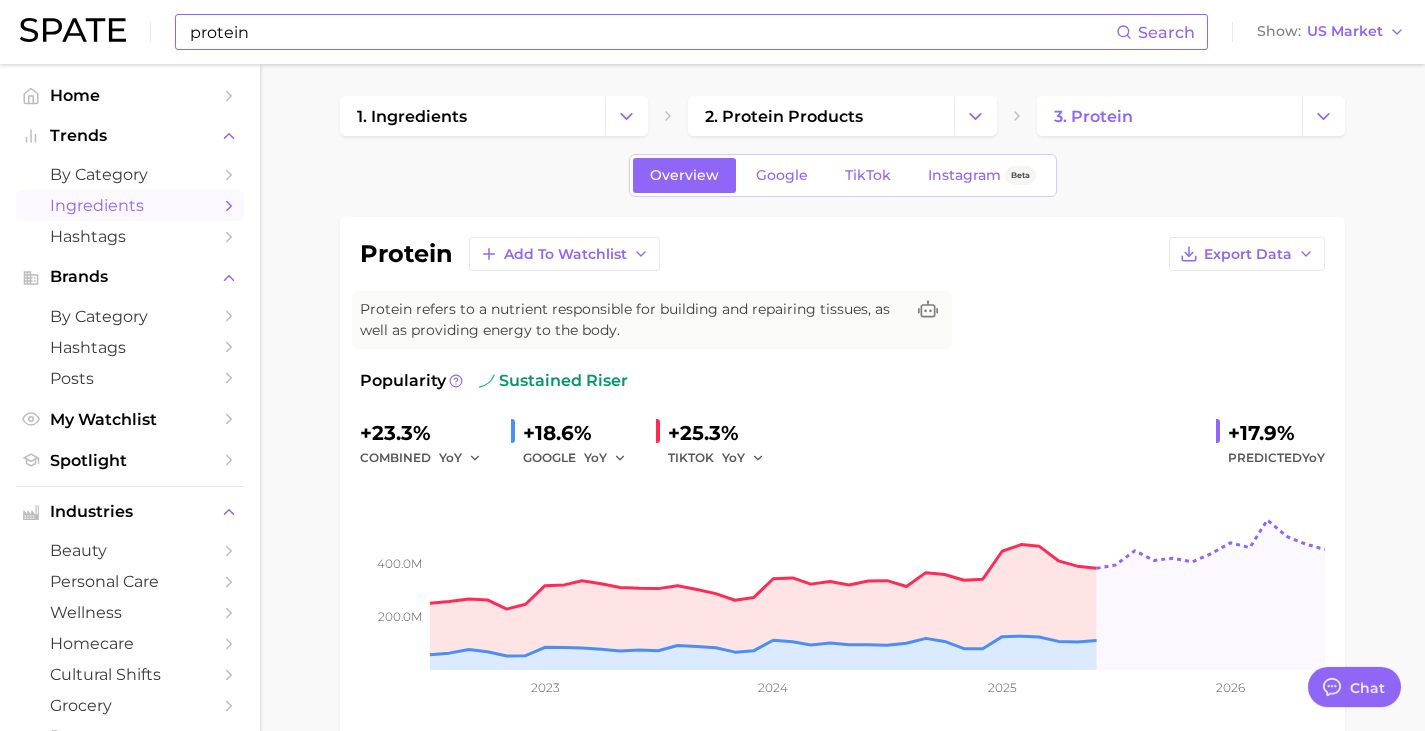 click on "Ingredients" at bounding box center (130, 205) 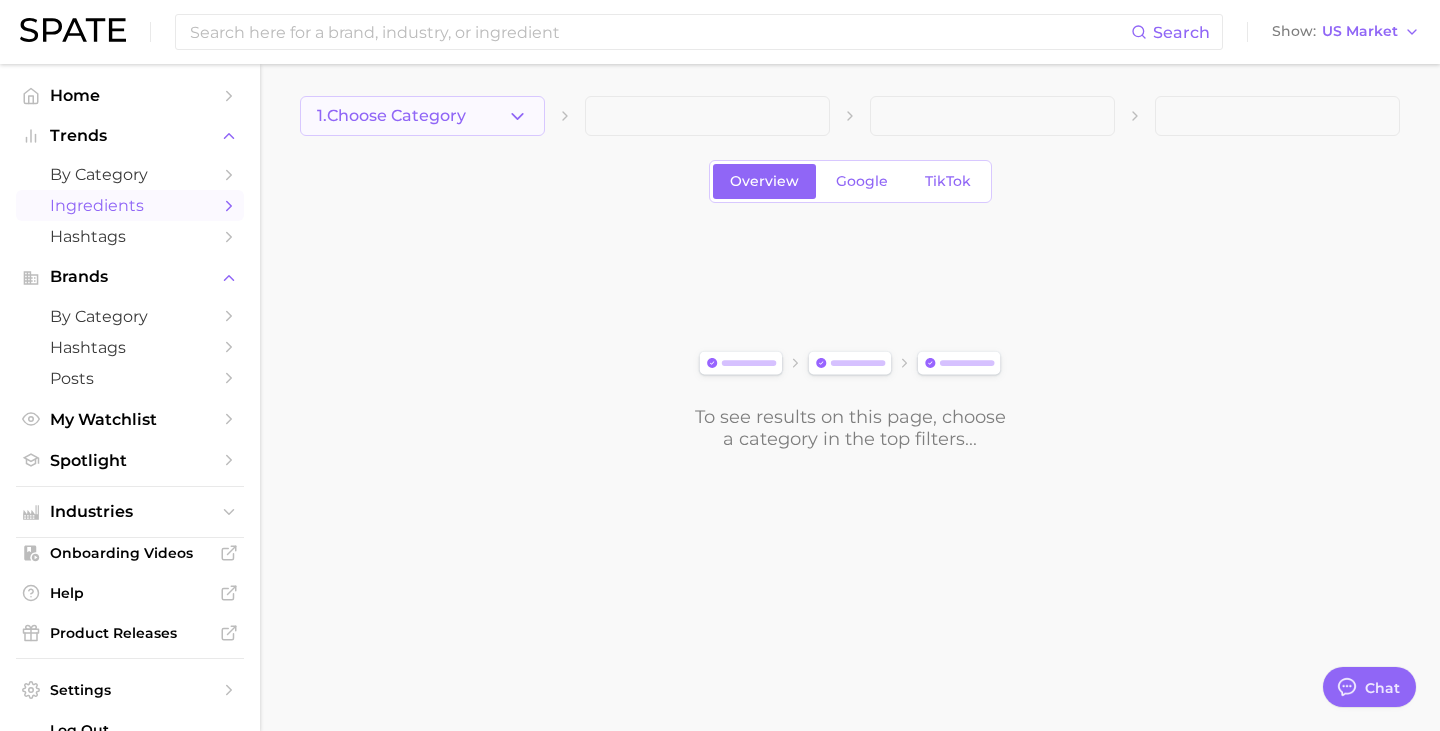 click on "1.  Choose Category" at bounding box center [391, 116] 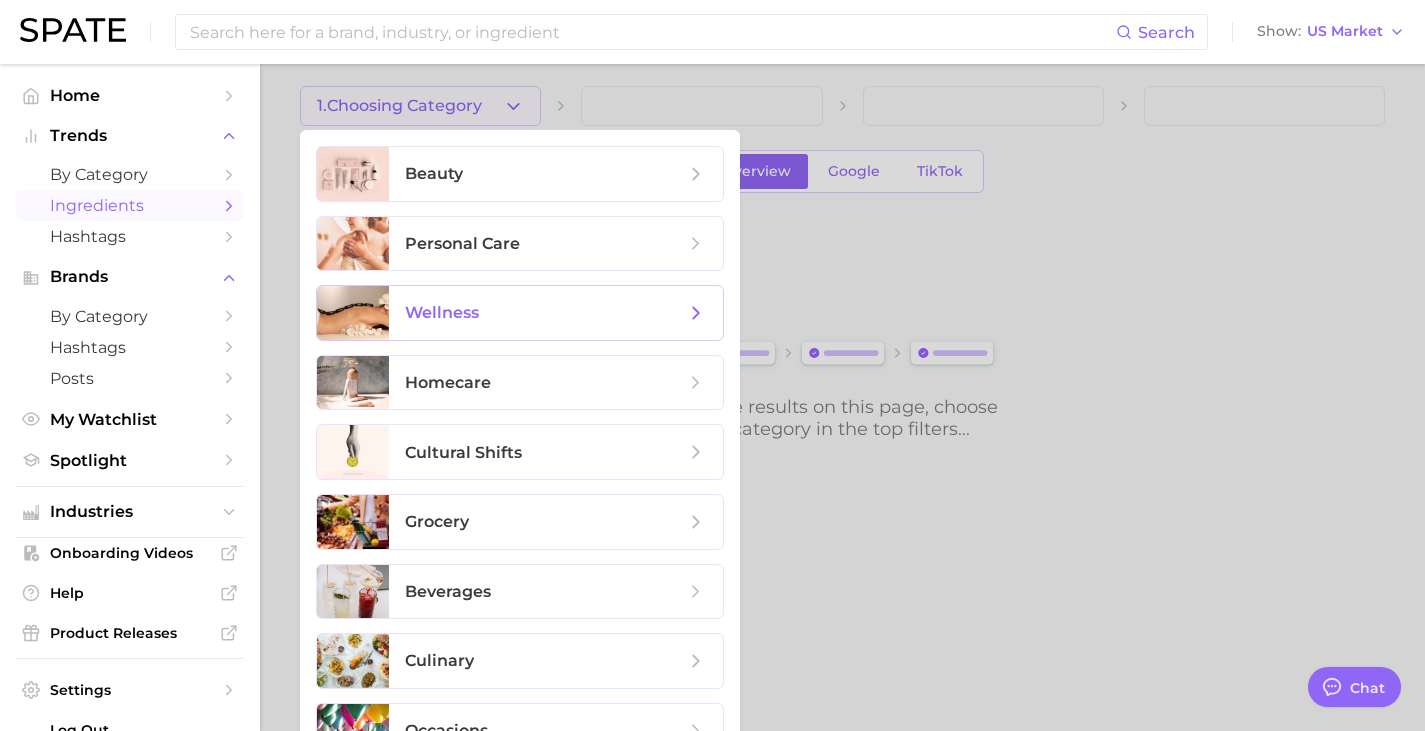 scroll, scrollTop: 9, scrollLeft: 0, axis: vertical 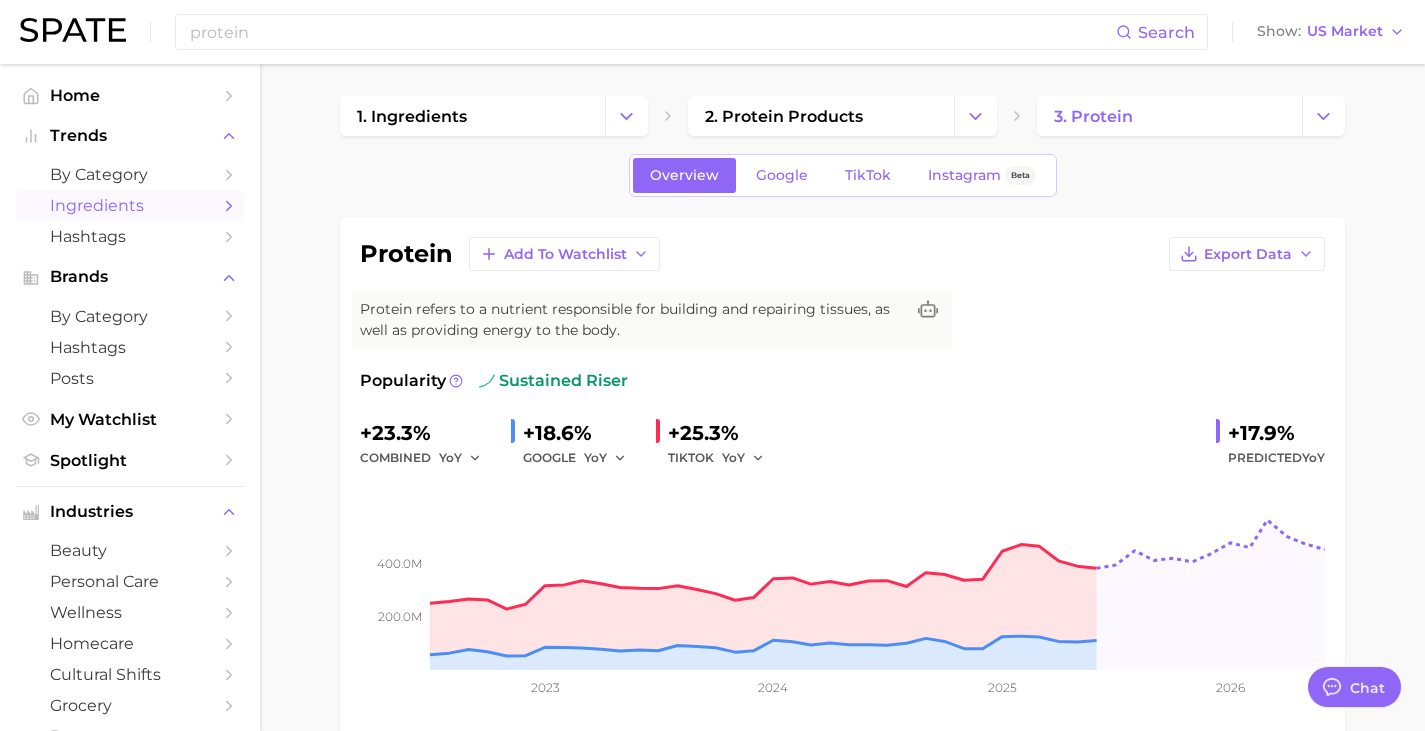 click on "Ingredients" at bounding box center [130, 205] 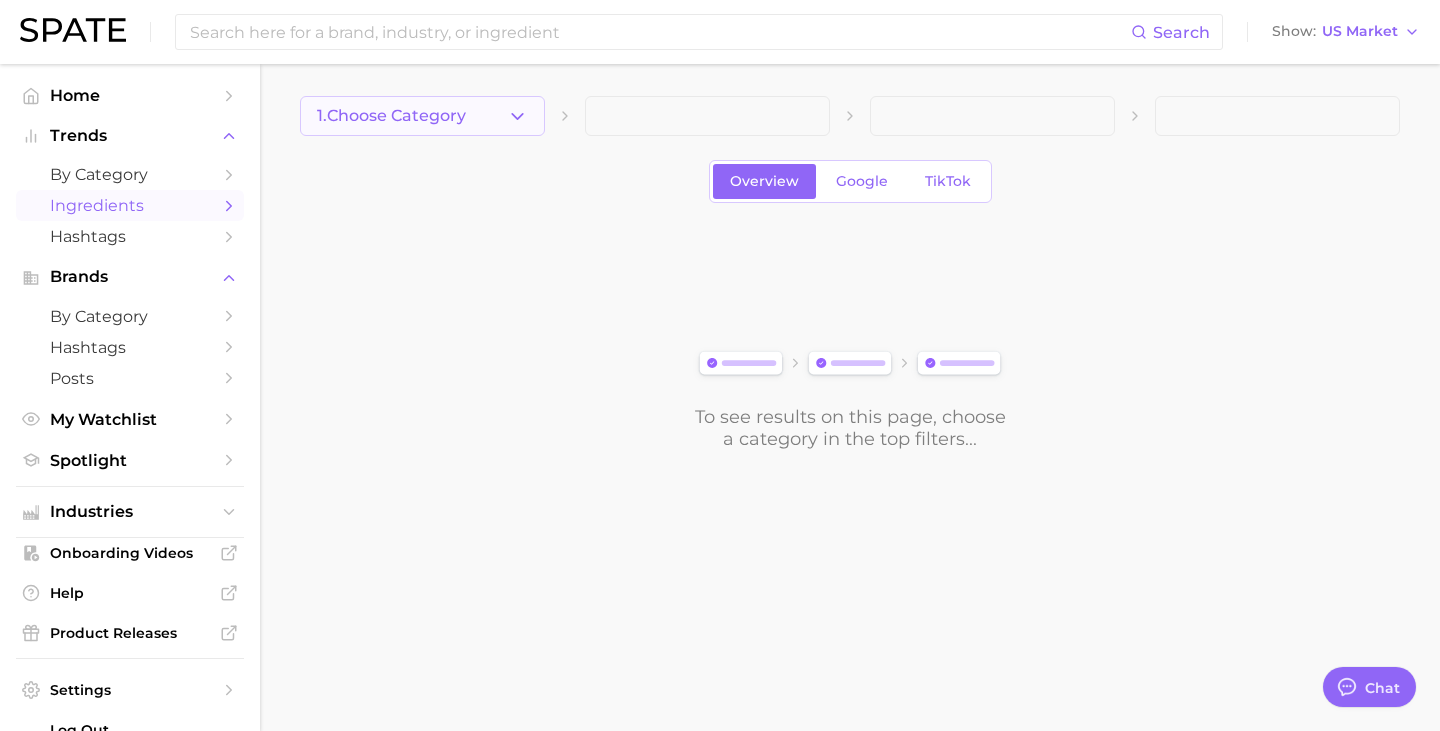 click on "1.  Choose Category" at bounding box center (391, 116) 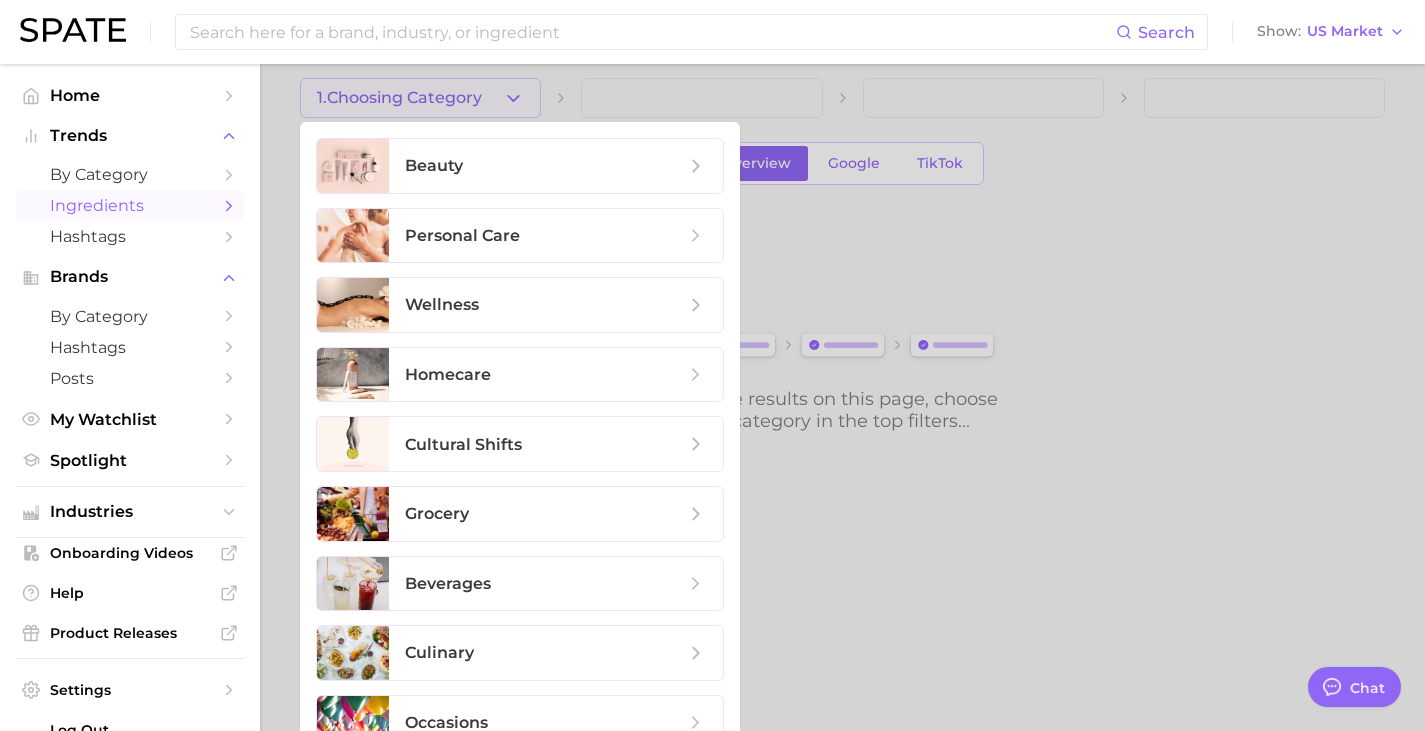 scroll, scrollTop: 0, scrollLeft: 0, axis: both 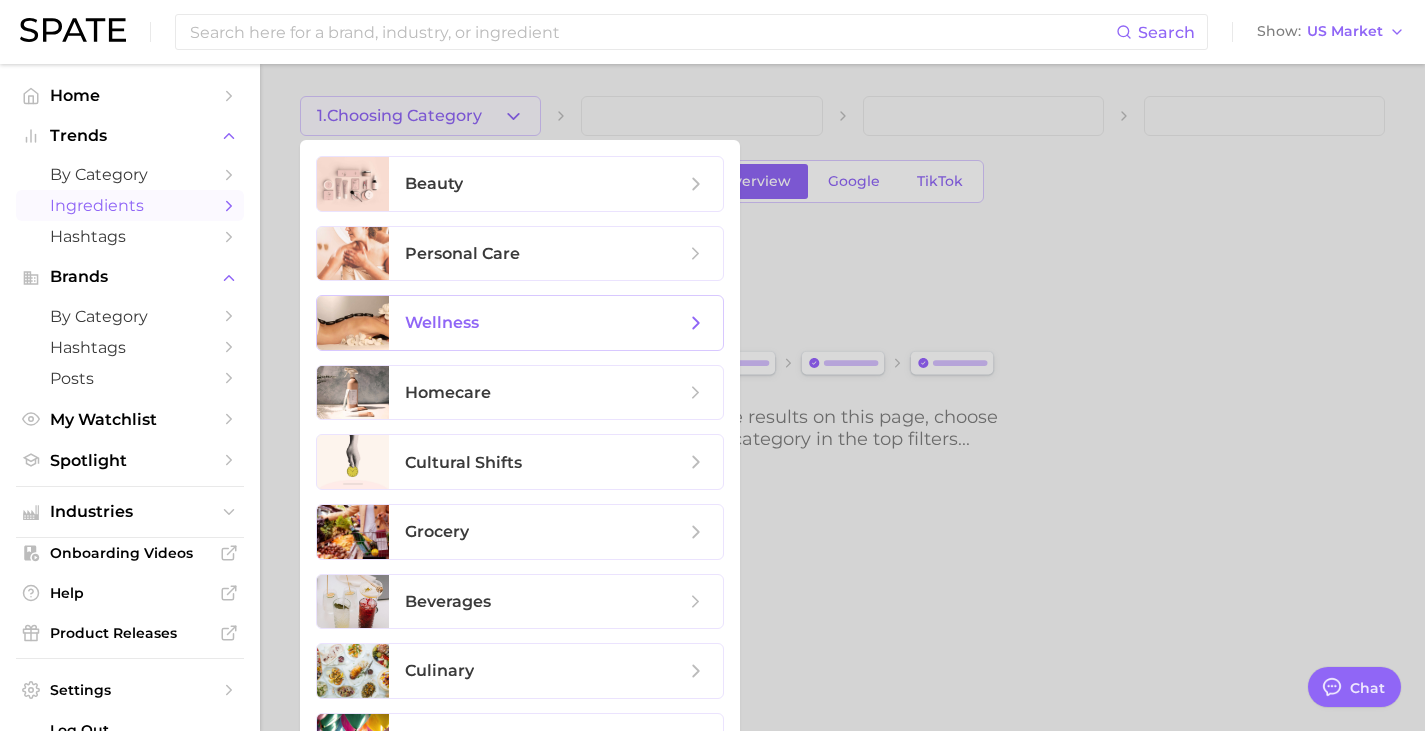 click on "wellness" at bounding box center (442, 322) 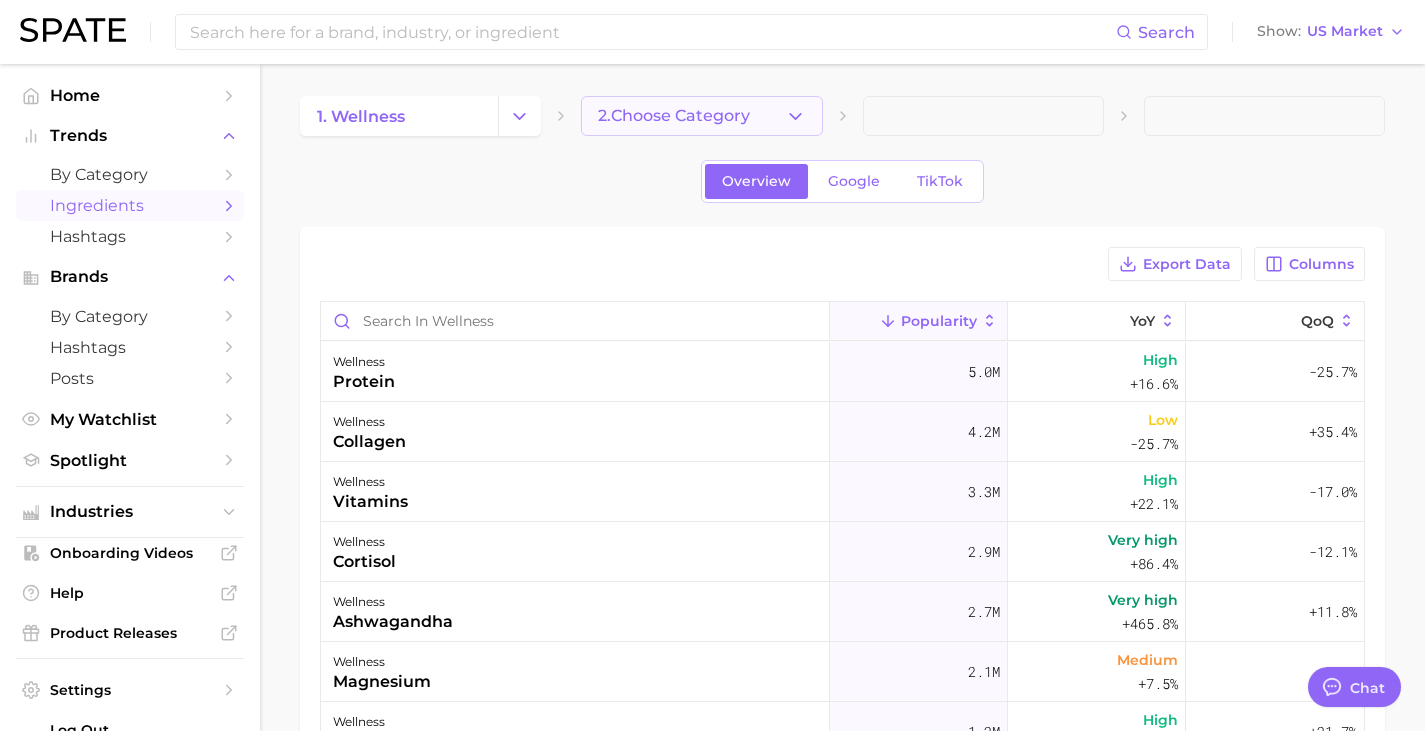 click on "2.  Choose Category" at bounding box center [674, 116] 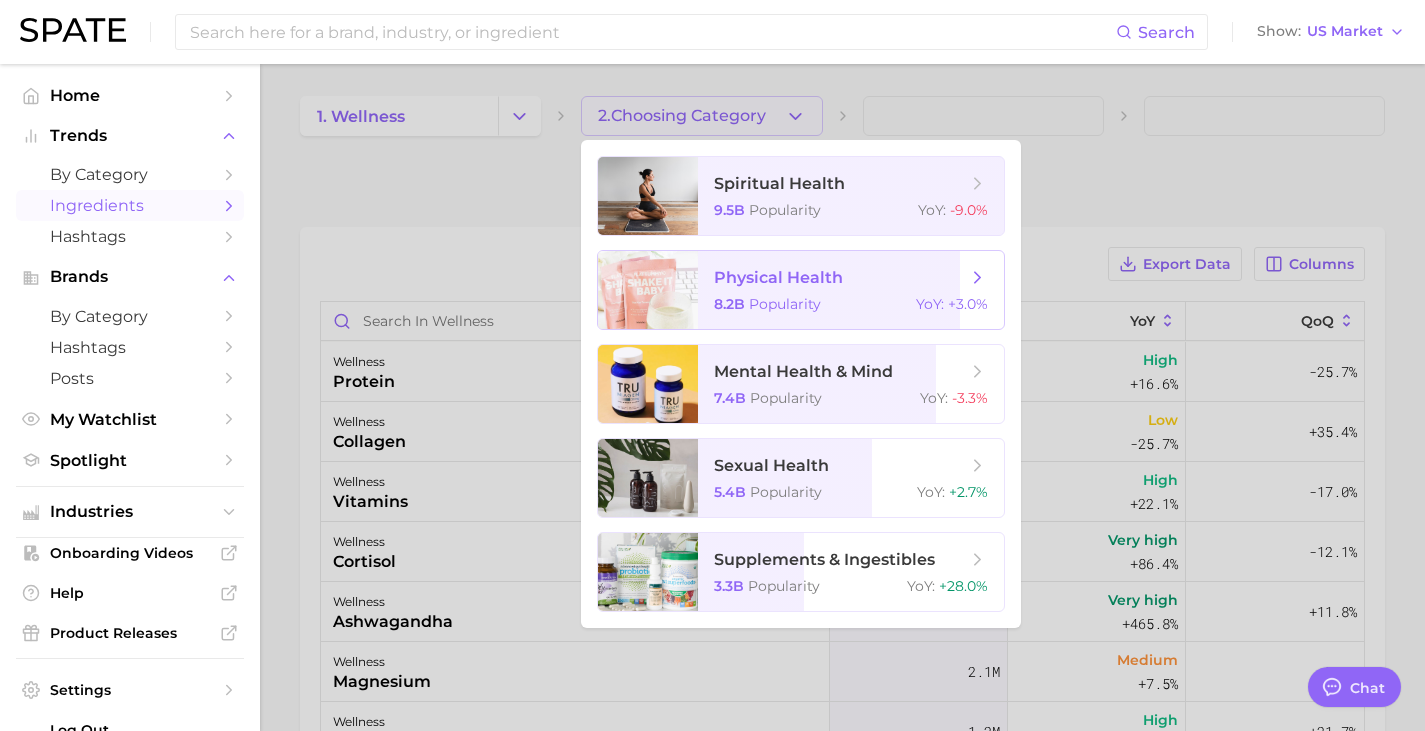 click at bounding box center (712, 365) 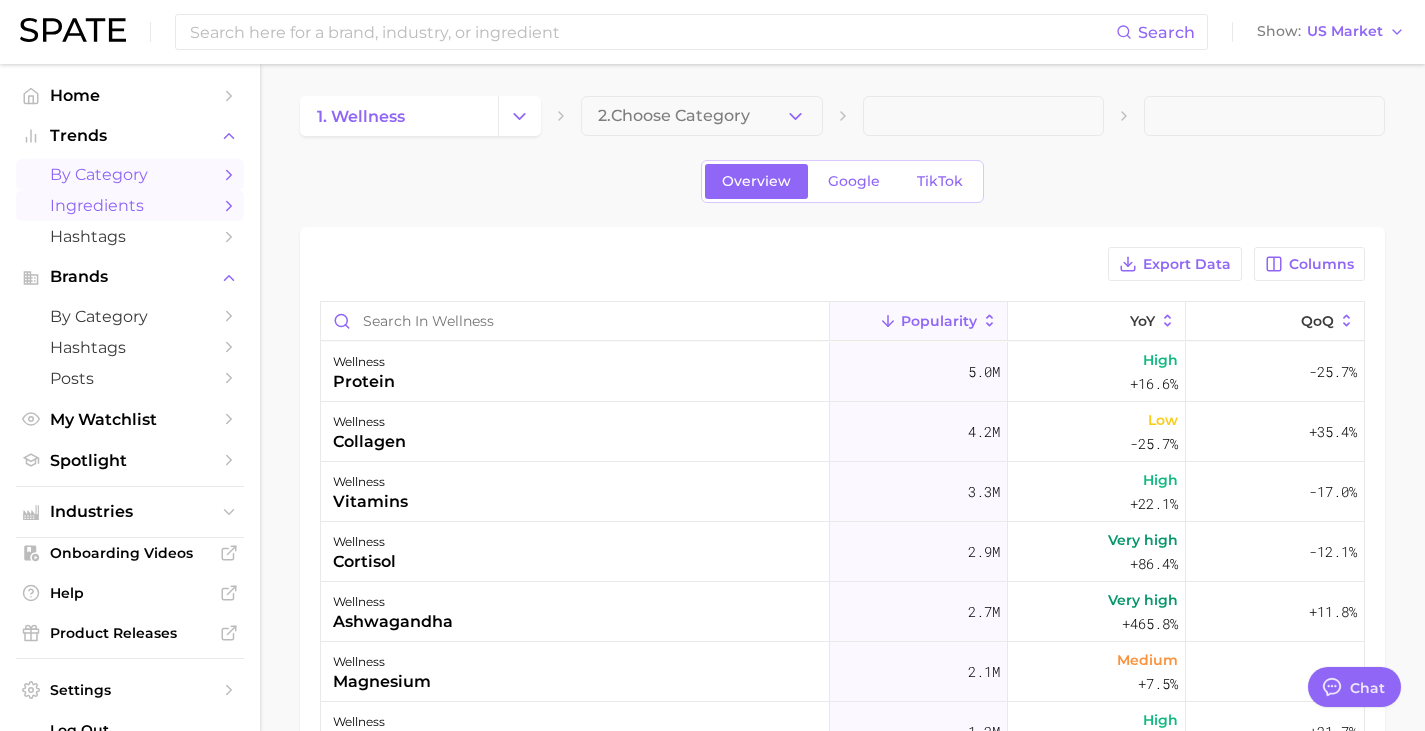 click on "by Category" at bounding box center [130, 174] 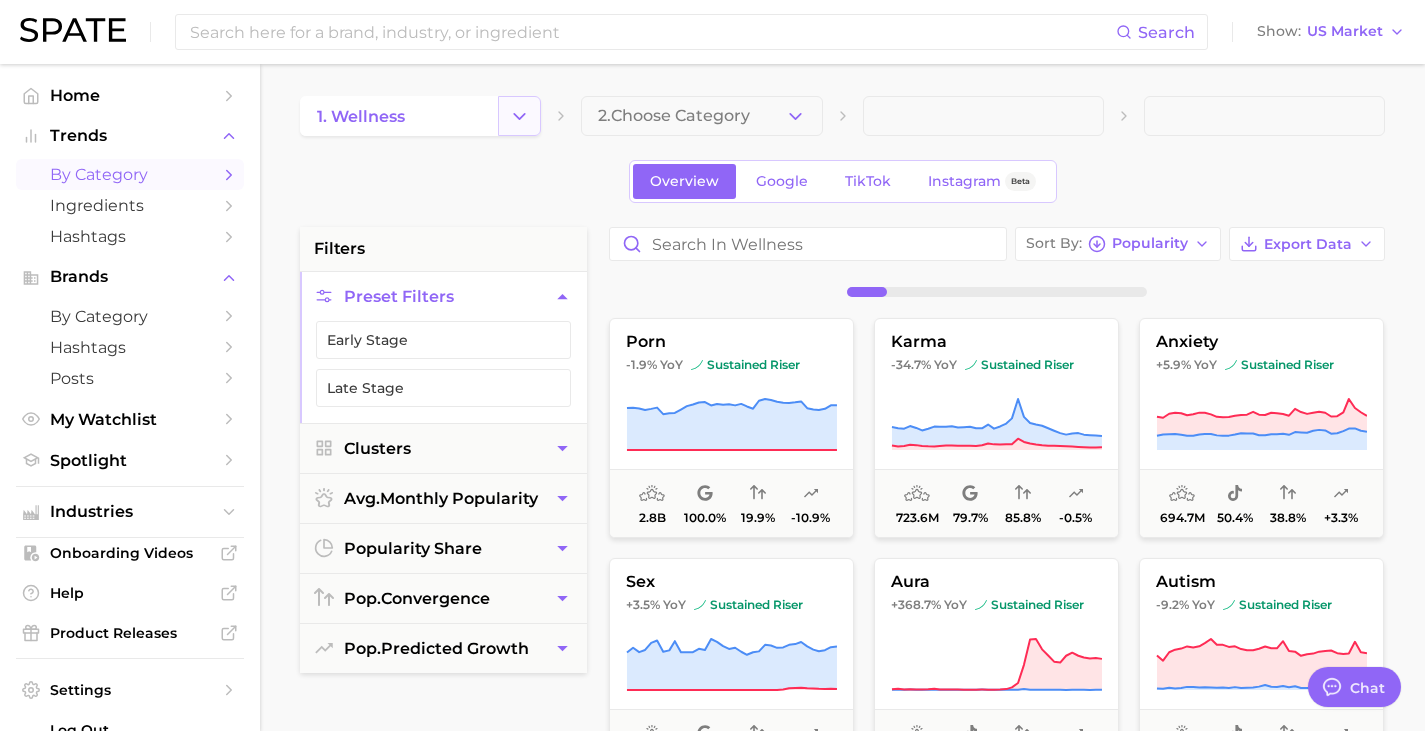 click 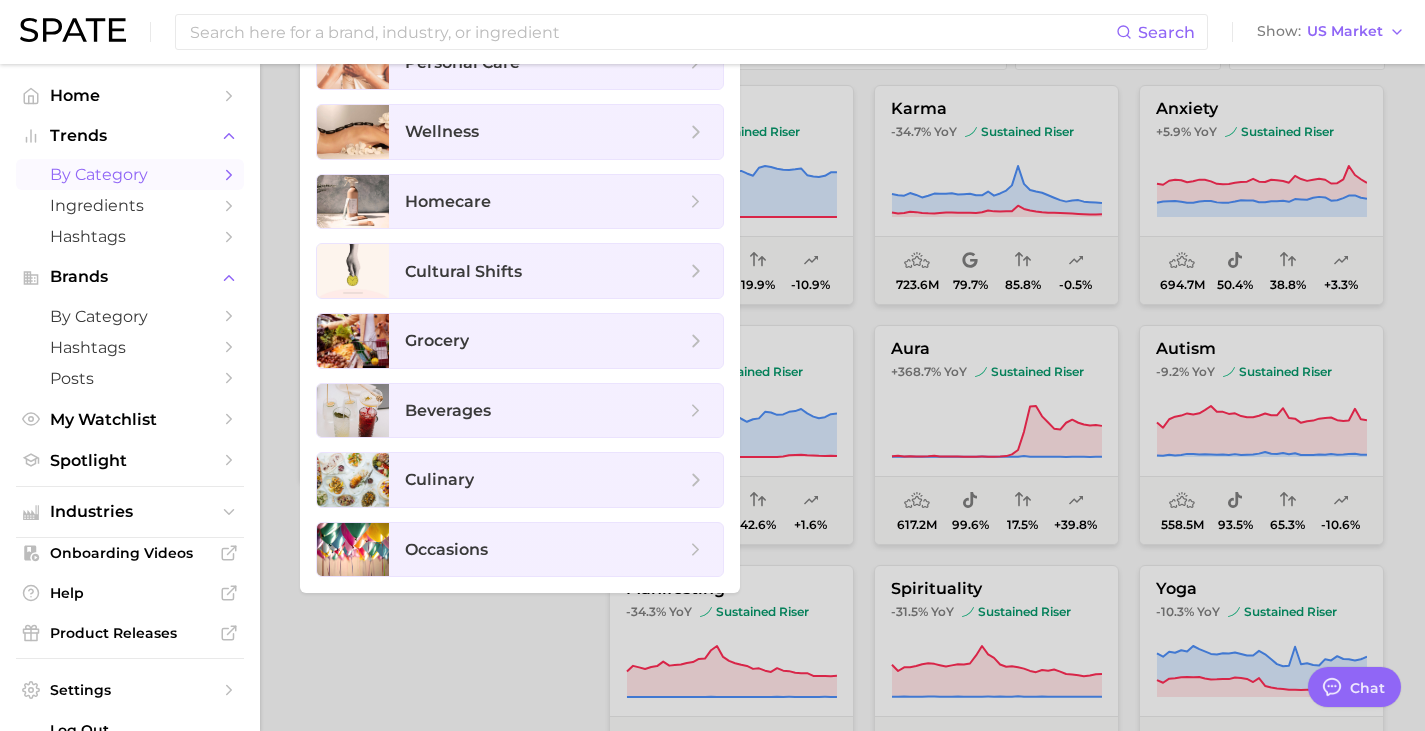 scroll, scrollTop: 0, scrollLeft: 0, axis: both 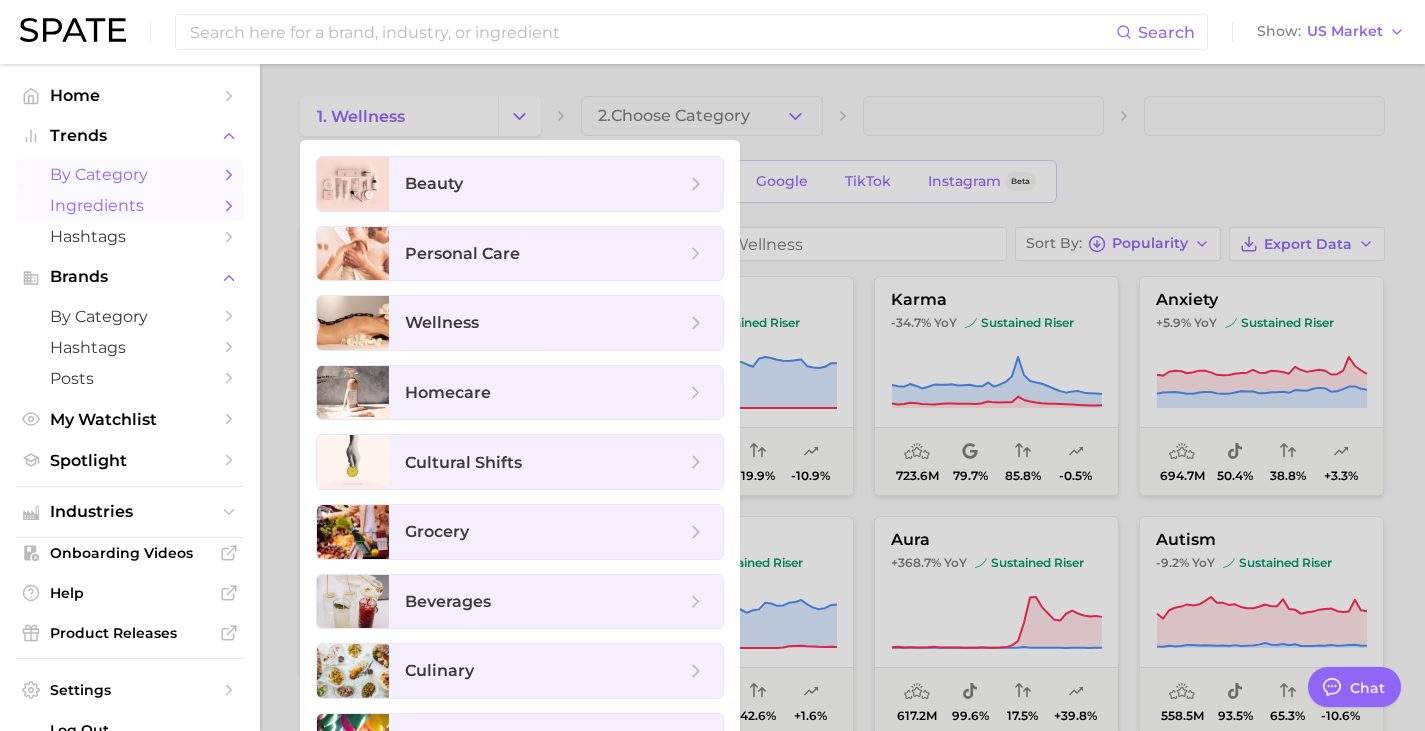 click on "Ingredients" at bounding box center [130, 205] 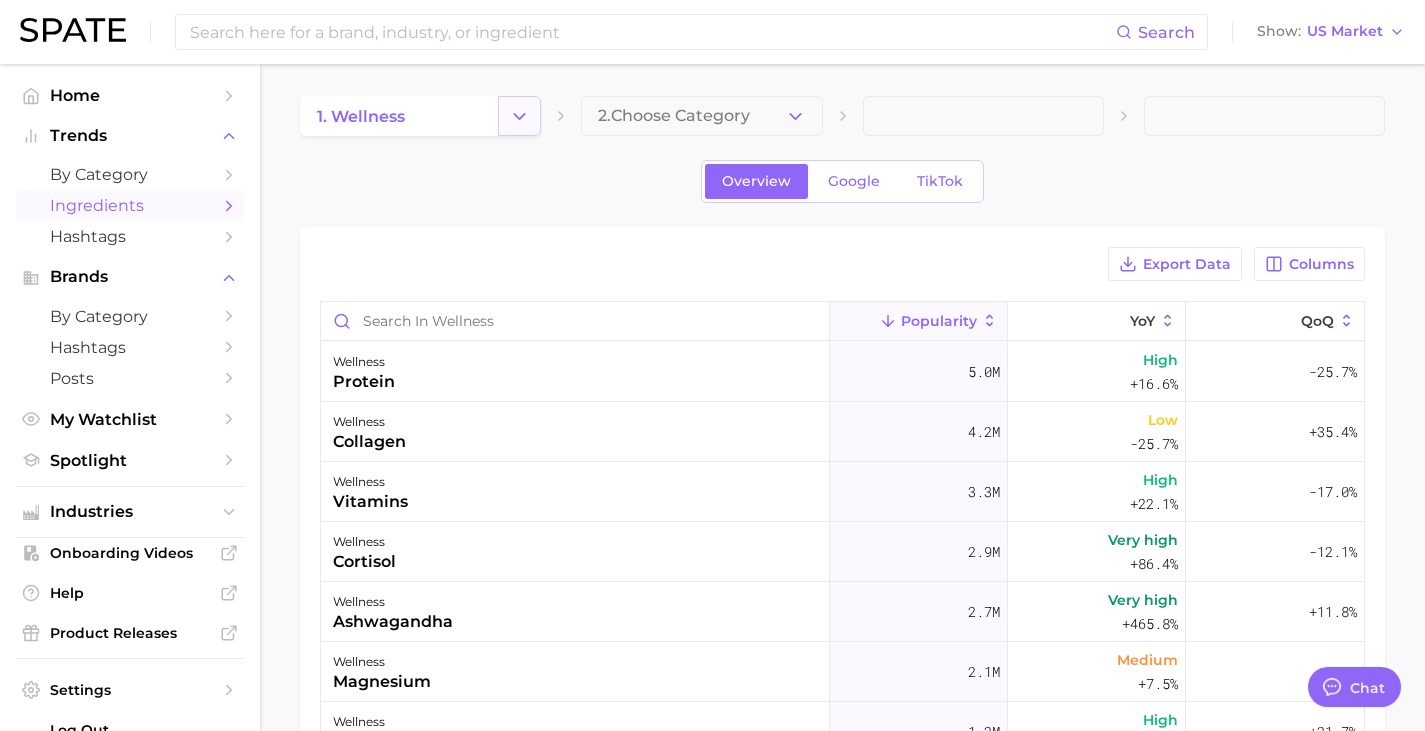 click 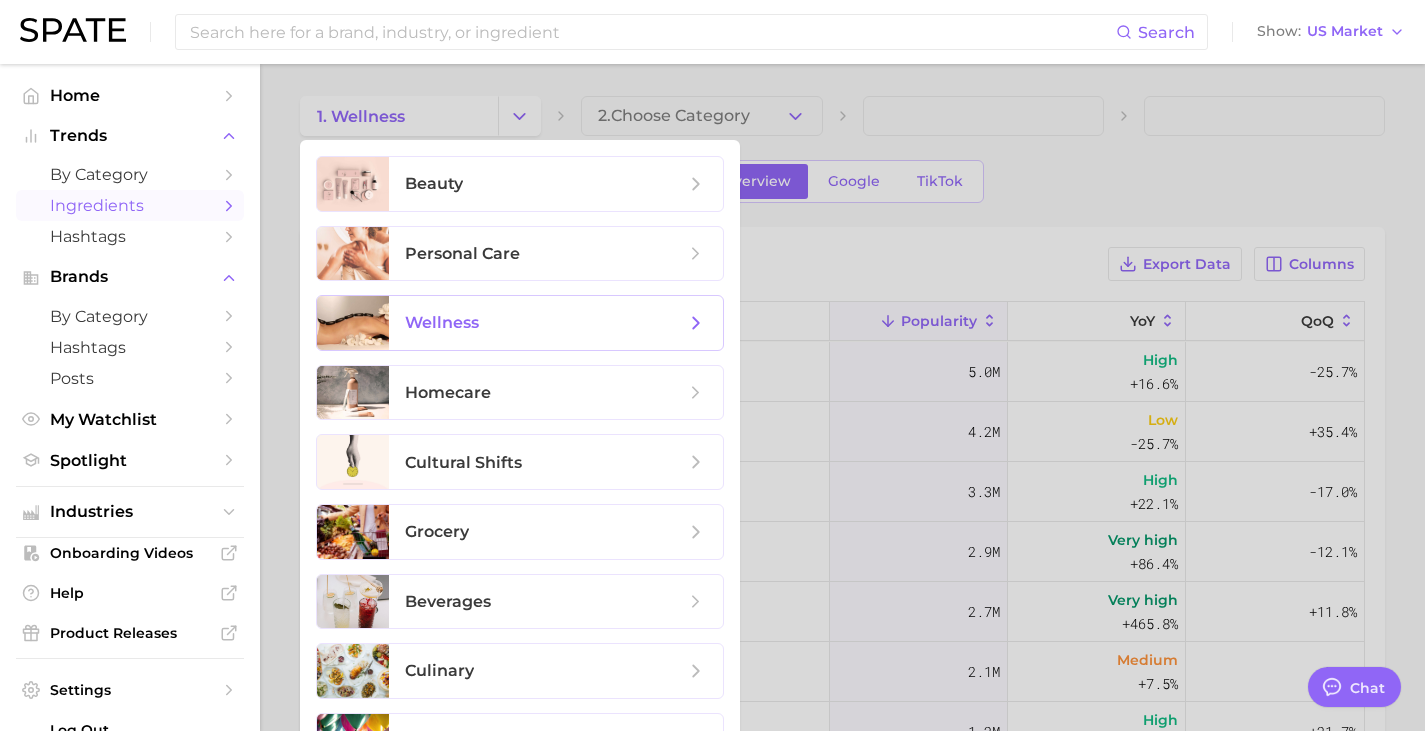 click on "wellness" at bounding box center [545, 323] 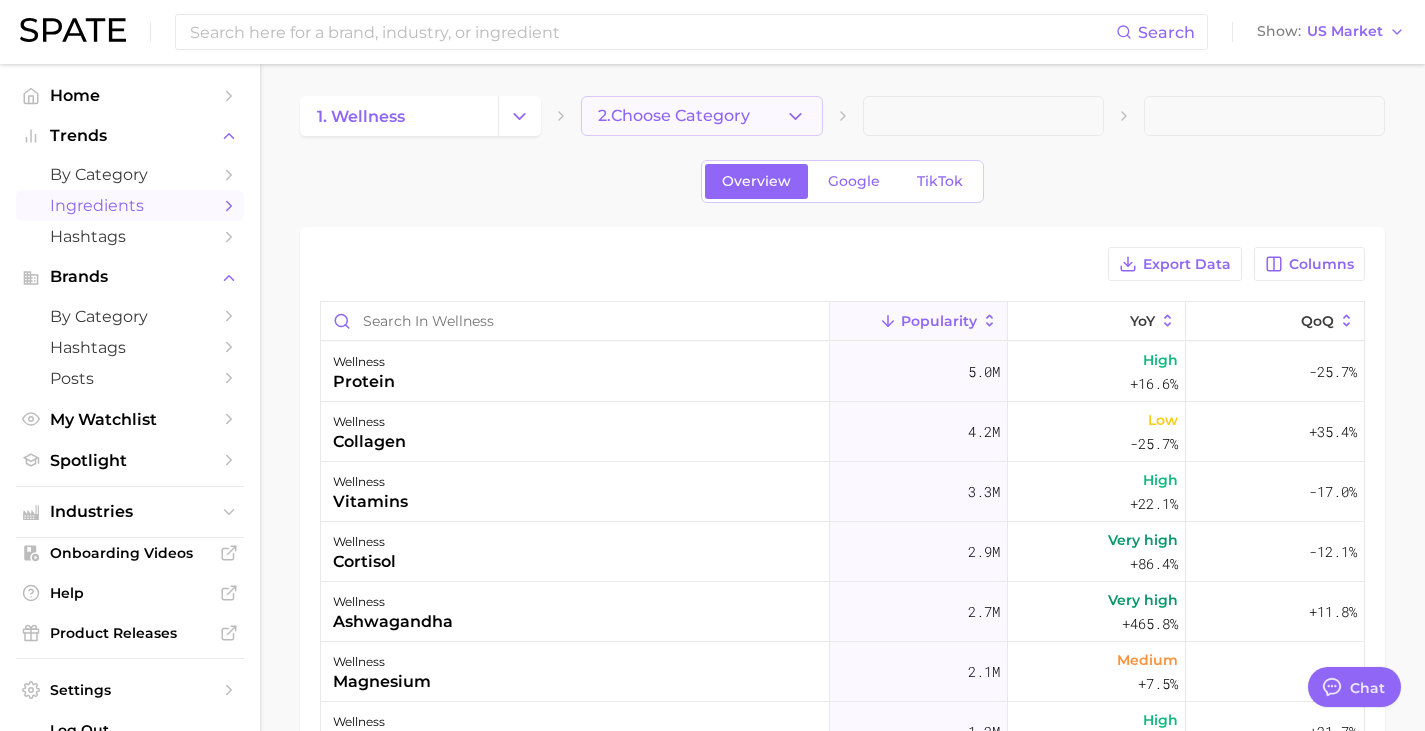 click on "2.  Choose Category" at bounding box center [701, 116] 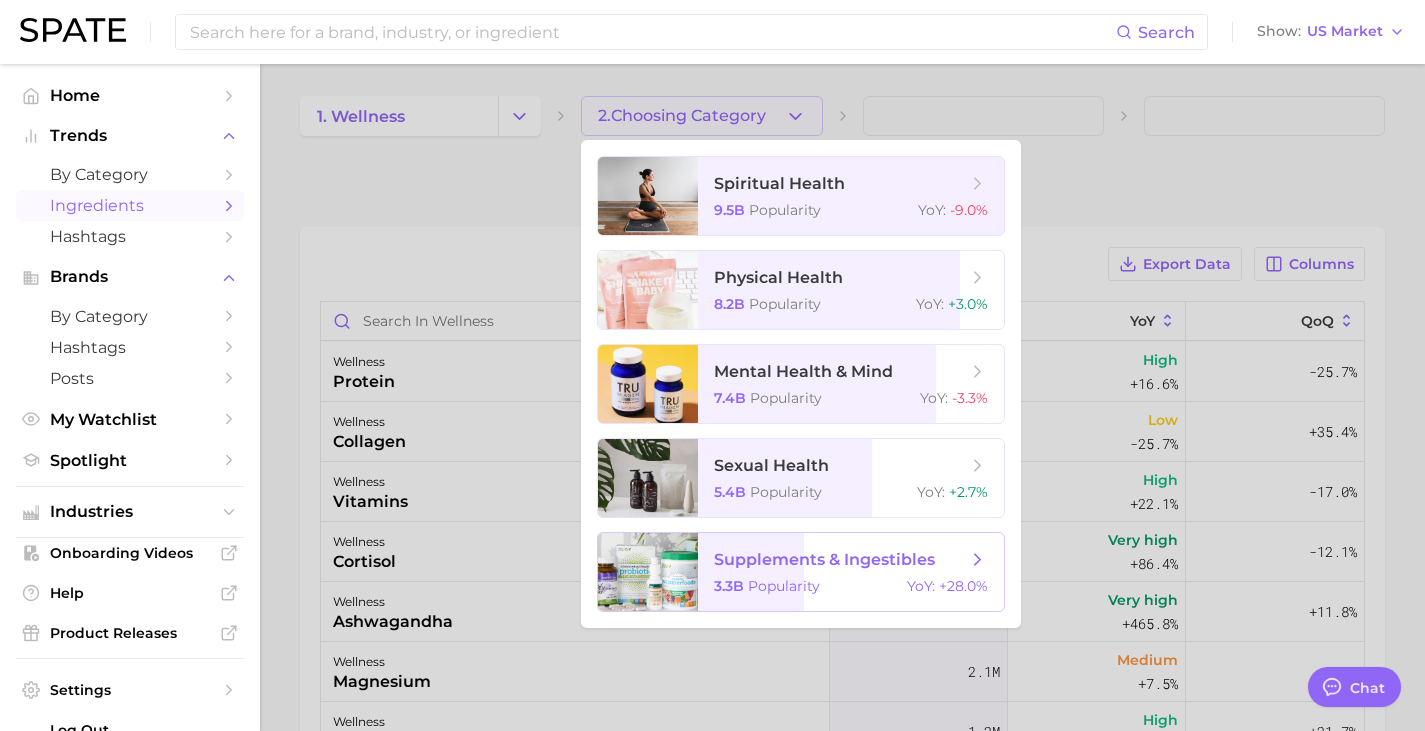 click on "Popularity" at bounding box center (784, 586) 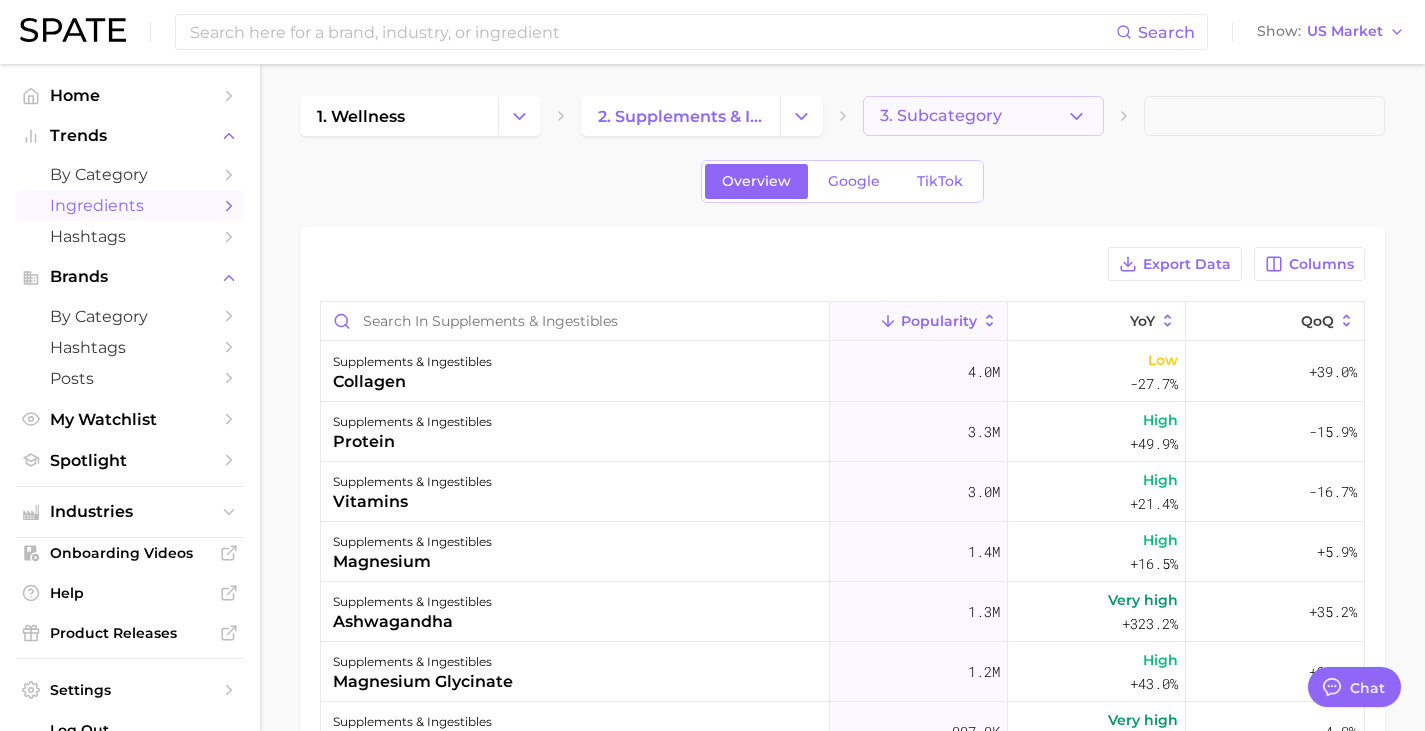click on "3. Subcategory" at bounding box center (983, 116) 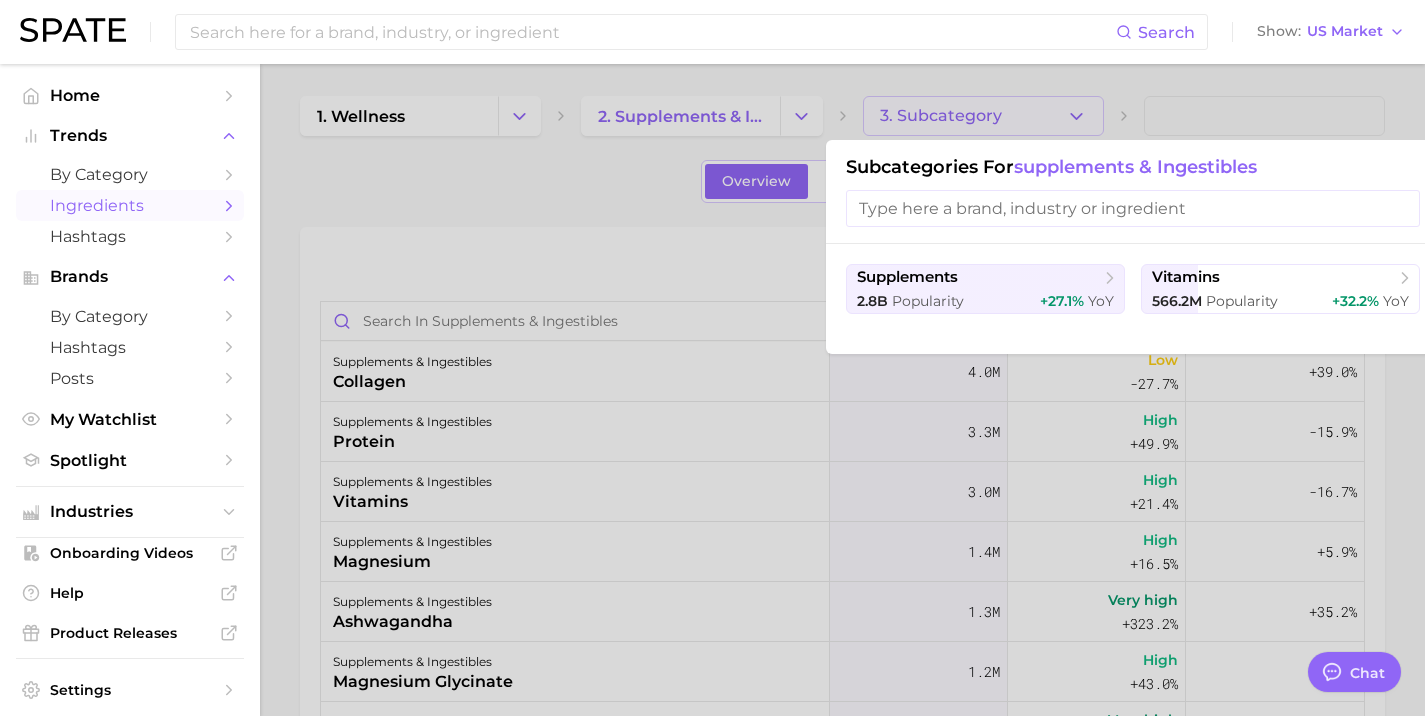 click at bounding box center [712, 358] 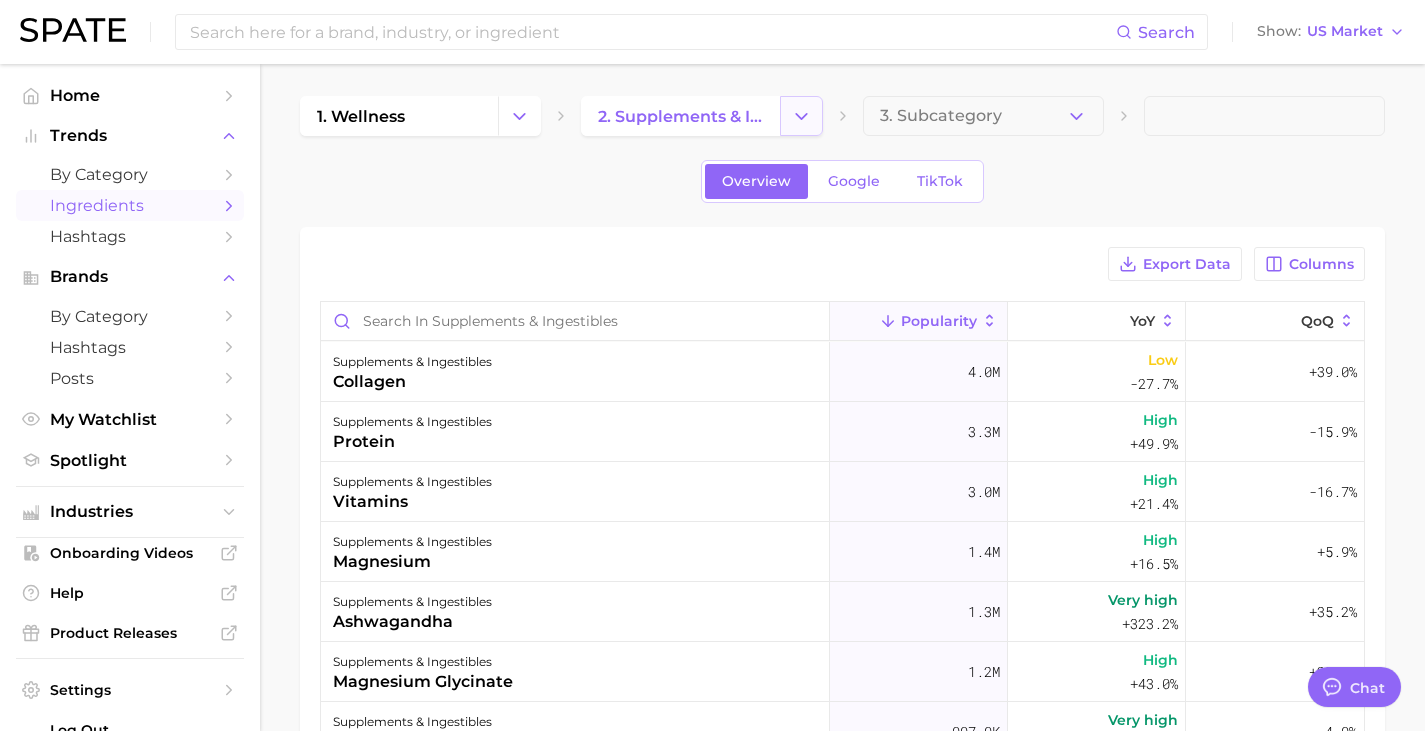 click at bounding box center (801, 116) 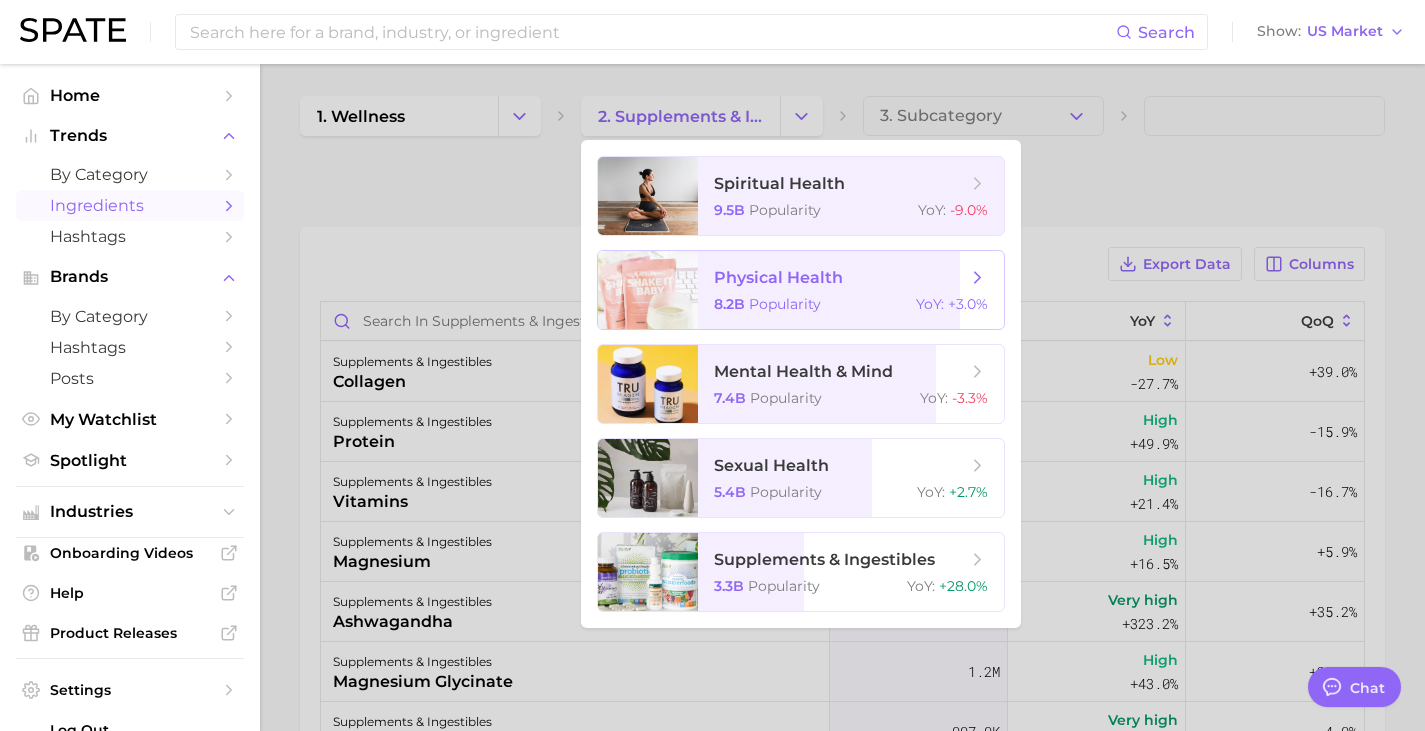 click on "physical health" at bounding box center (778, 277) 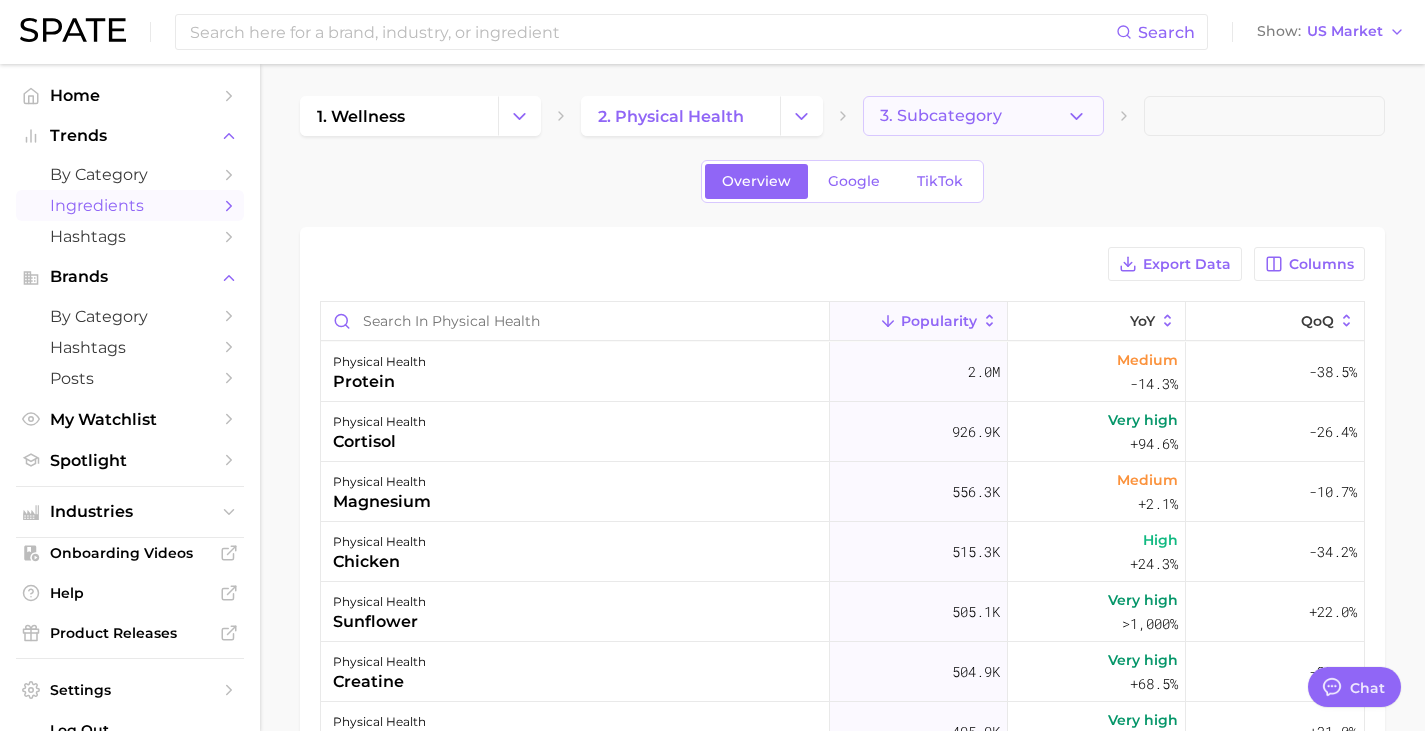 click on "3. Subcategory" at bounding box center [983, 116] 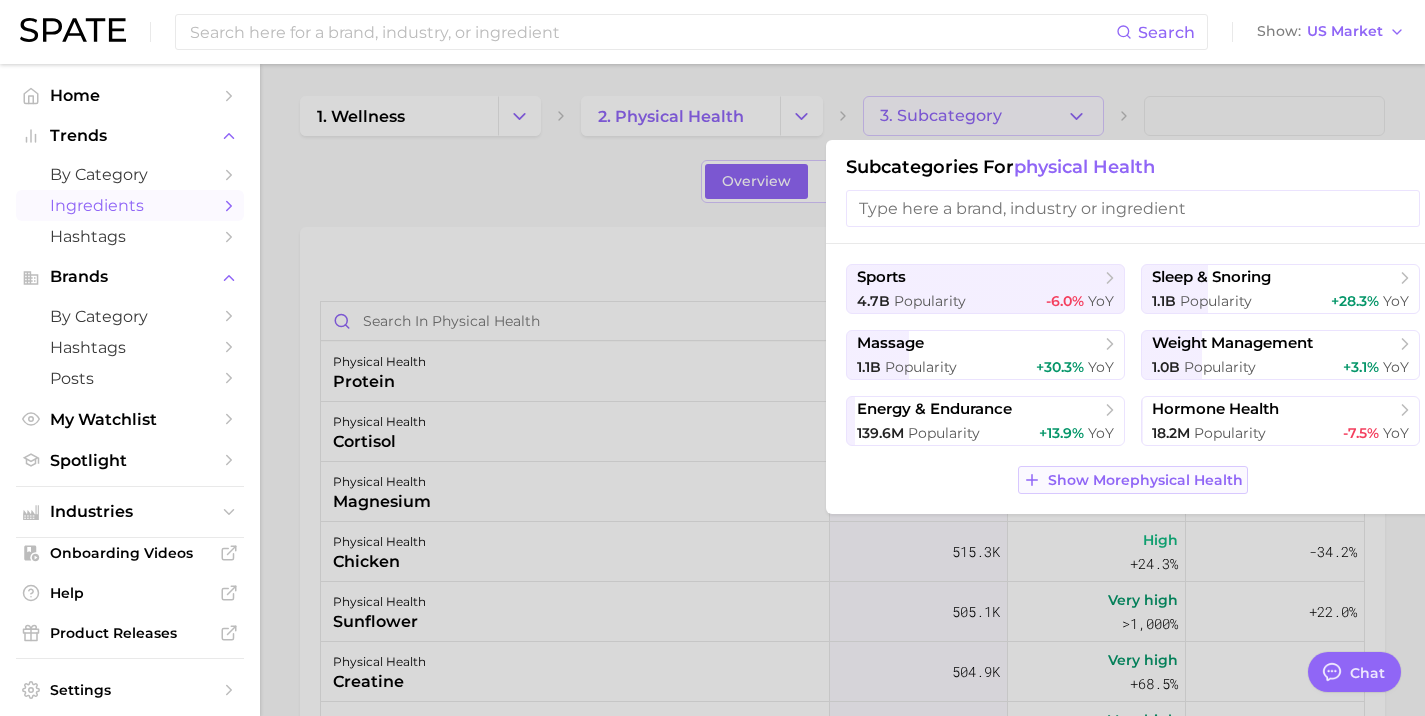 click on "Show More  physical health" at bounding box center (1145, 480) 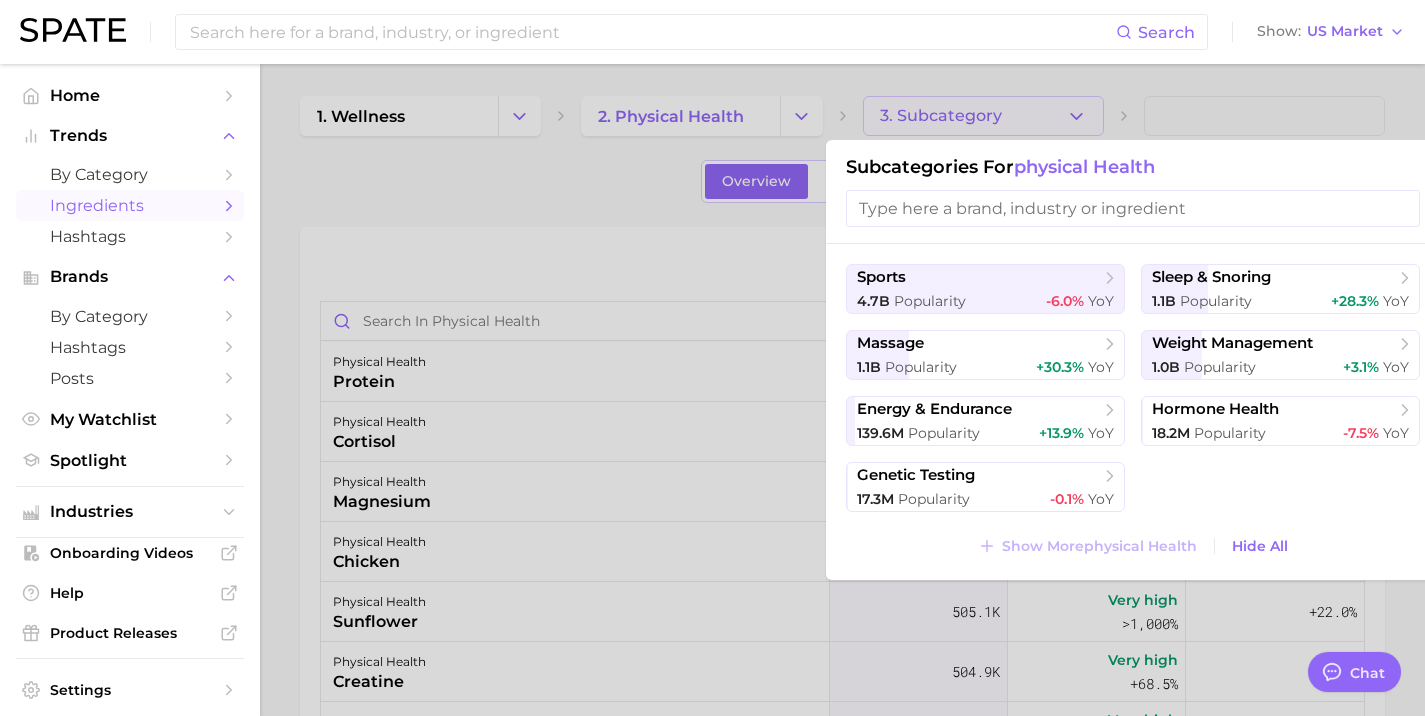 click at bounding box center [712, 358] 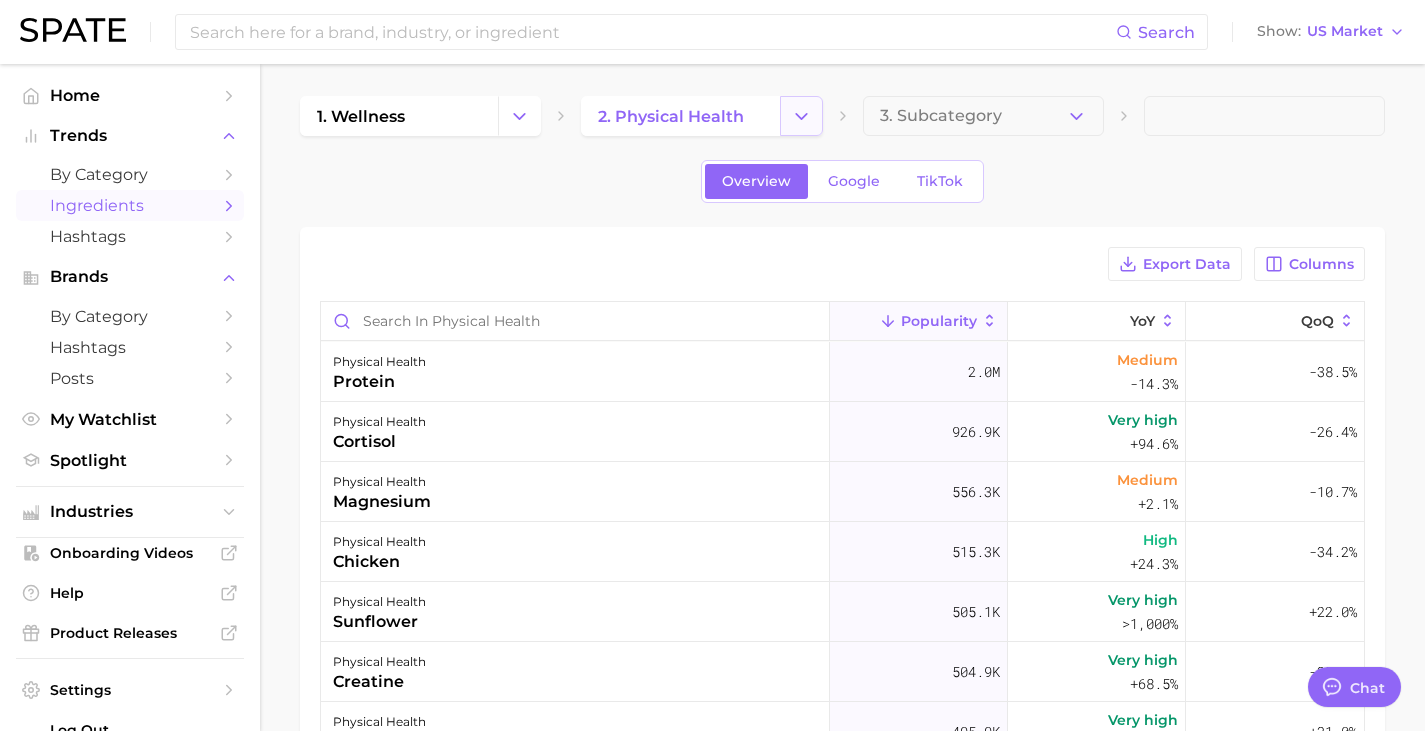 click at bounding box center (801, 116) 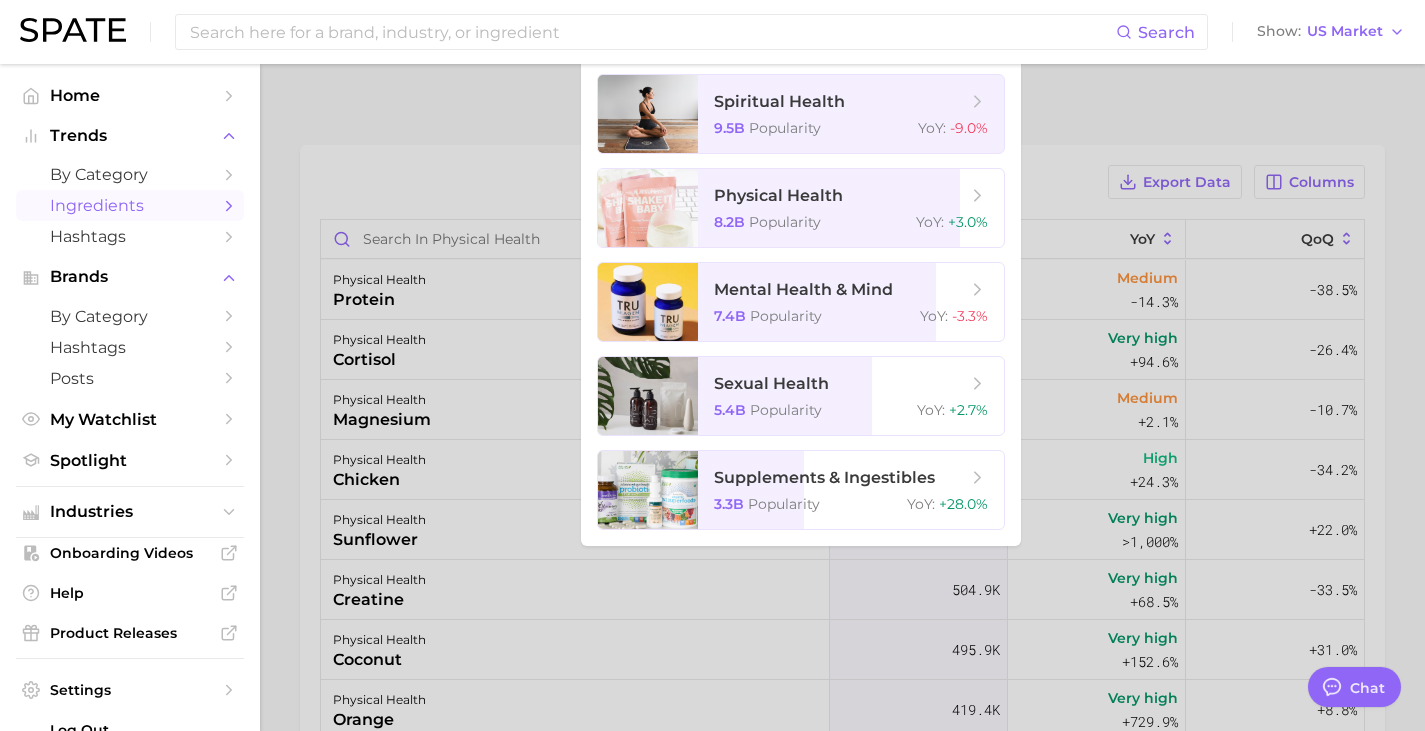 scroll, scrollTop: 0, scrollLeft: 0, axis: both 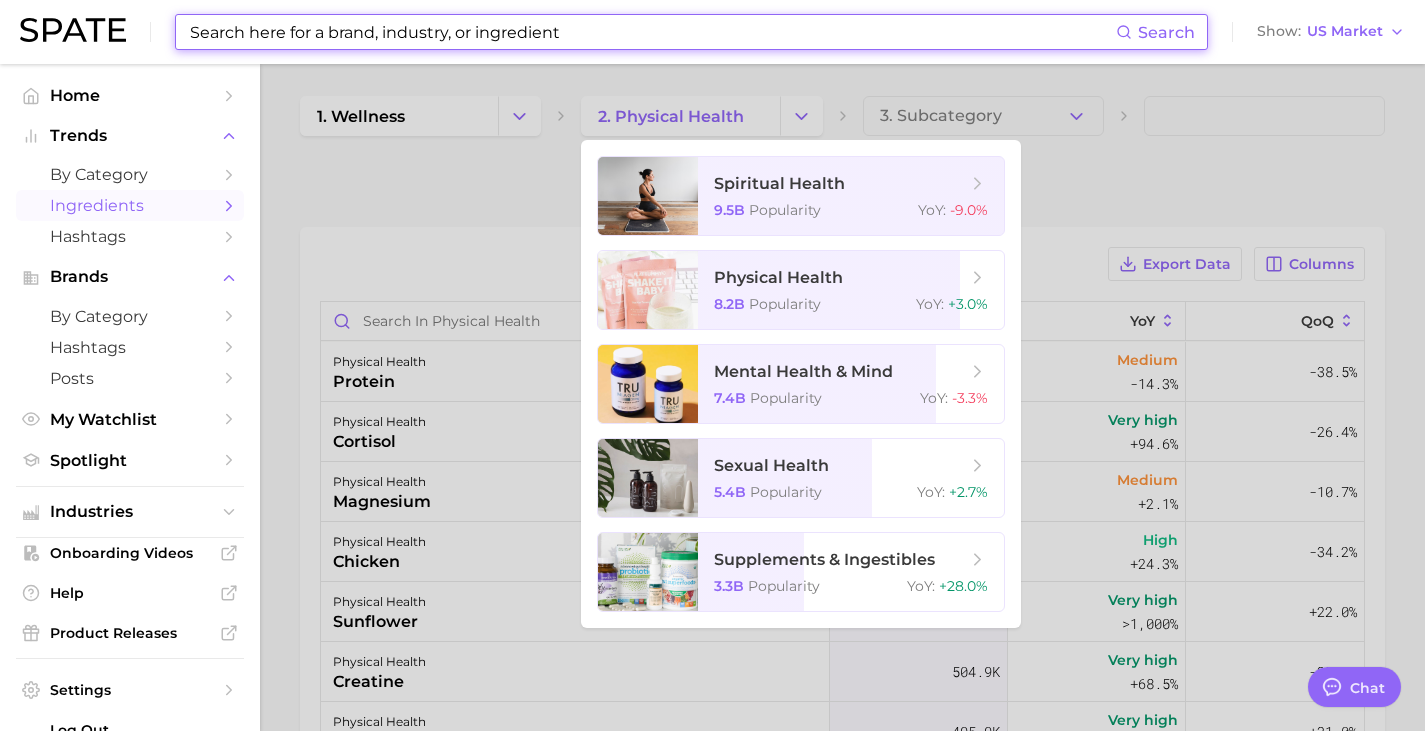 click at bounding box center [652, 32] 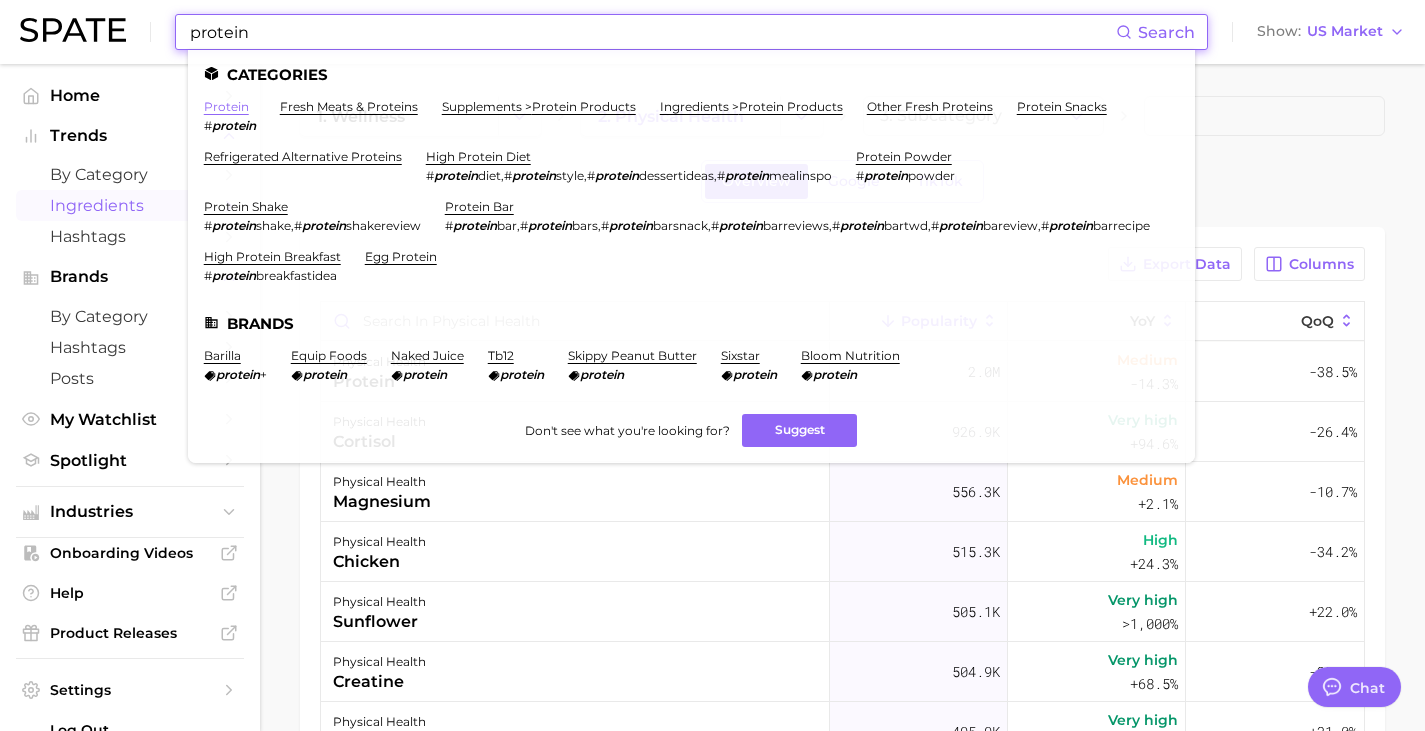 type on "protein" 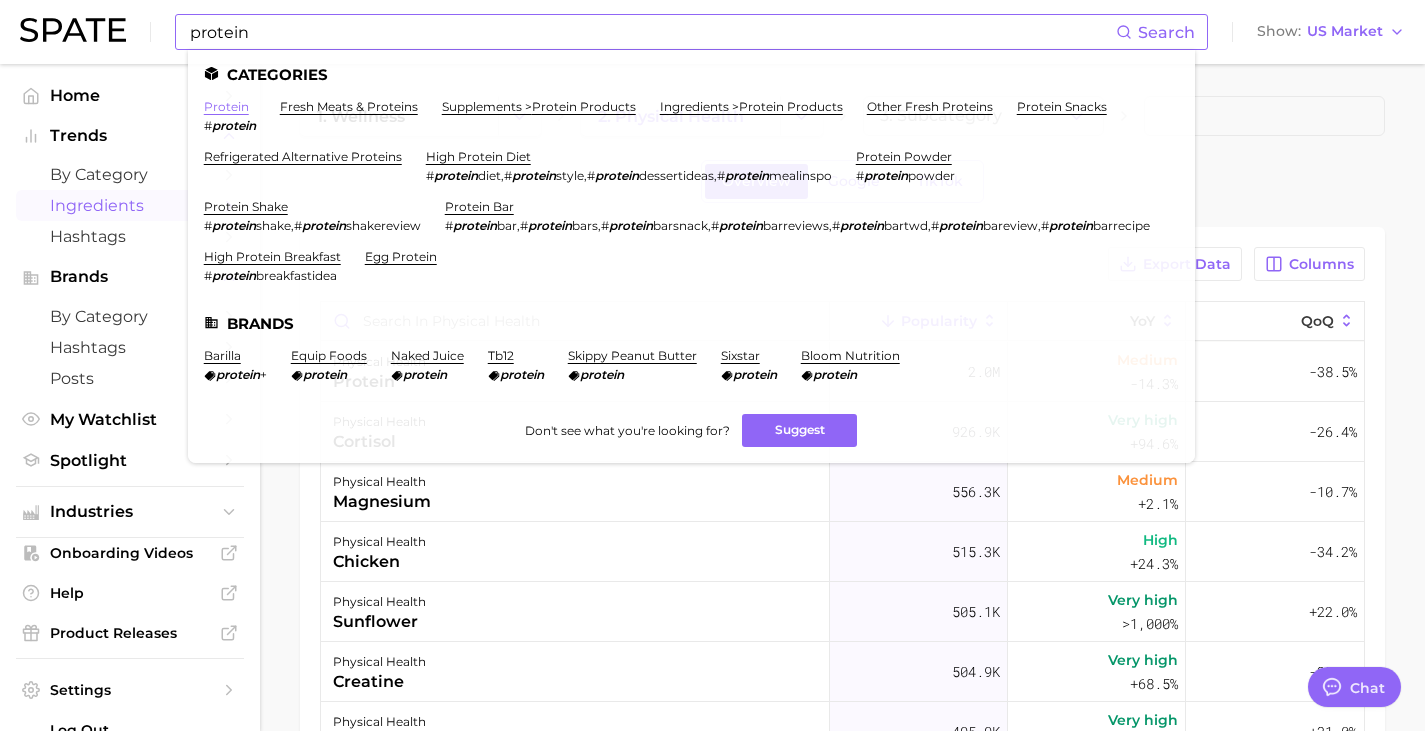 click on "protein" at bounding box center [226, 106] 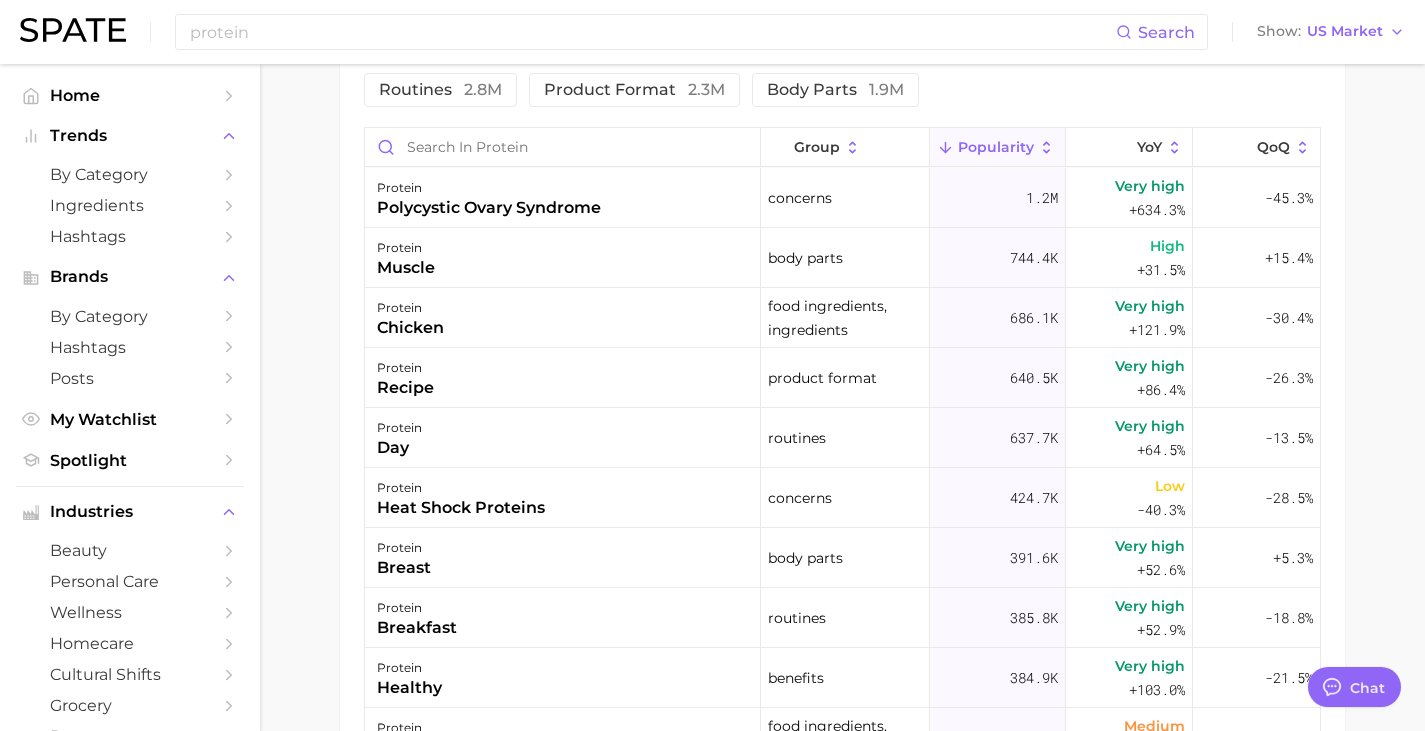 scroll, scrollTop: 1134, scrollLeft: 0, axis: vertical 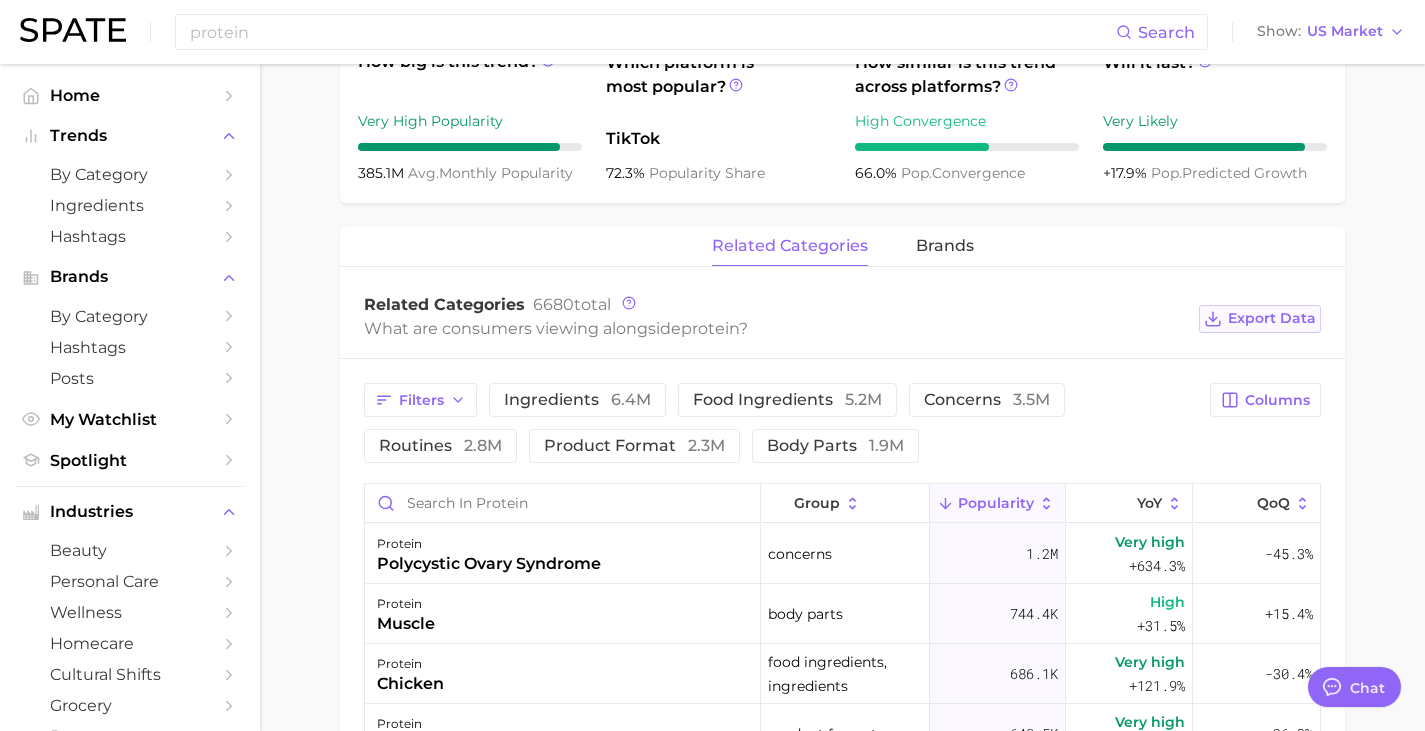 click on "Export Data" at bounding box center [1272, 318] 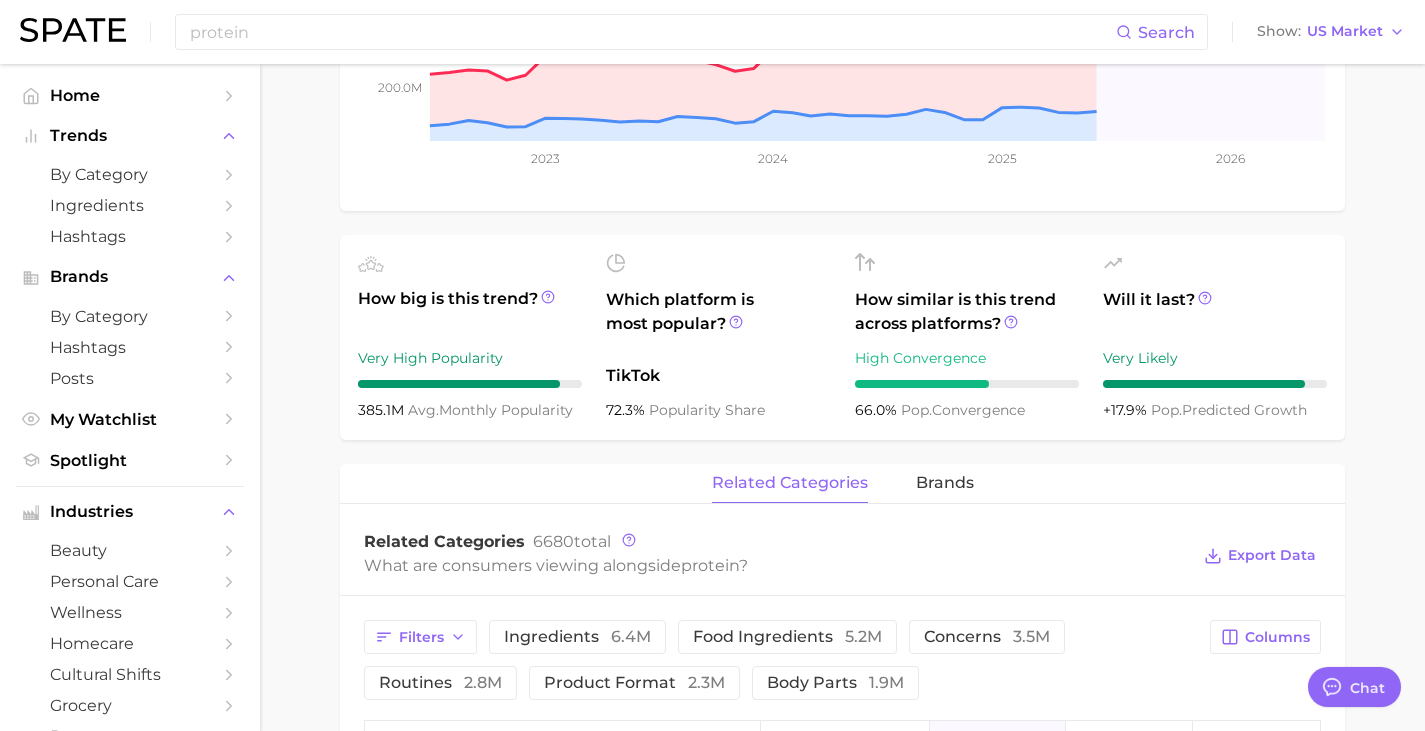 scroll, scrollTop: 479, scrollLeft: 0, axis: vertical 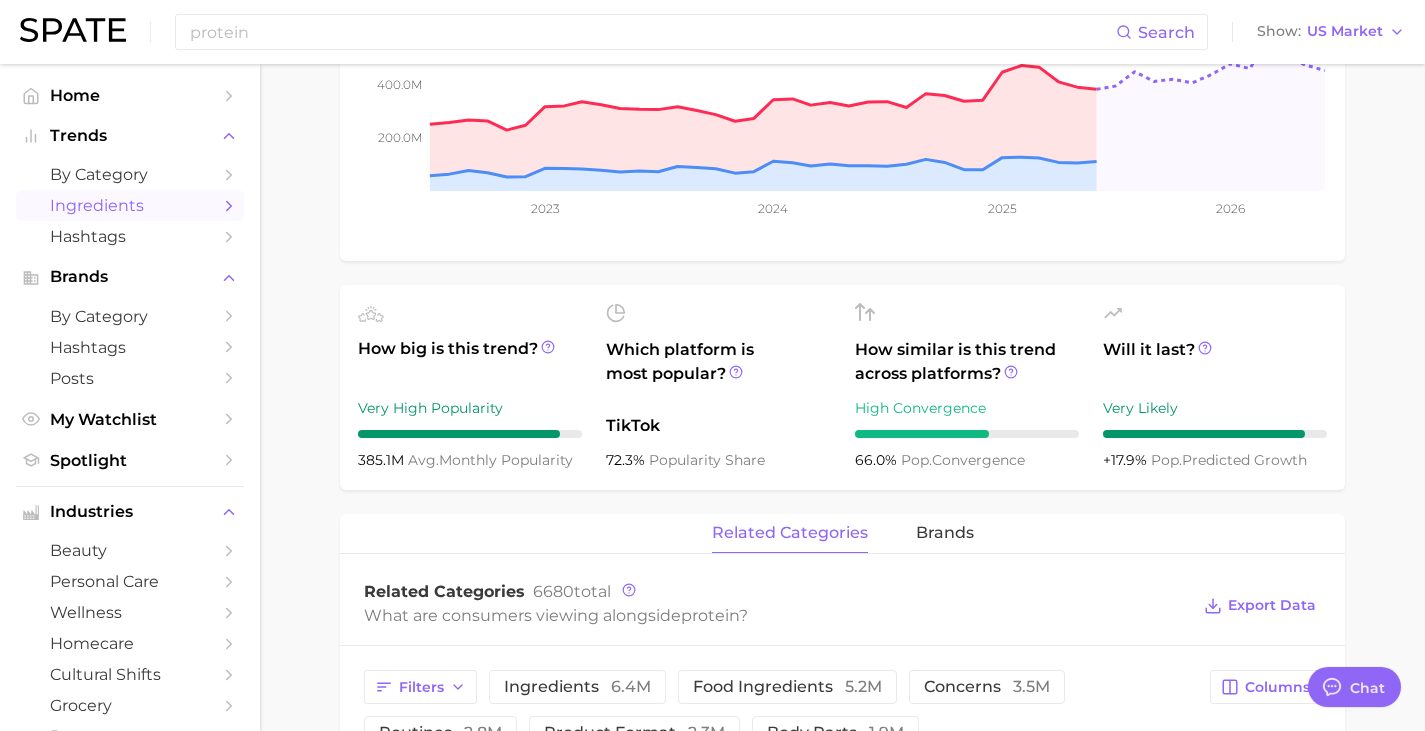 click on "Ingredients" at bounding box center (130, 205) 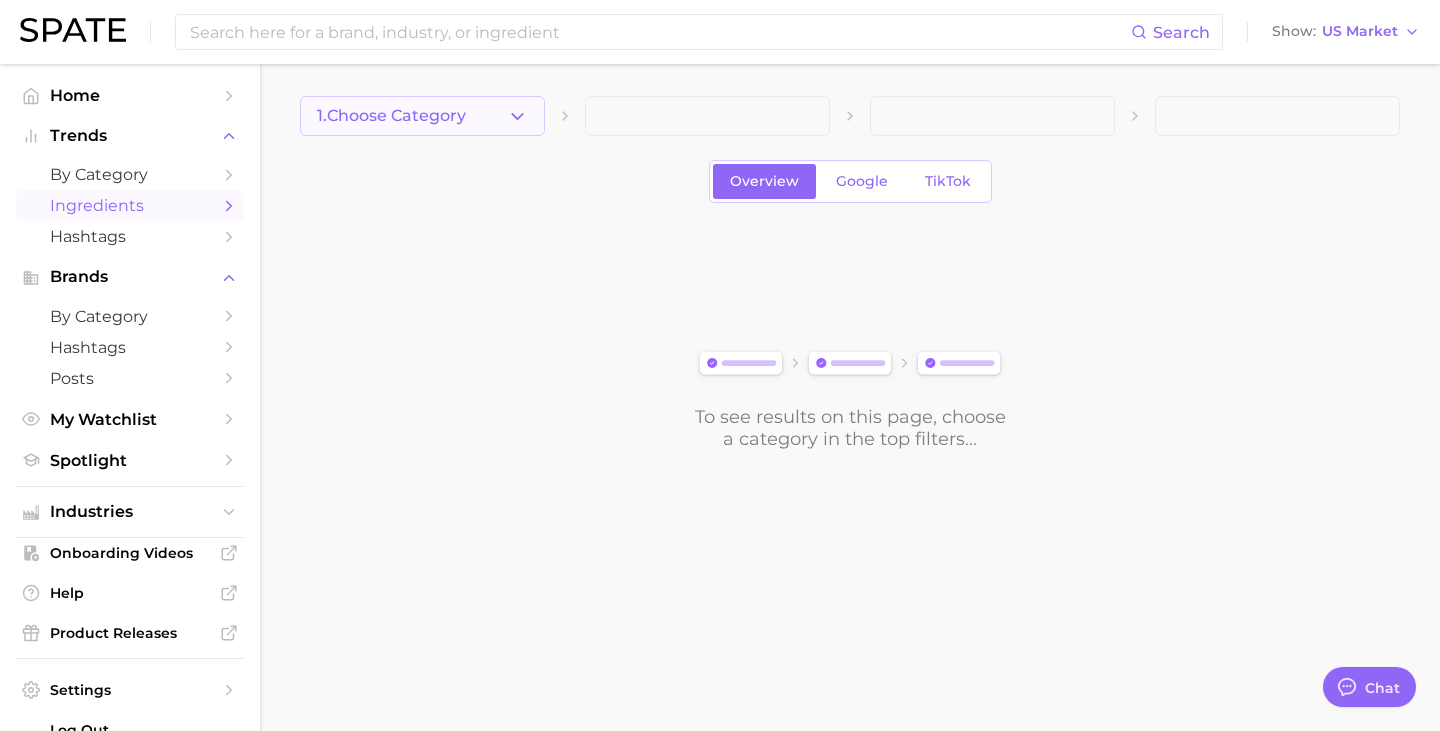 click on "1.  Choose Category" at bounding box center [391, 116] 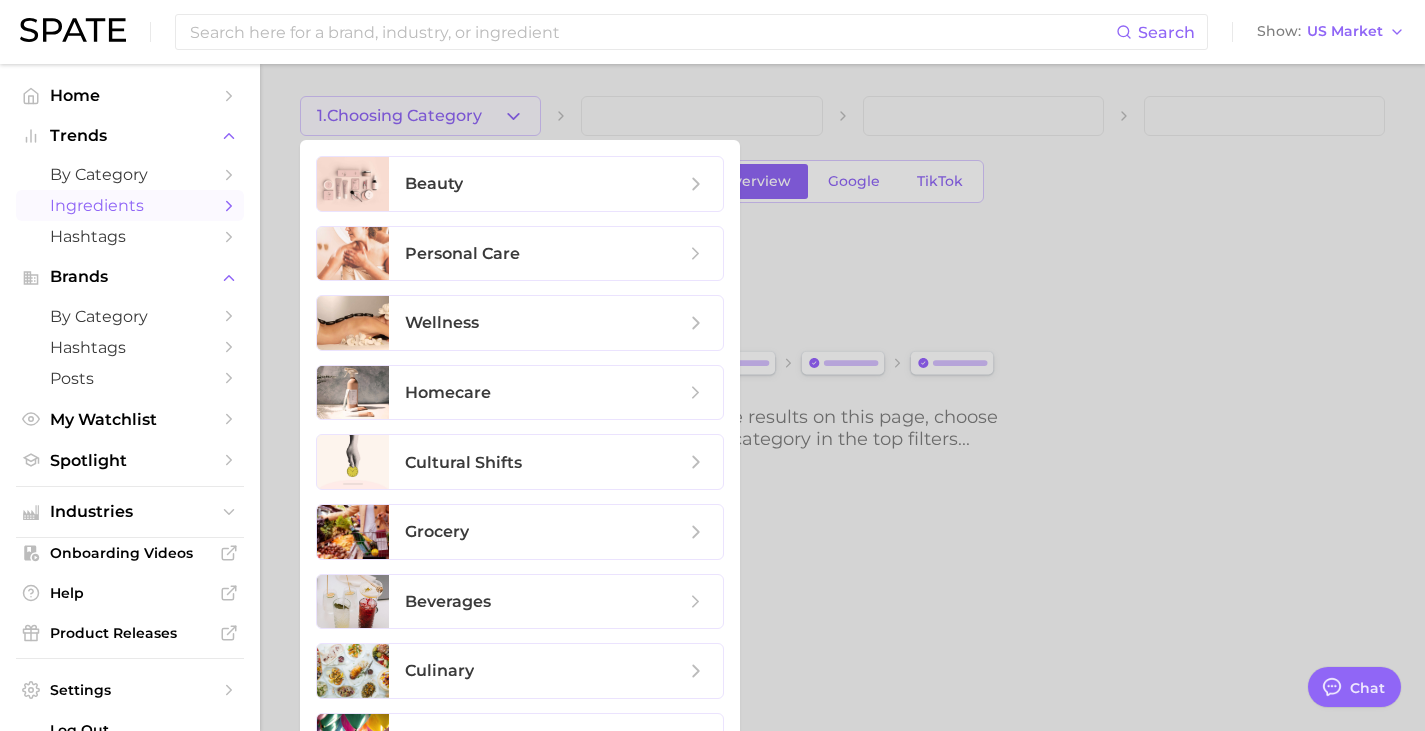 click at bounding box center (712, 365) 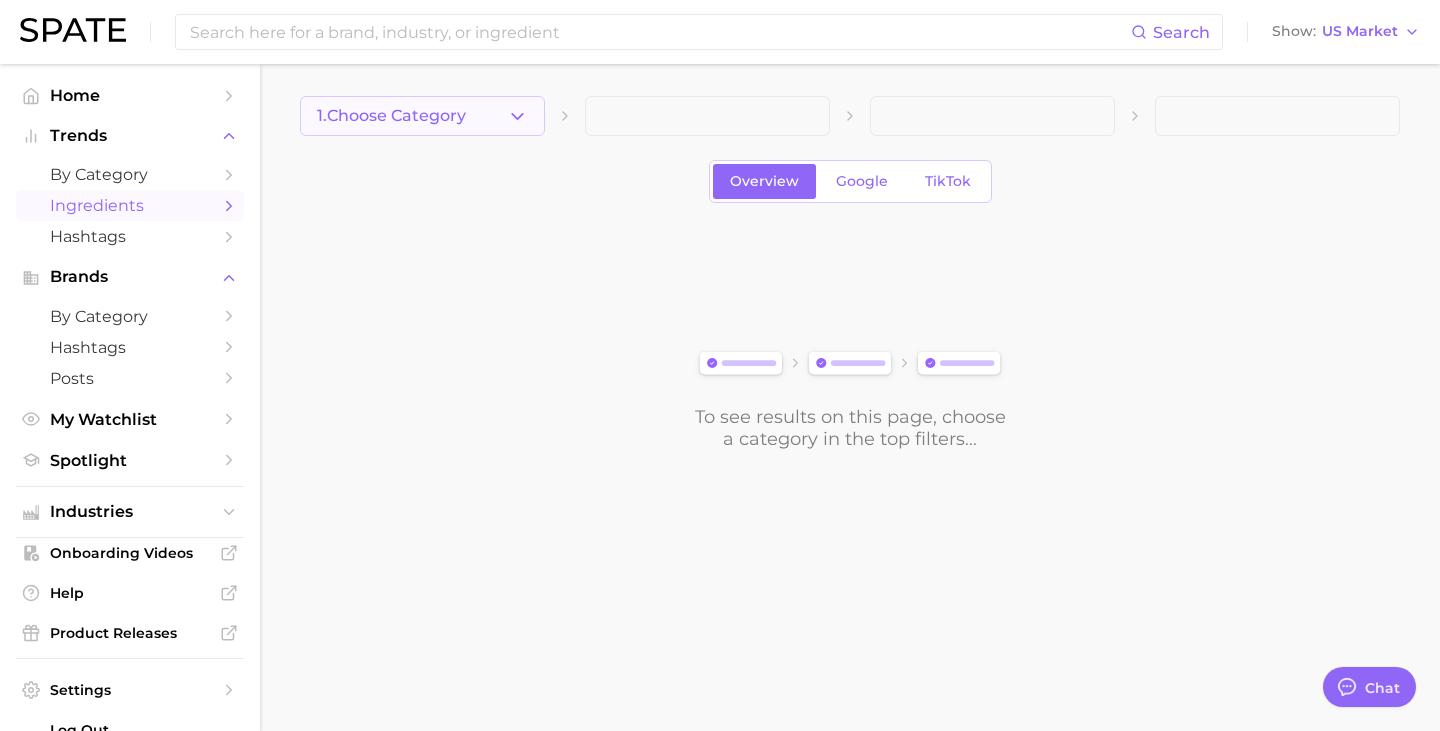 click on "1.  Choose Category" at bounding box center (422, 116) 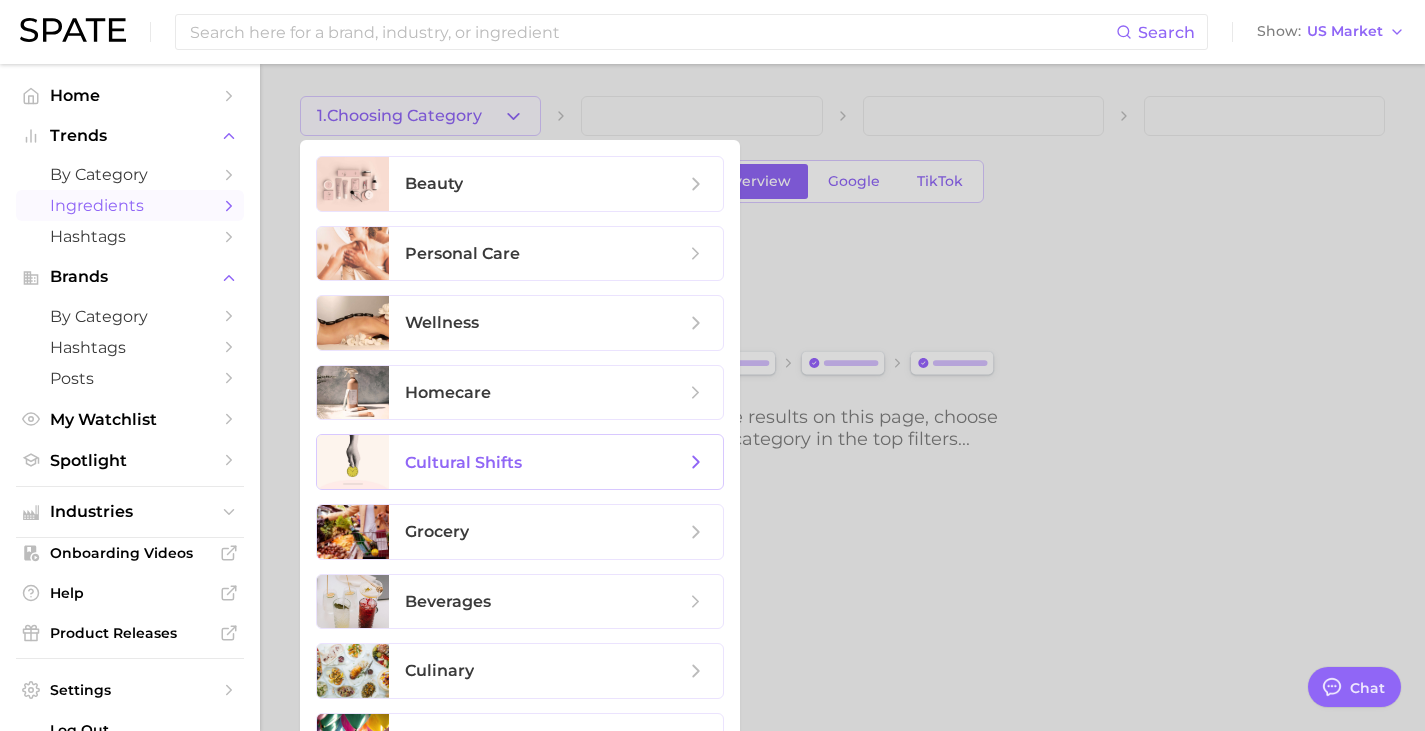 scroll, scrollTop: 53, scrollLeft: 0, axis: vertical 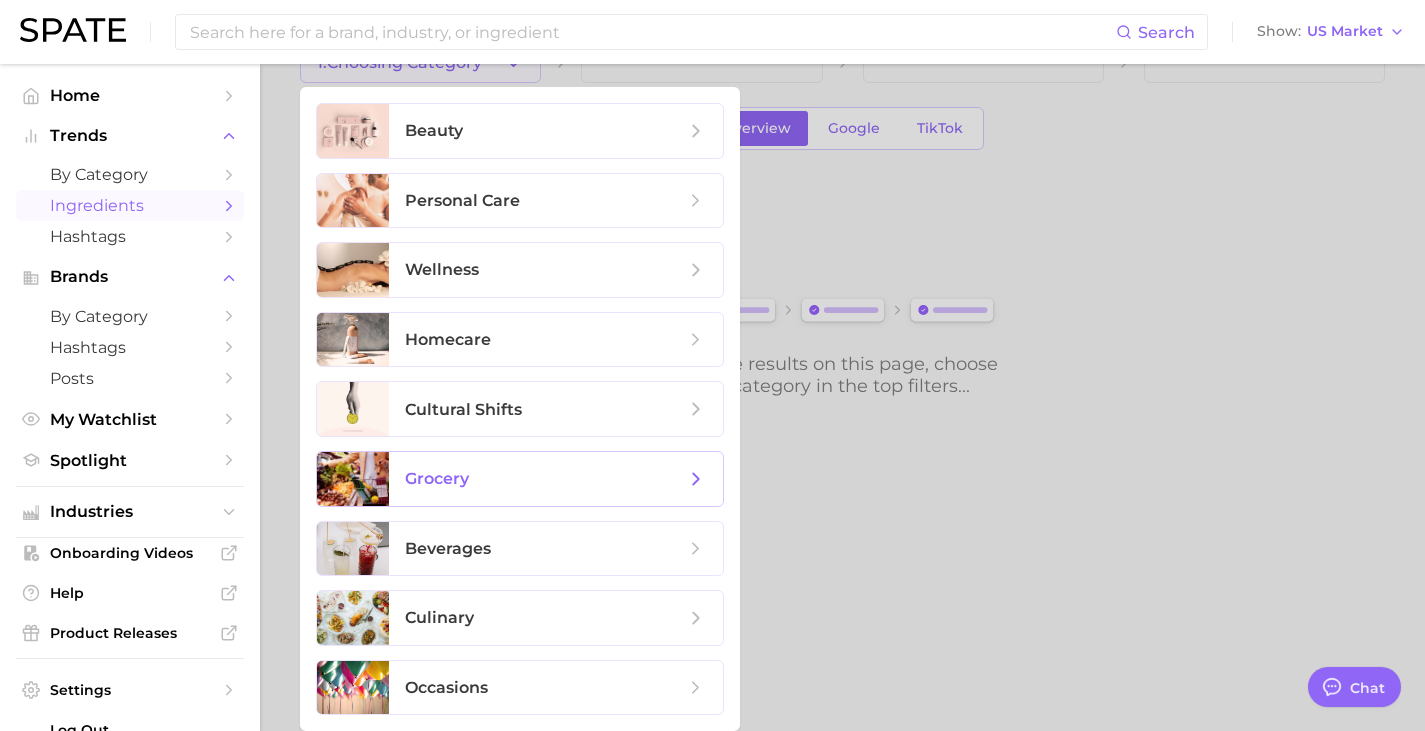 click on "grocery" at bounding box center [437, 478] 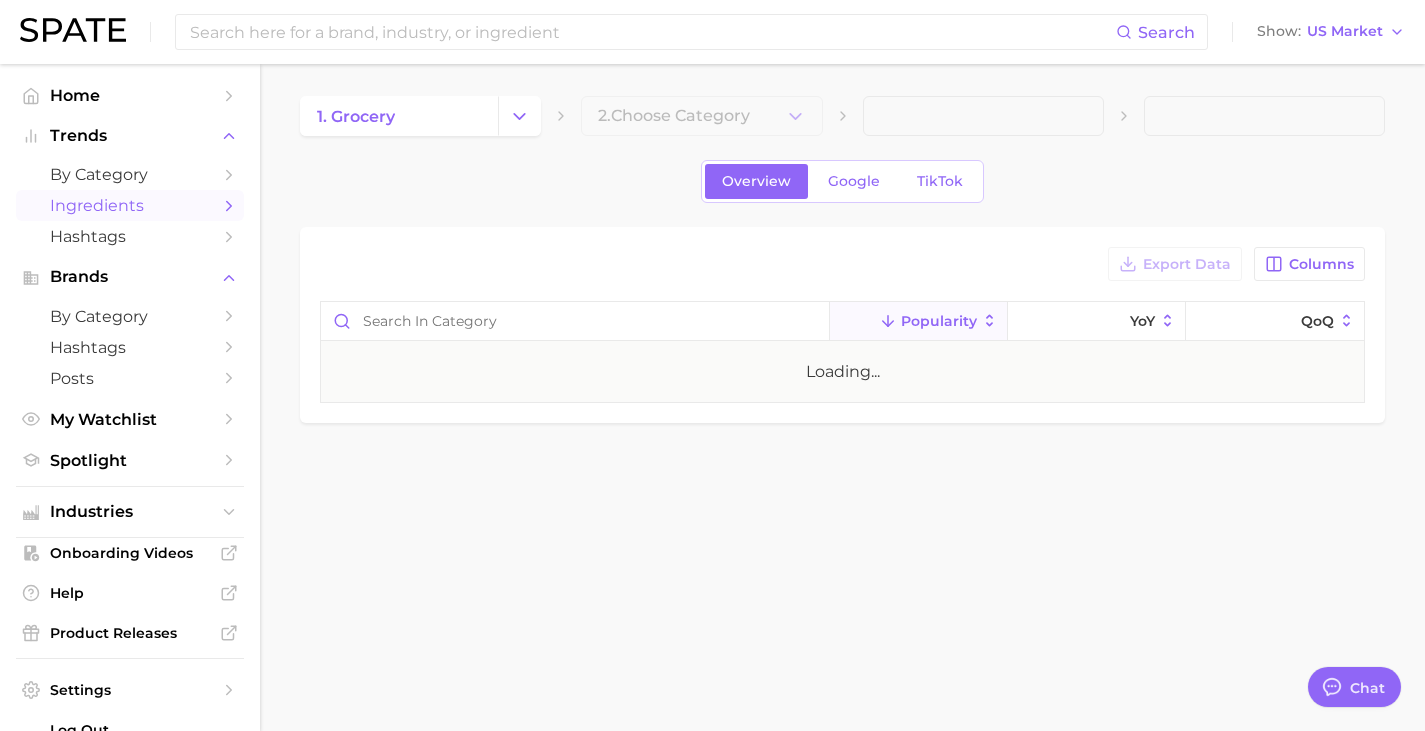 scroll, scrollTop: 0, scrollLeft: 0, axis: both 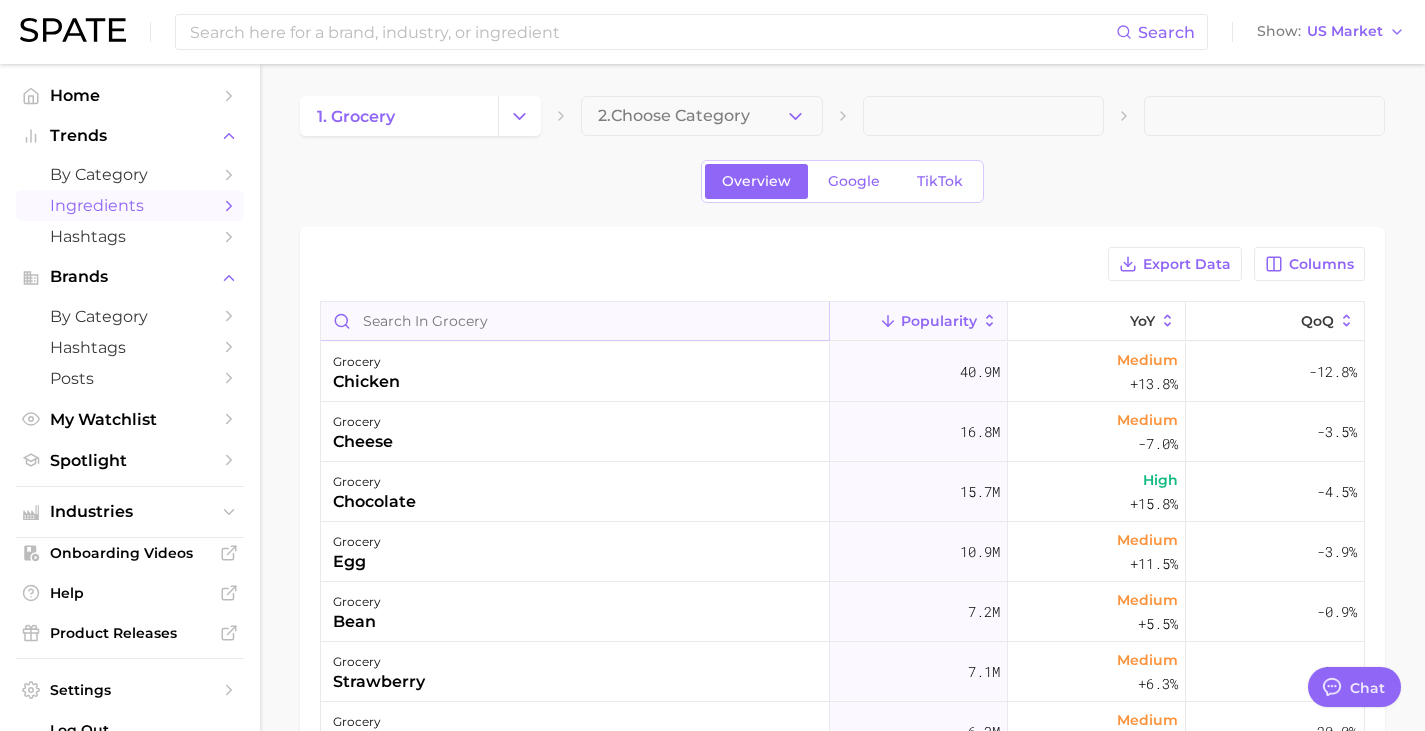 click at bounding box center [575, 321] 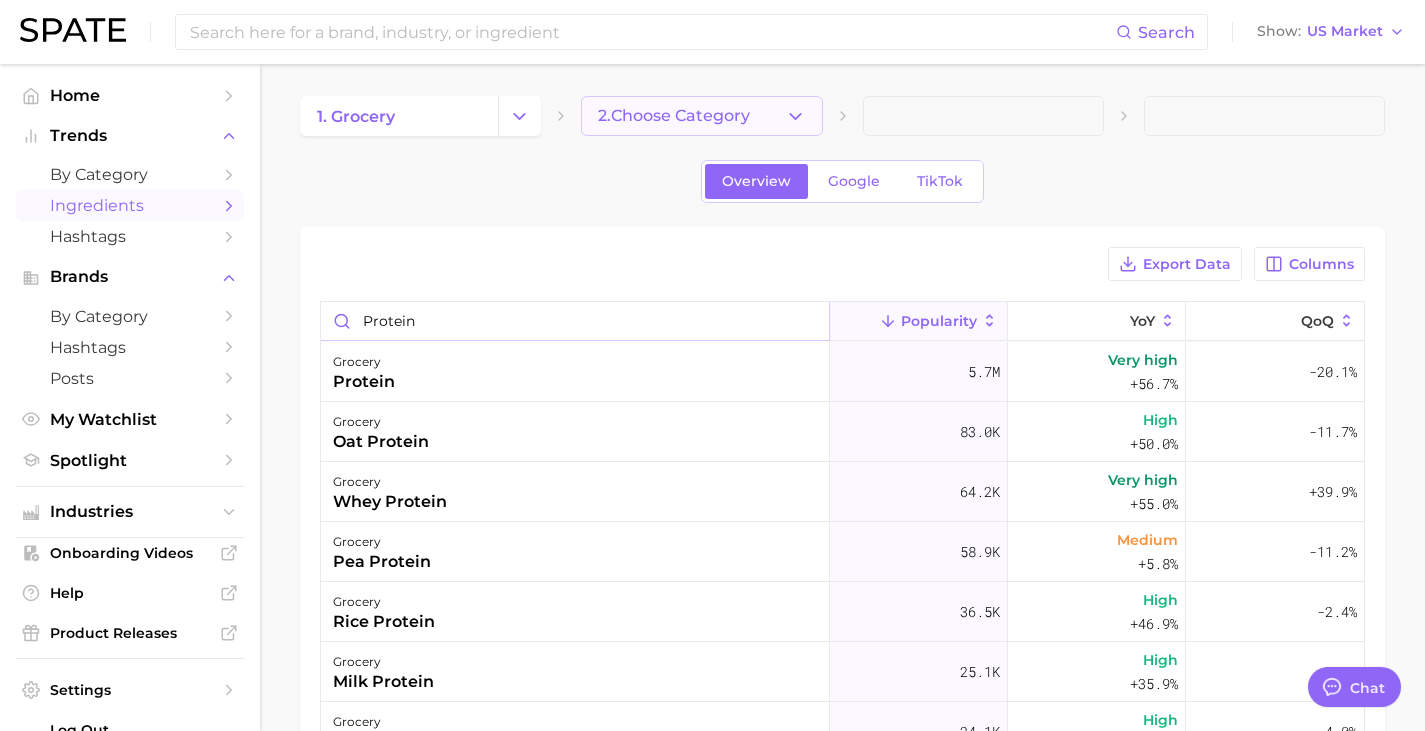 type on "protein" 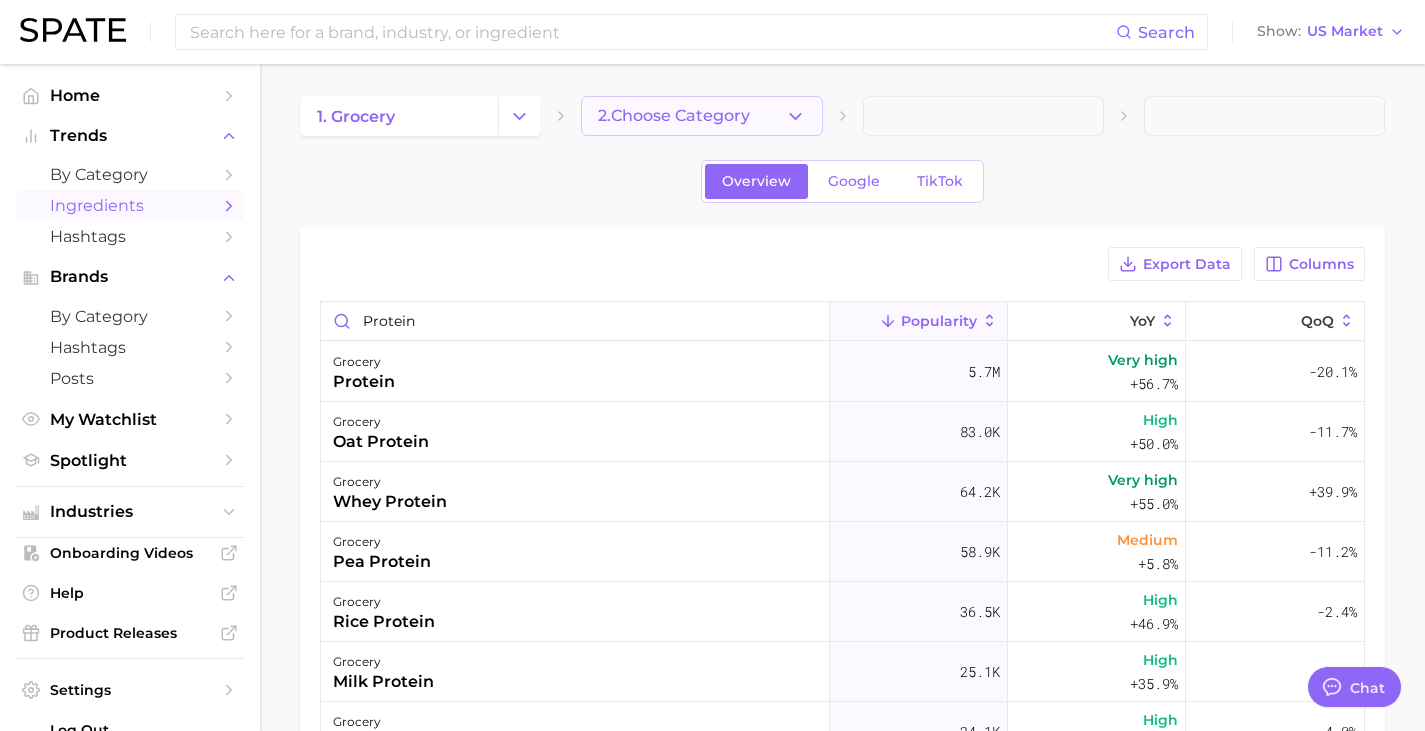 click on "2.  Choose Category" at bounding box center (674, 116) 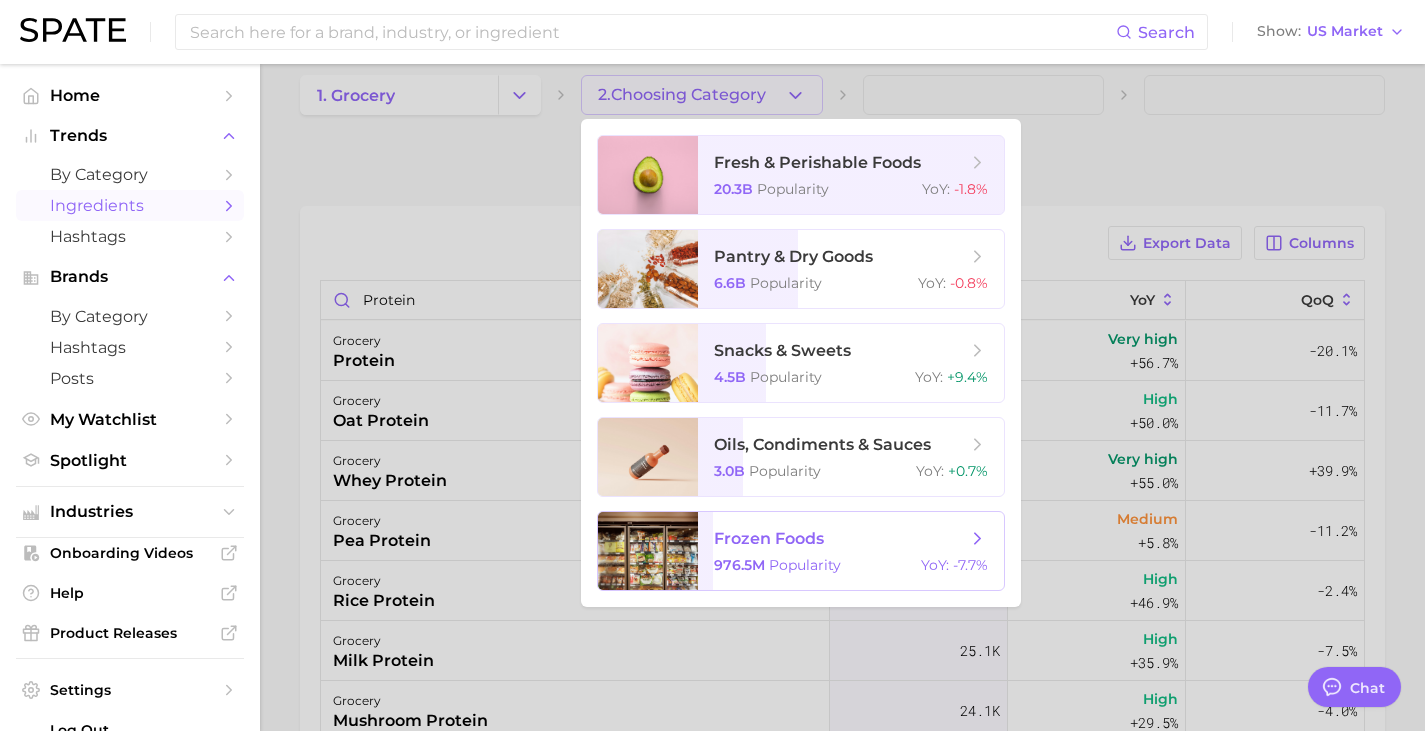 scroll, scrollTop: 16, scrollLeft: 0, axis: vertical 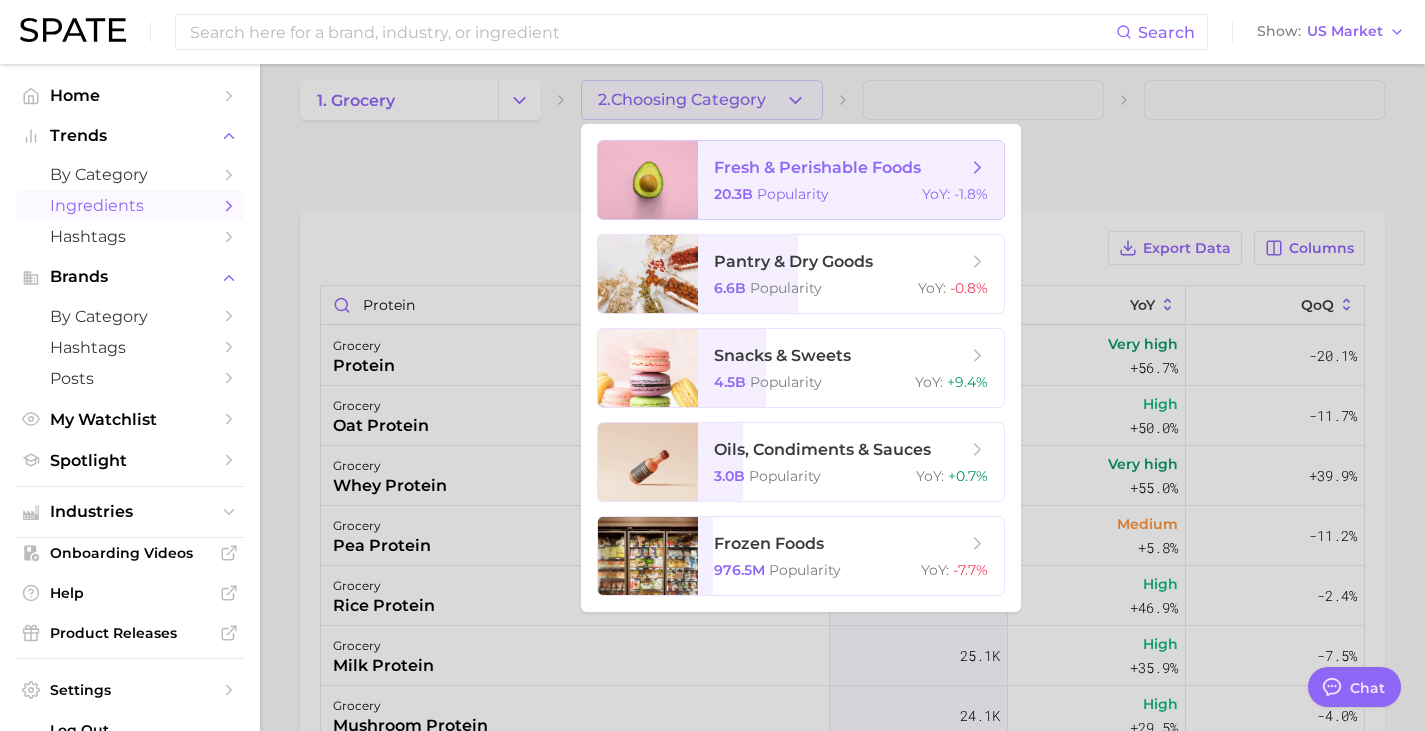 click on "fresh & perishable foods 20.3b   Popularity YoY :   -1.8%" at bounding box center [851, 180] 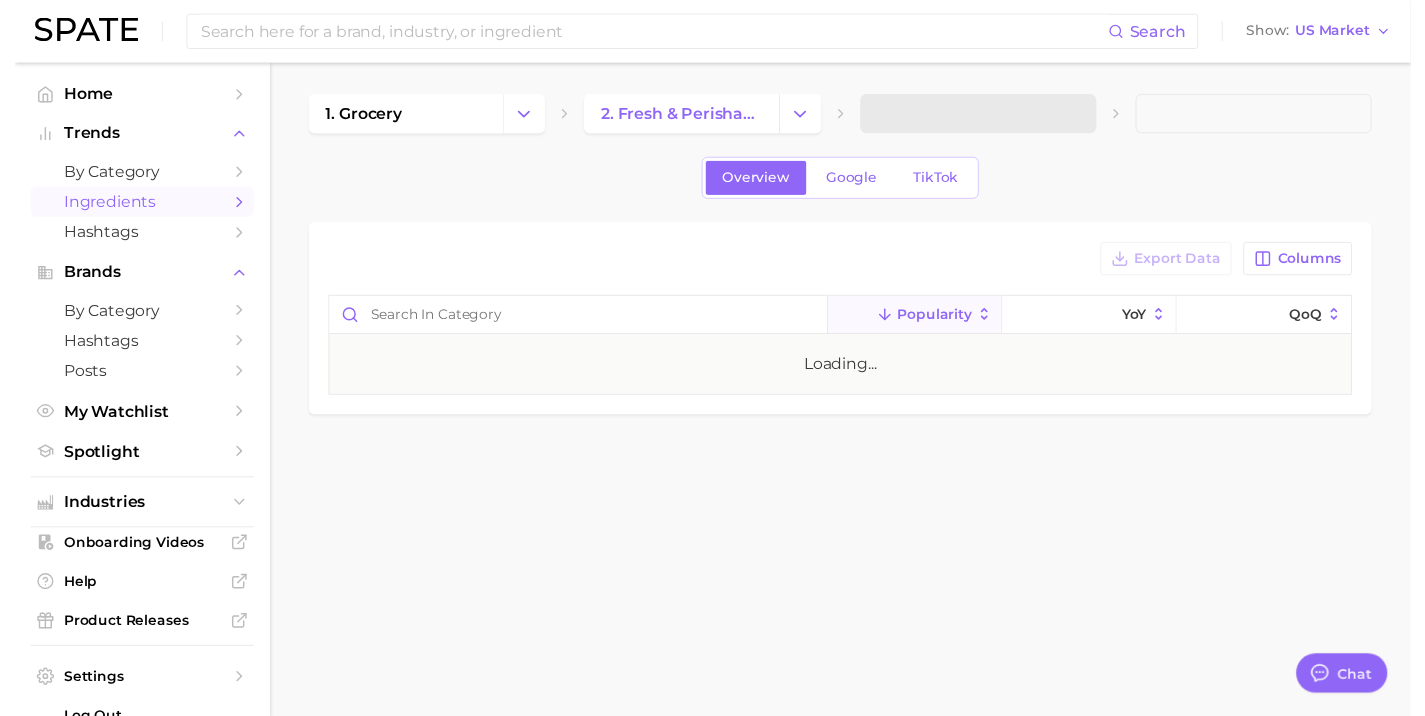 scroll, scrollTop: 0, scrollLeft: 0, axis: both 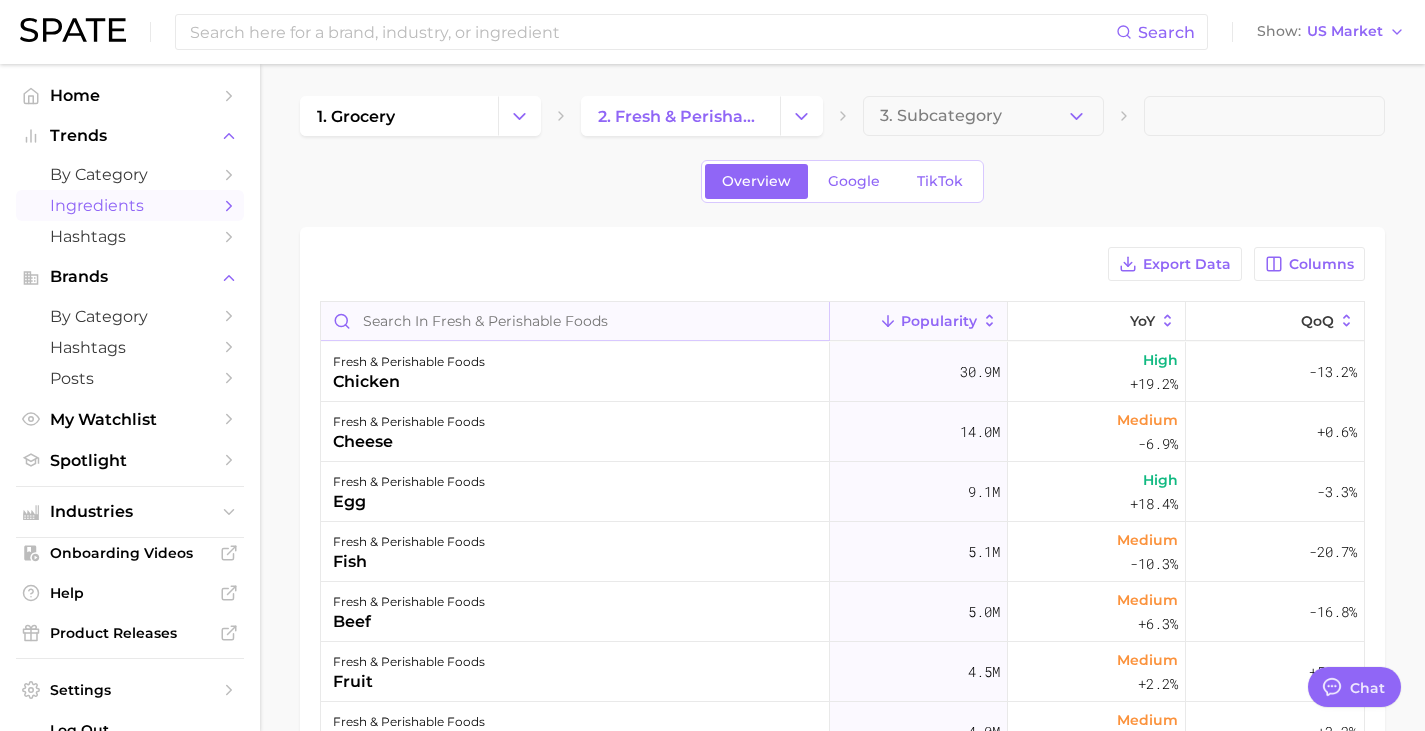 click at bounding box center [575, 321] 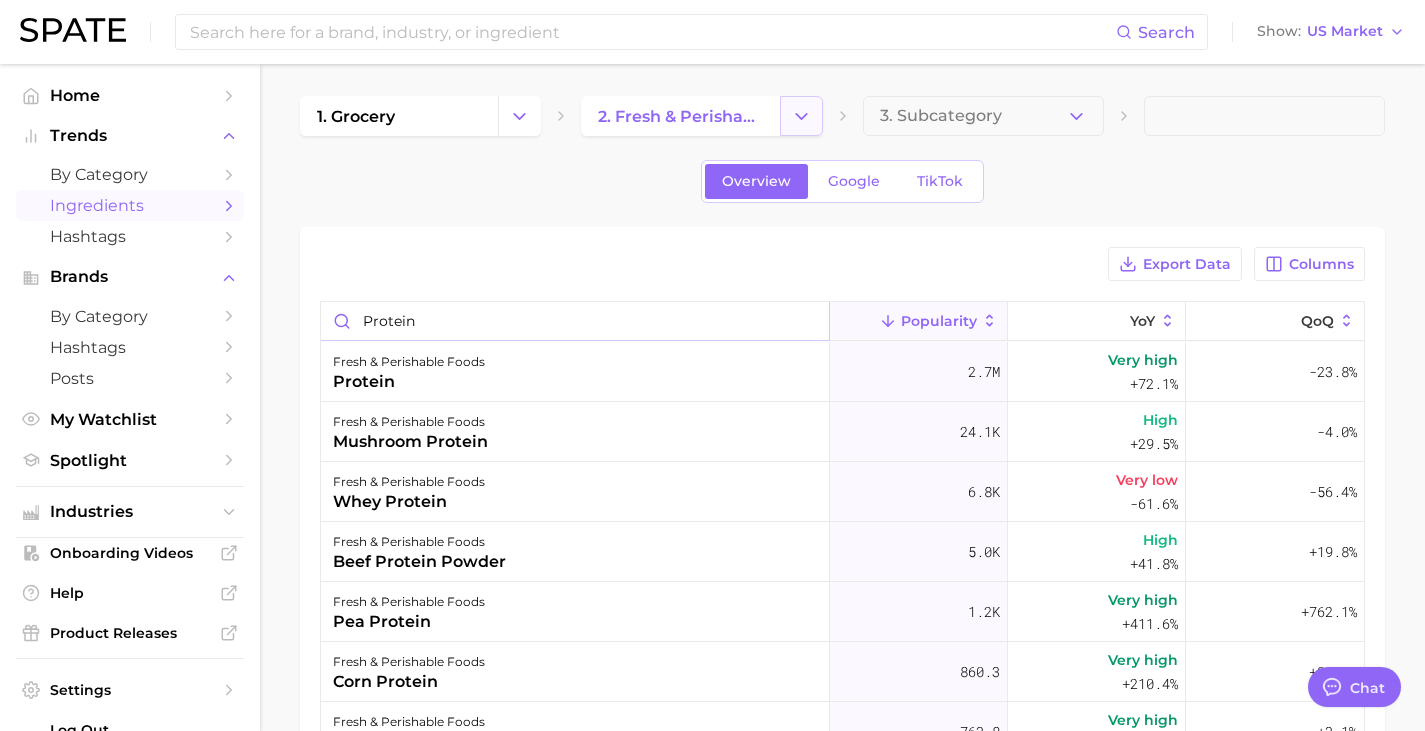 type on "protein" 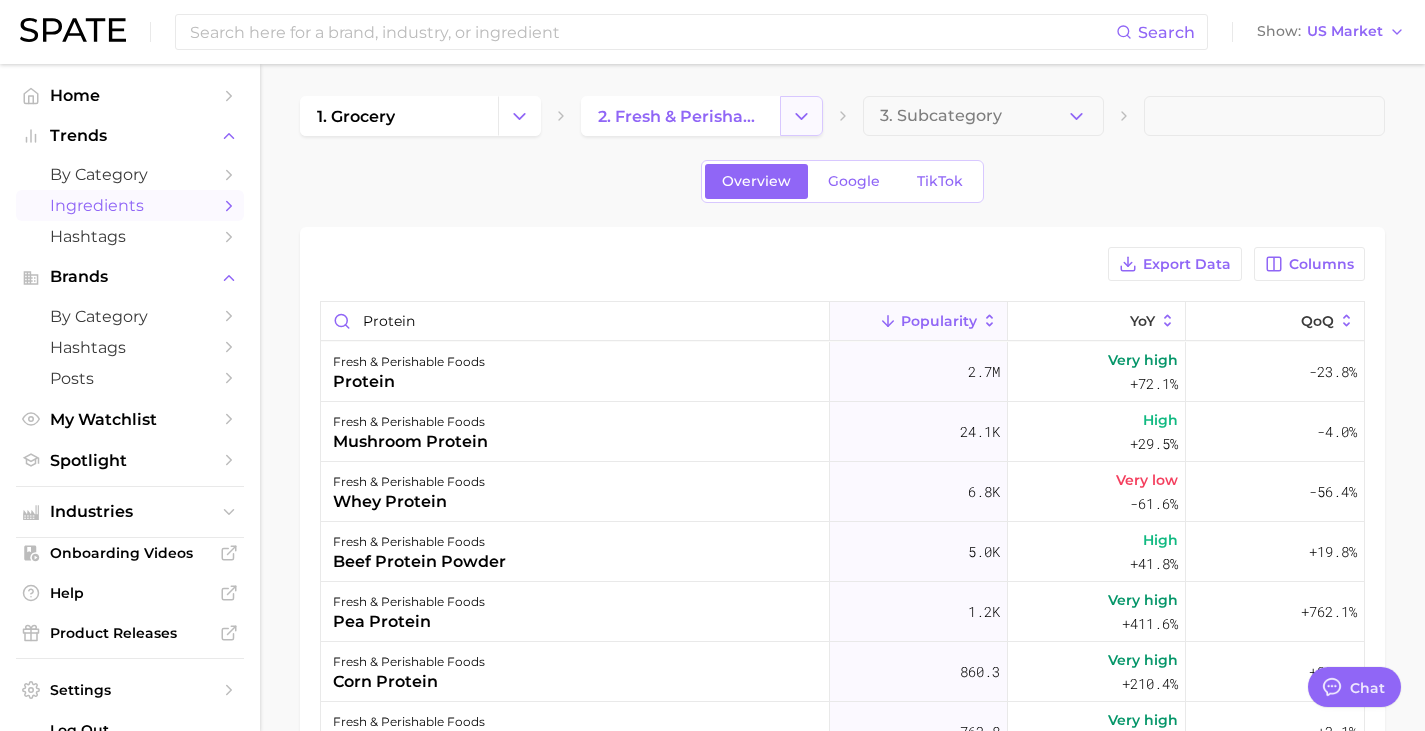 click at bounding box center (801, 116) 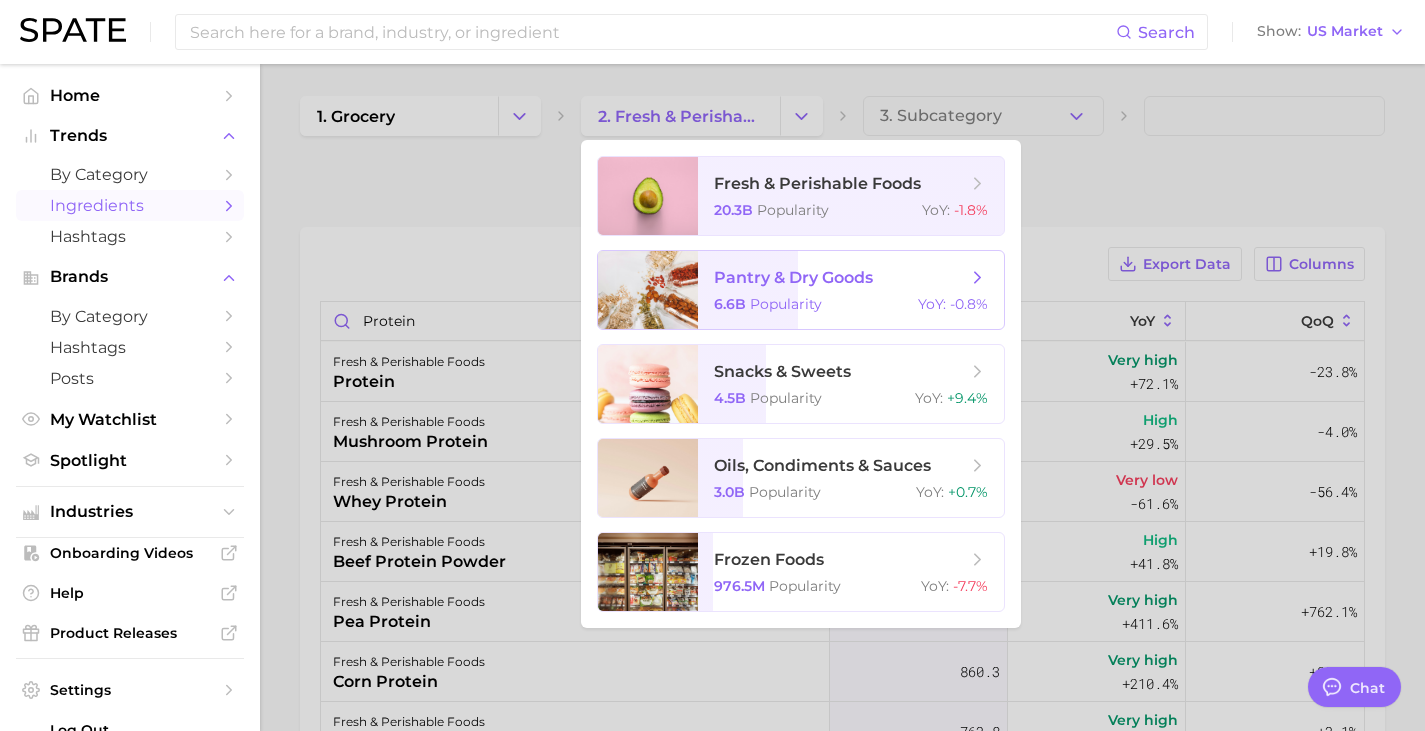 click on "pantry & dry goods" at bounding box center [840, 278] 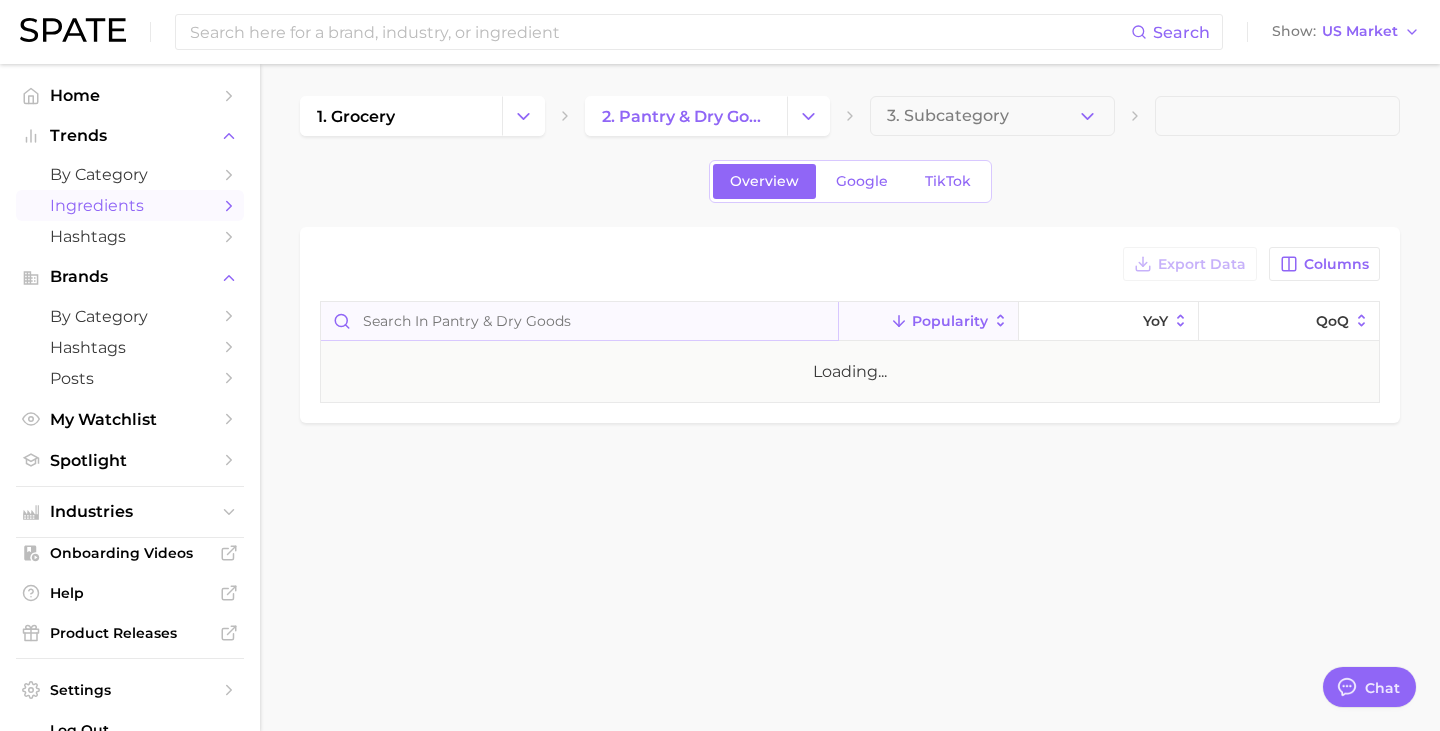 click at bounding box center (579, 321) 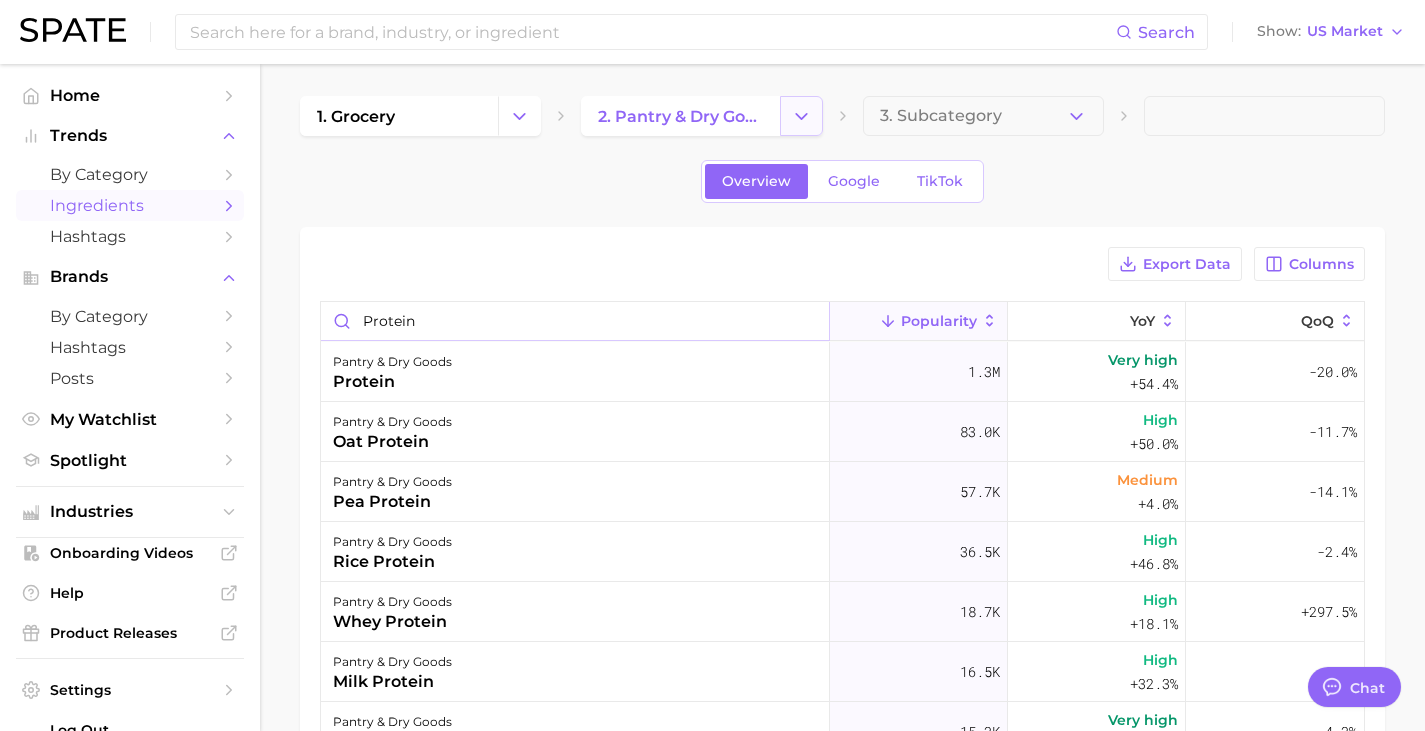type on "protein" 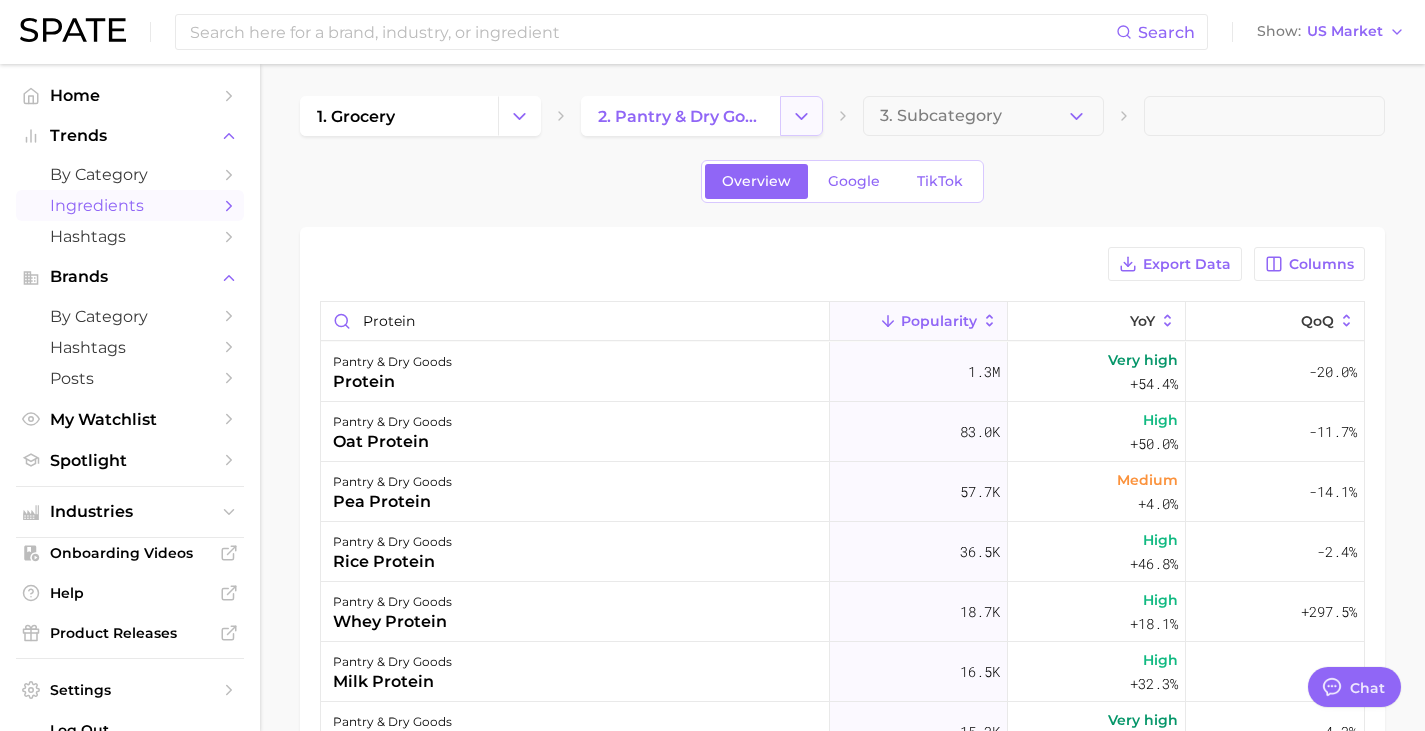 click 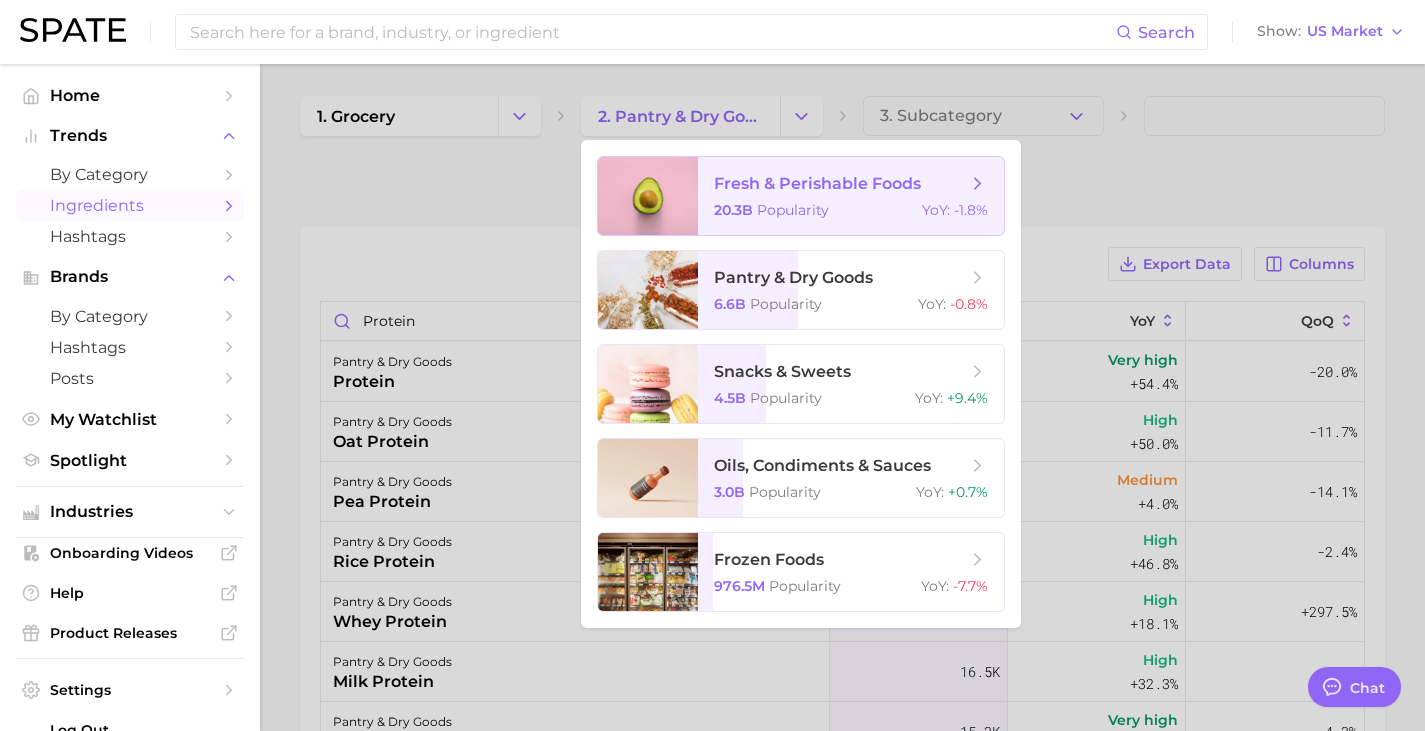 click on "Popularity" at bounding box center [793, 210] 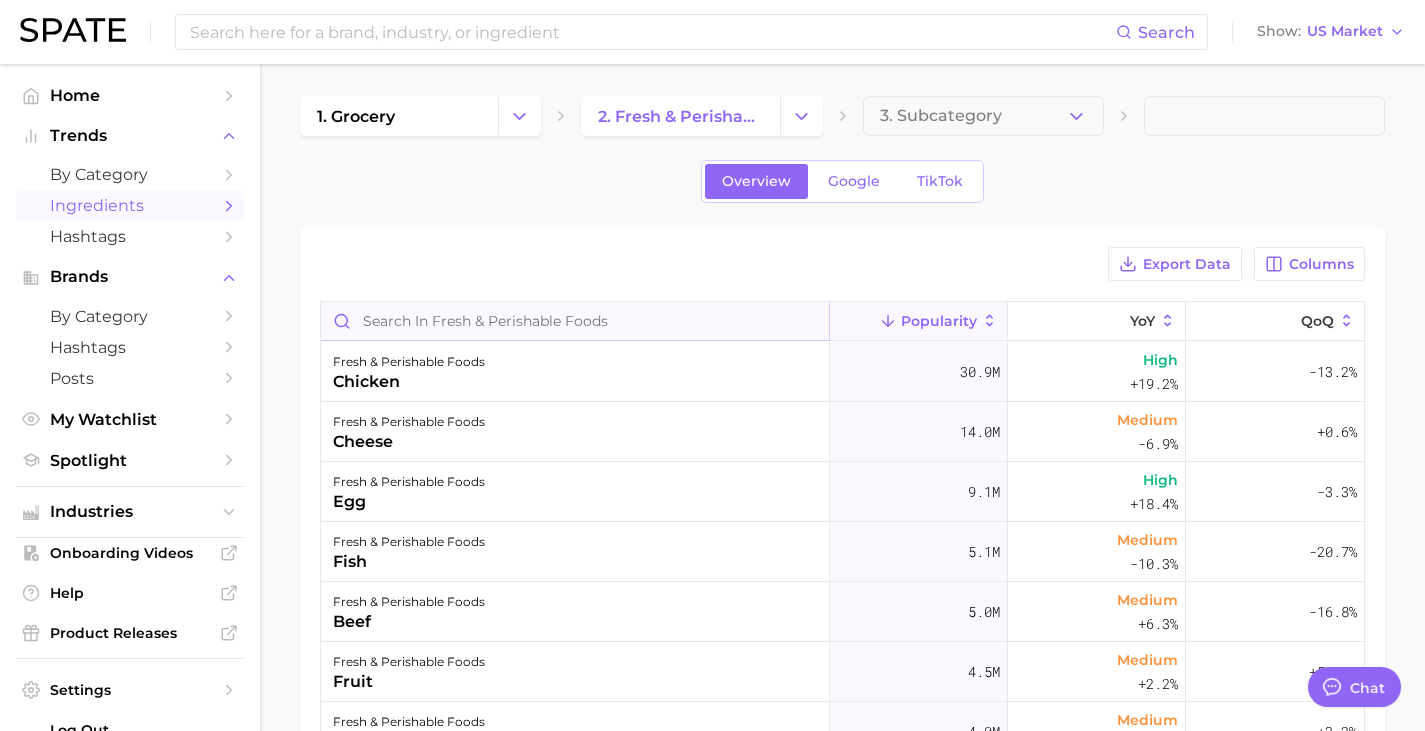 click at bounding box center (575, 321) 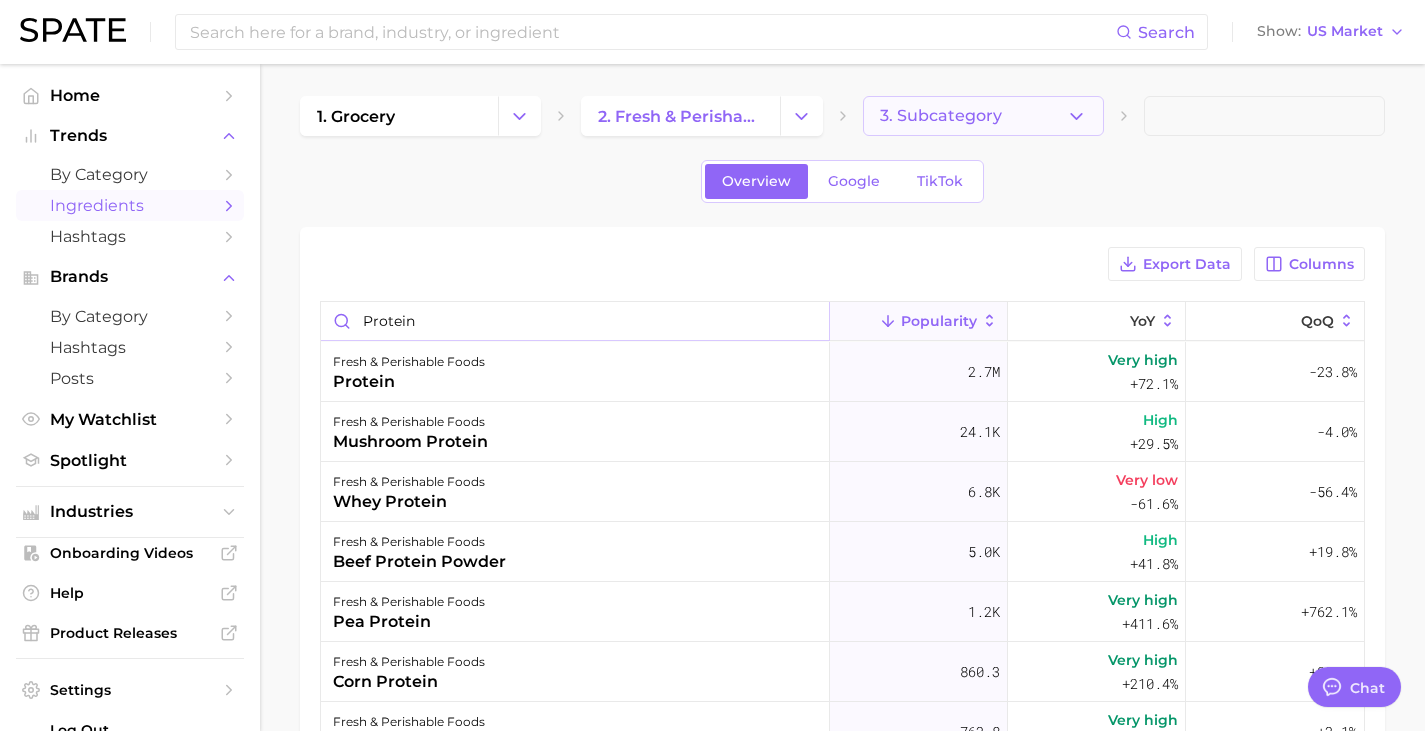 click on "3. Subcategory" at bounding box center [941, 116] 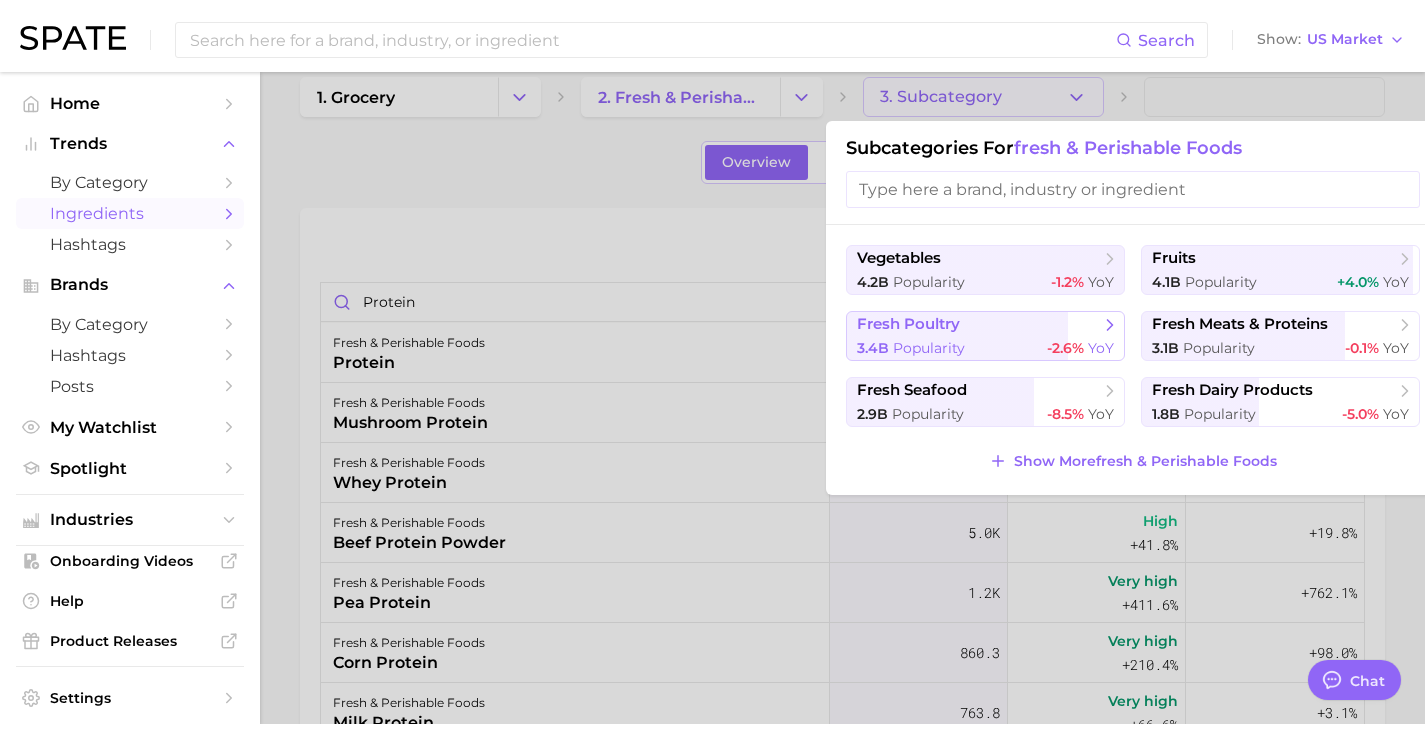 scroll, scrollTop: 0, scrollLeft: 0, axis: both 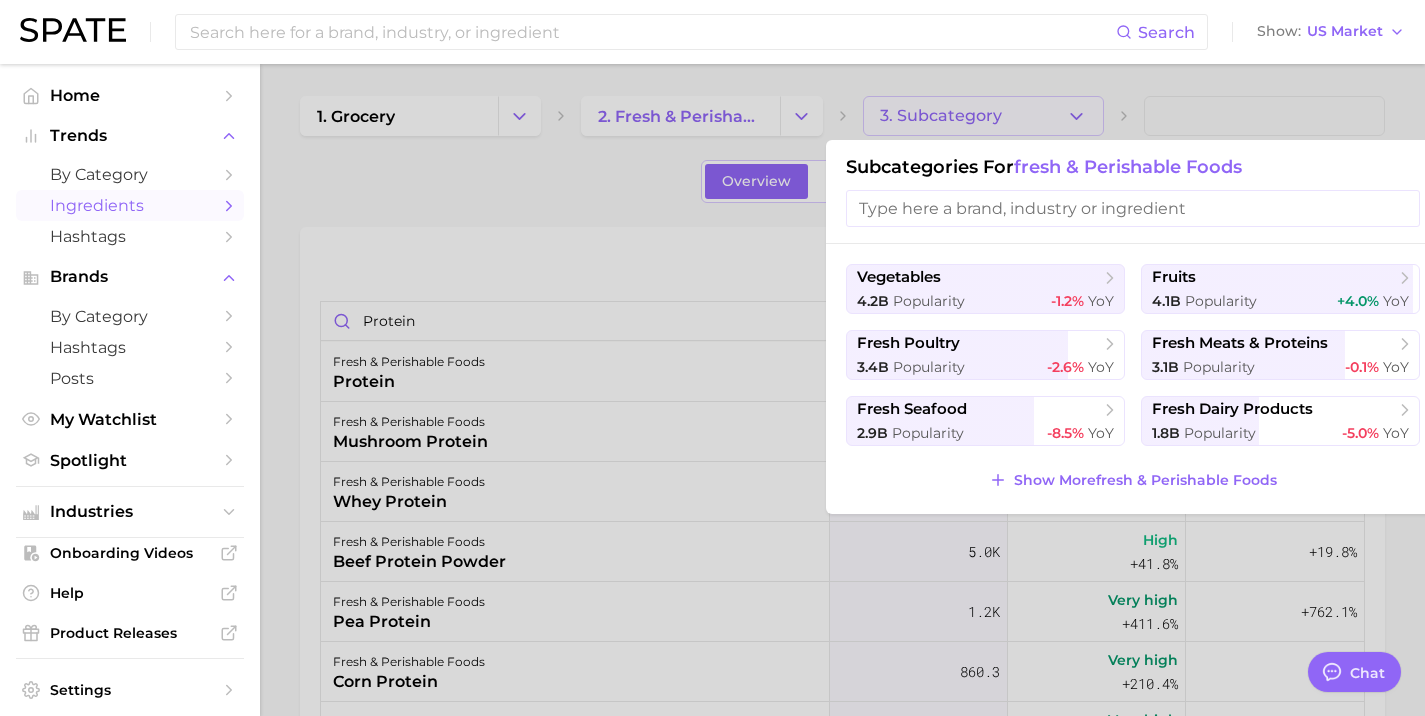click at bounding box center (712, 358) 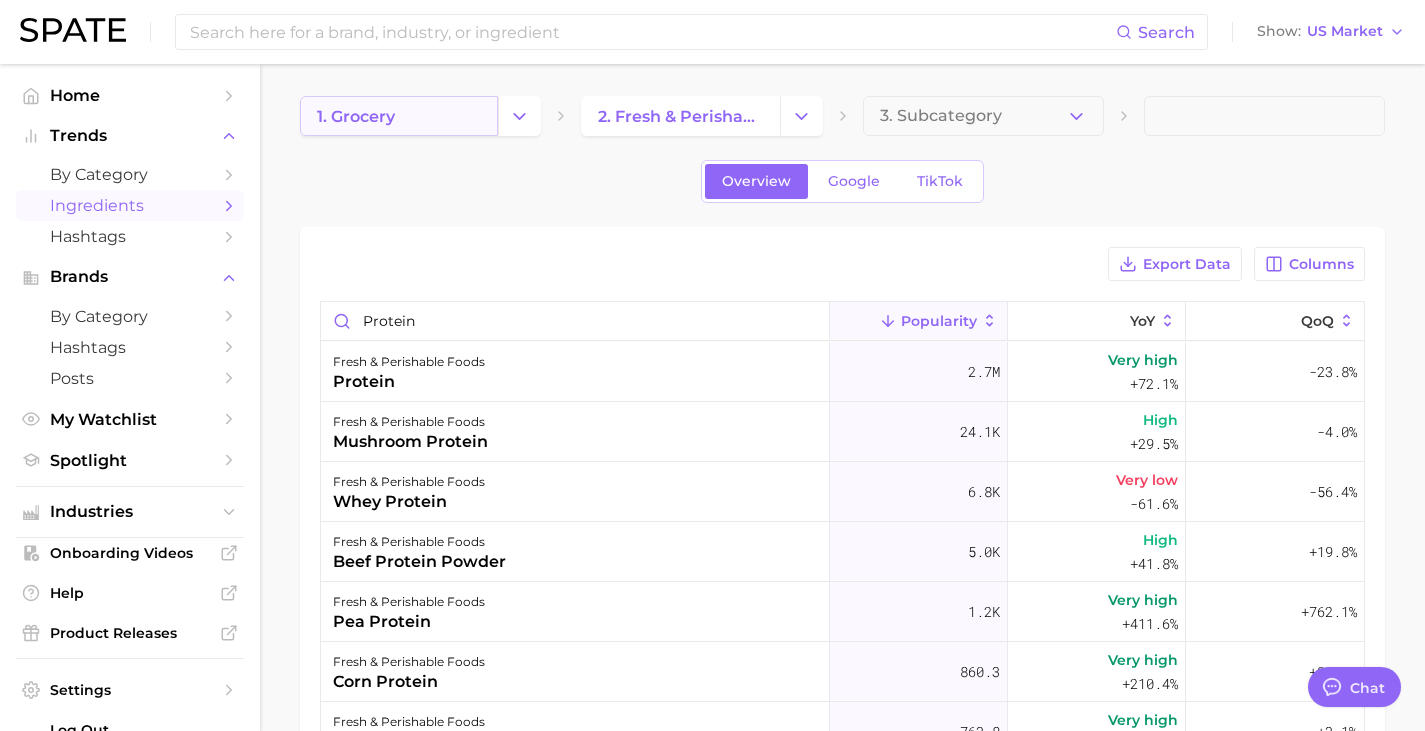 click on "1. grocery" at bounding box center [399, 116] 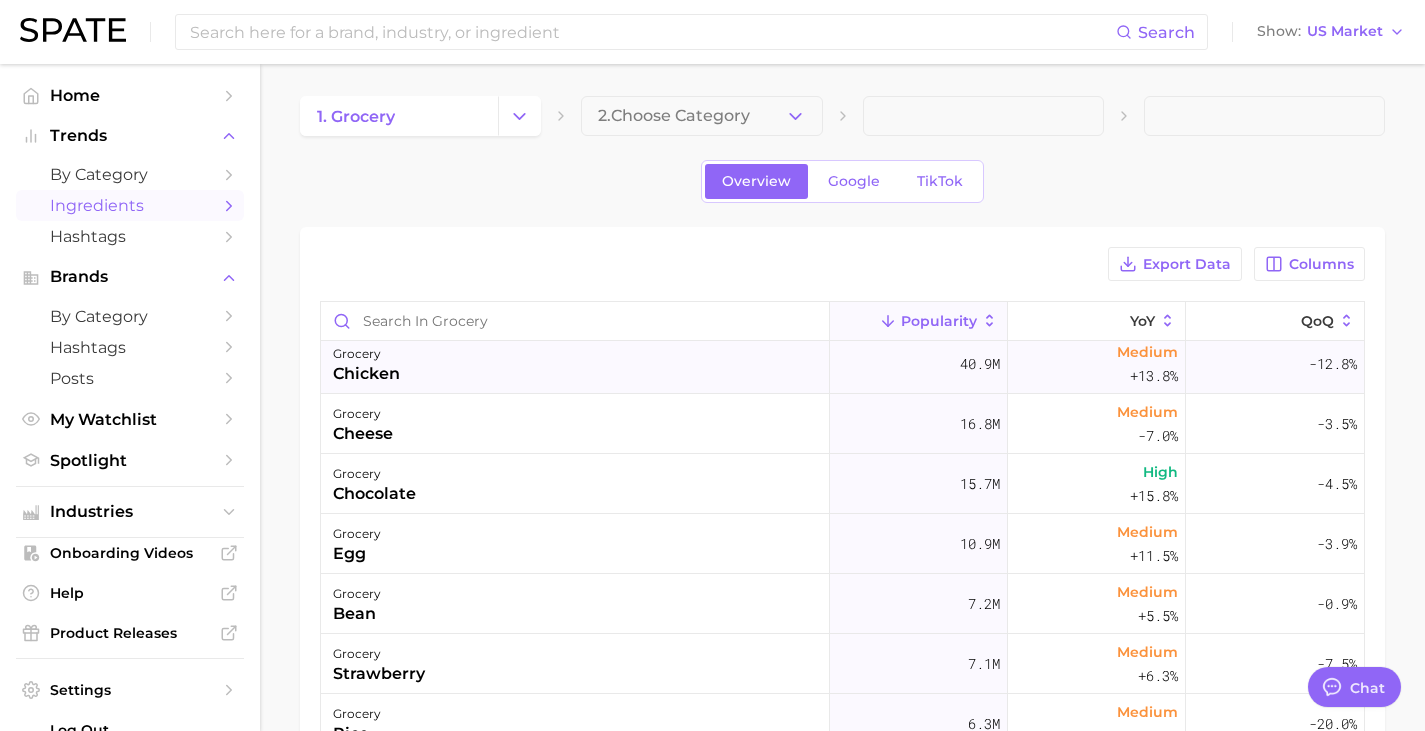 scroll, scrollTop: 5, scrollLeft: 0, axis: vertical 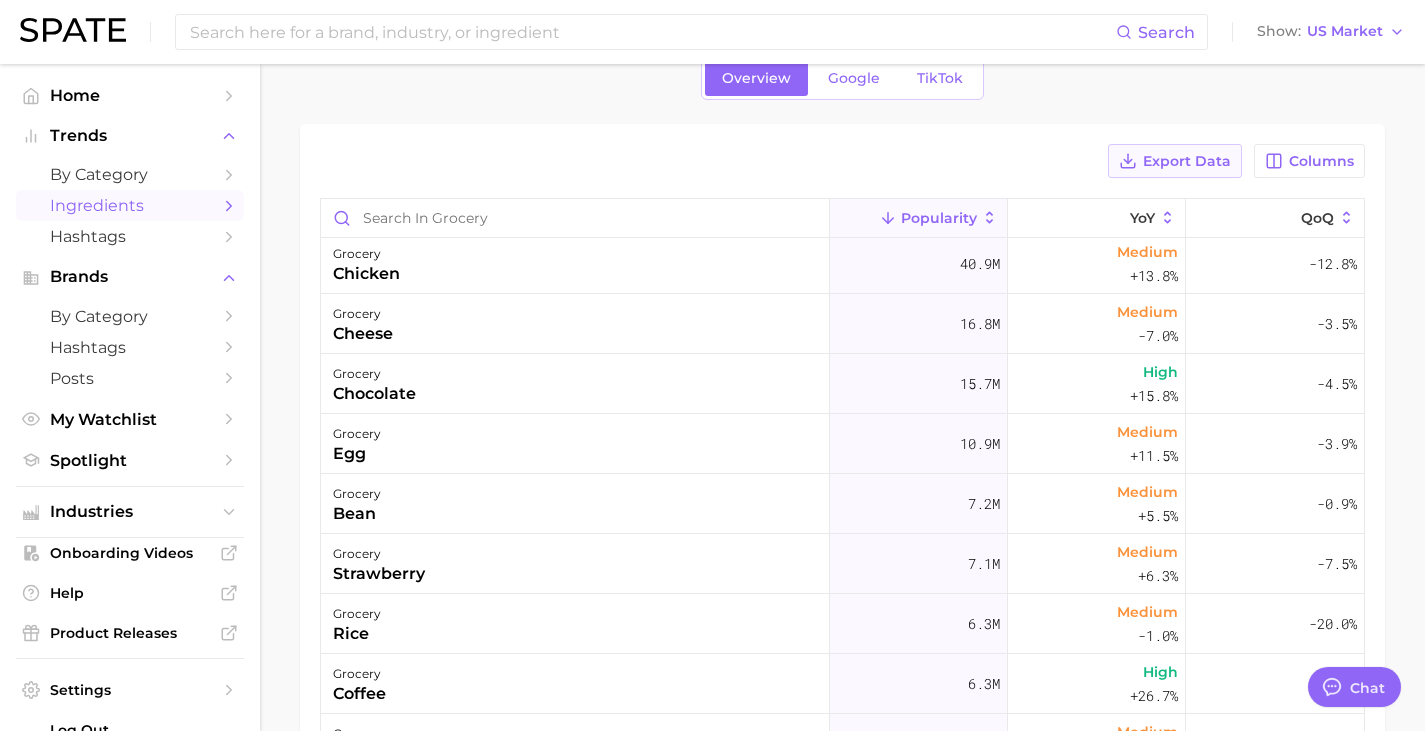 click on "Export Data" at bounding box center [1187, 161] 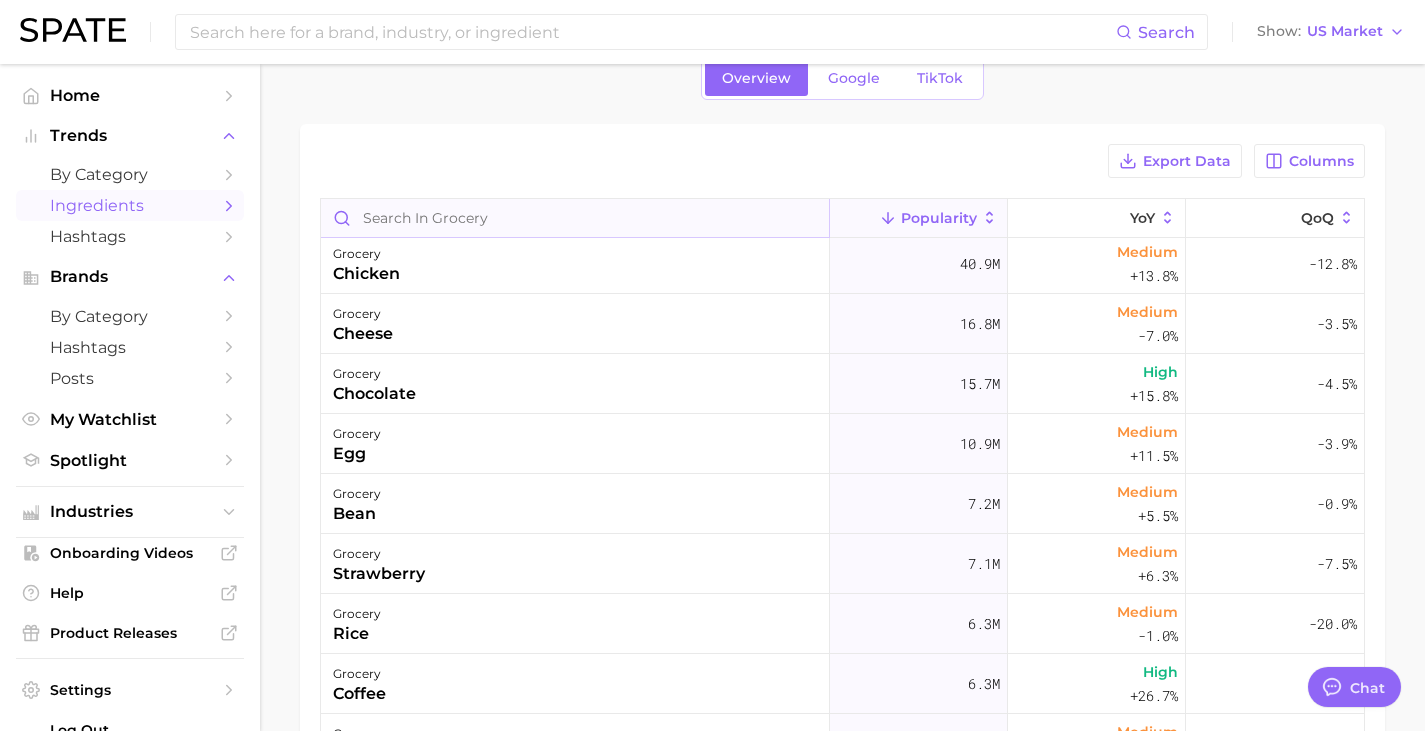 scroll, scrollTop: 0, scrollLeft: 0, axis: both 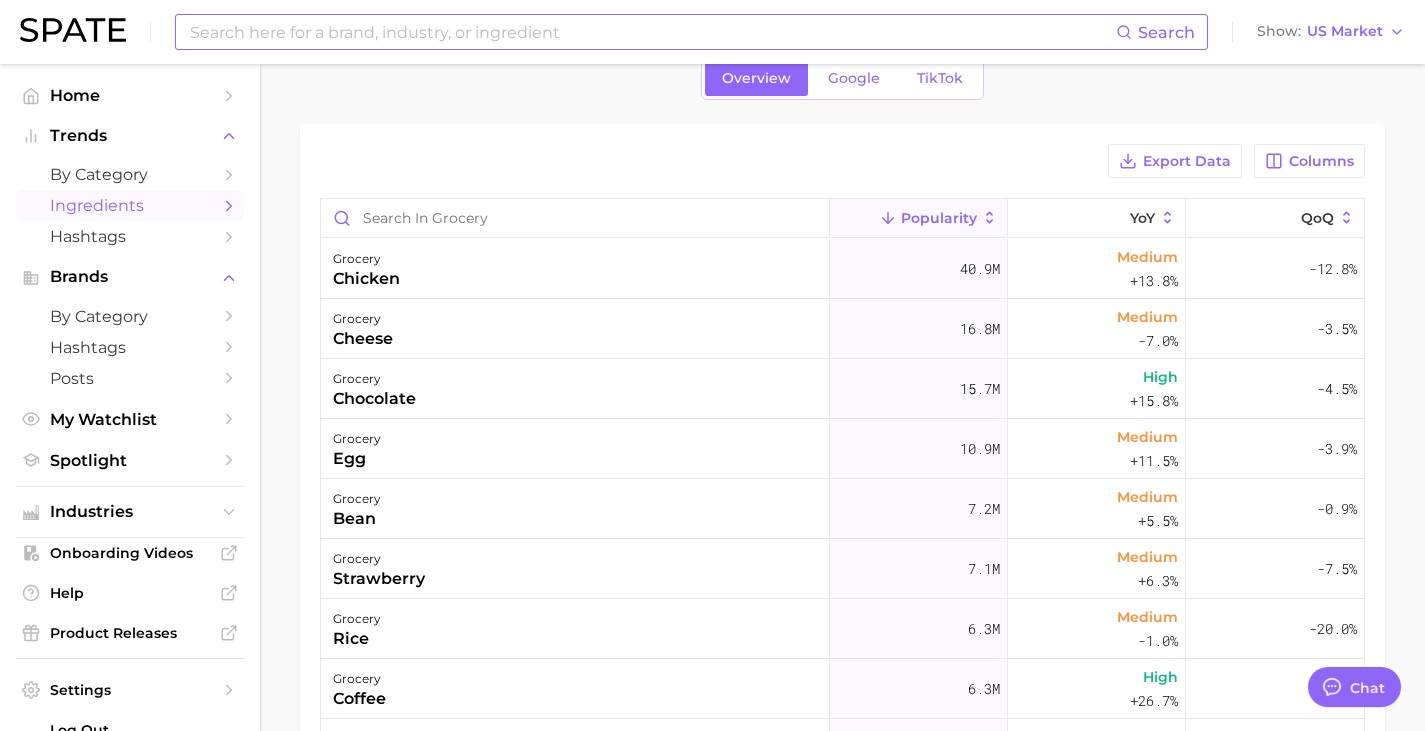 click at bounding box center [652, 32] 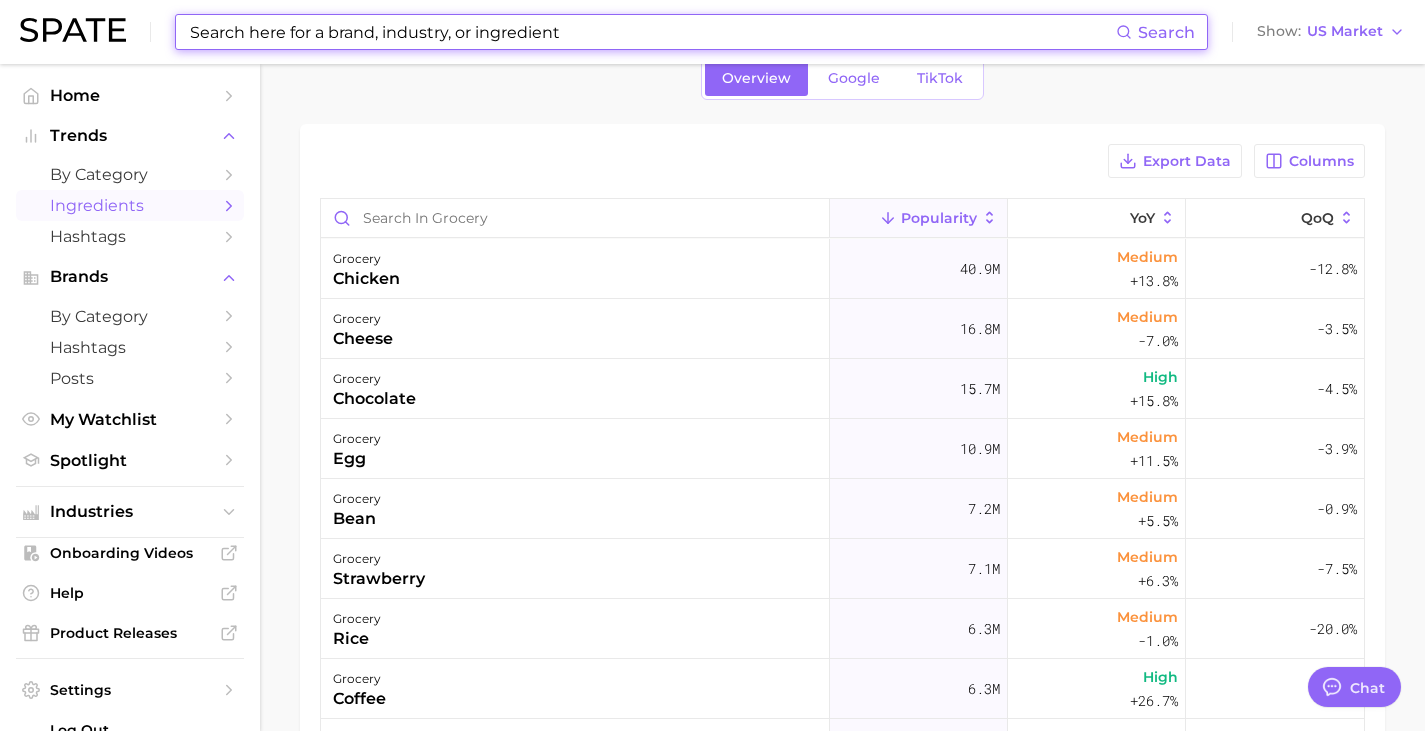 click at bounding box center (652, 32) 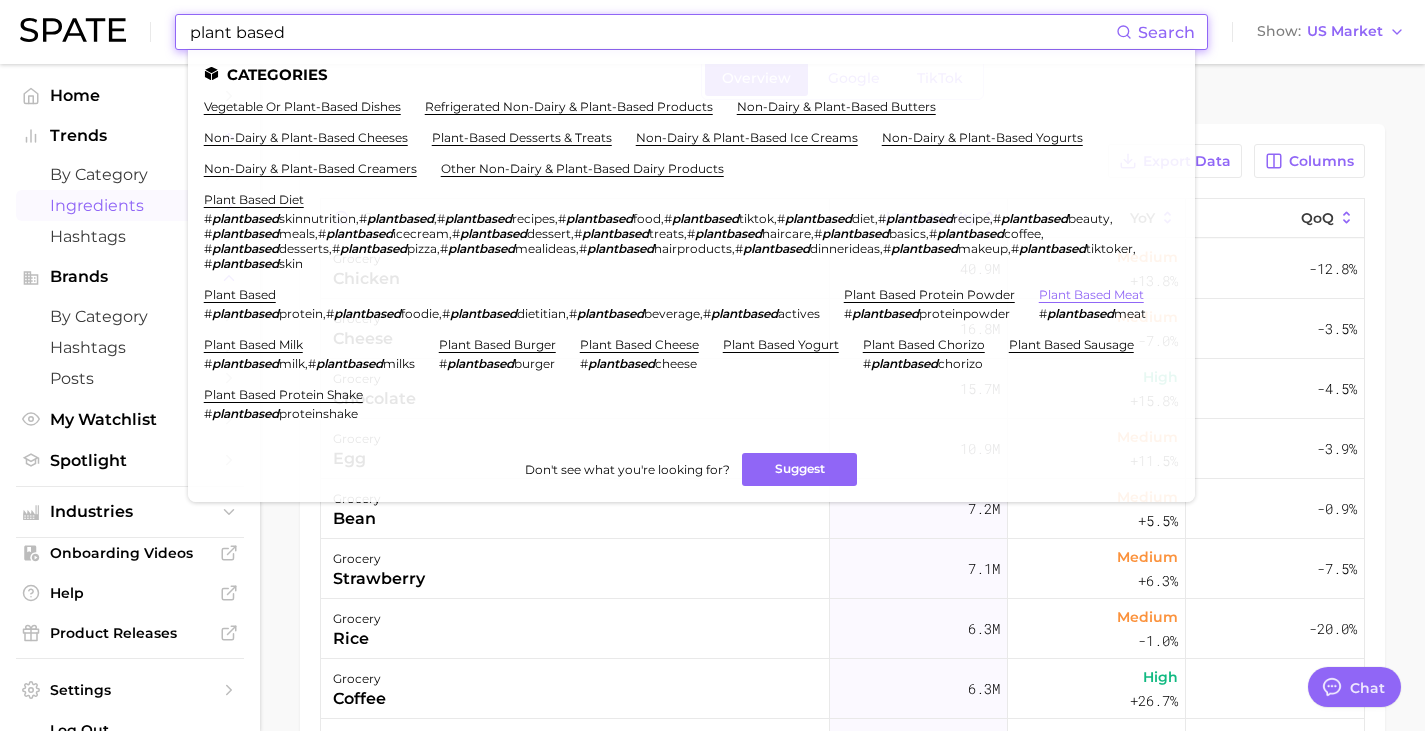 type on "plant based" 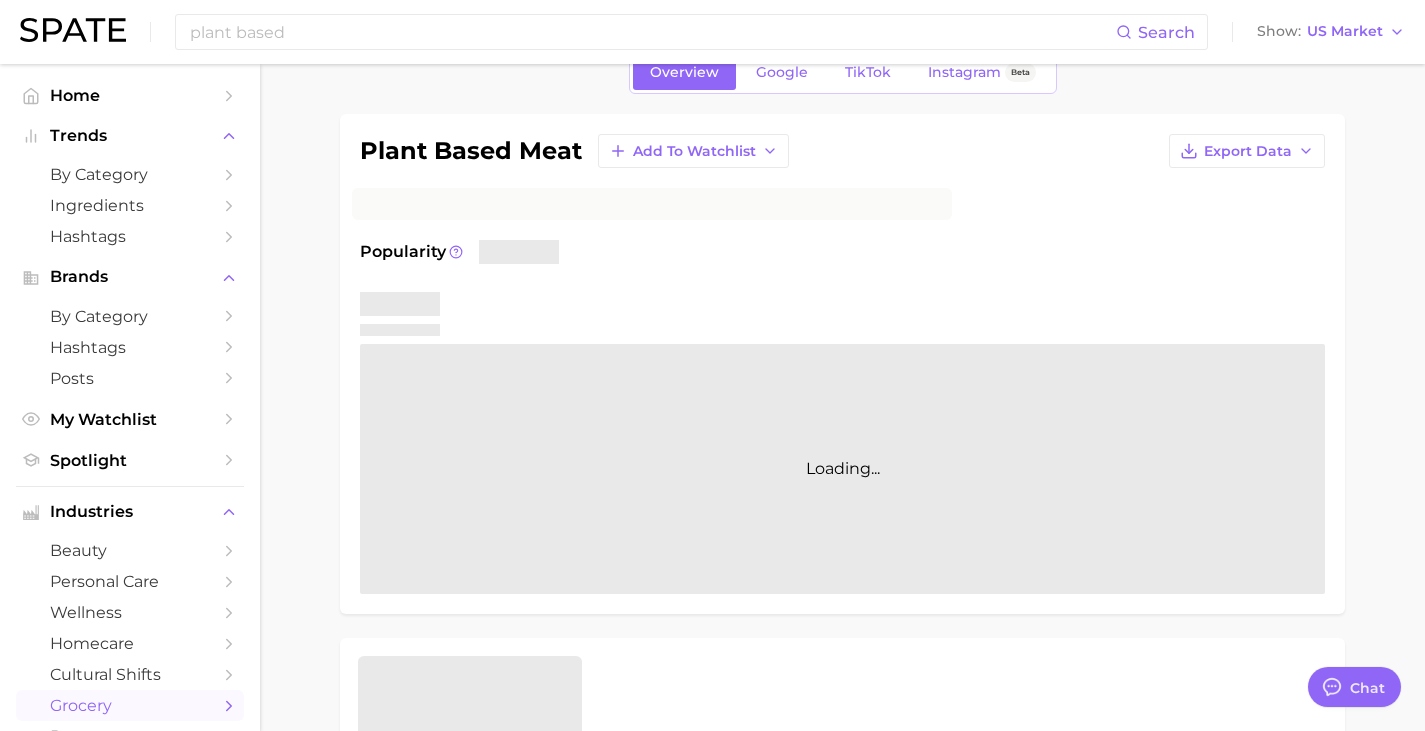 scroll, scrollTop: 0, scrollLeft: 0, axis: both 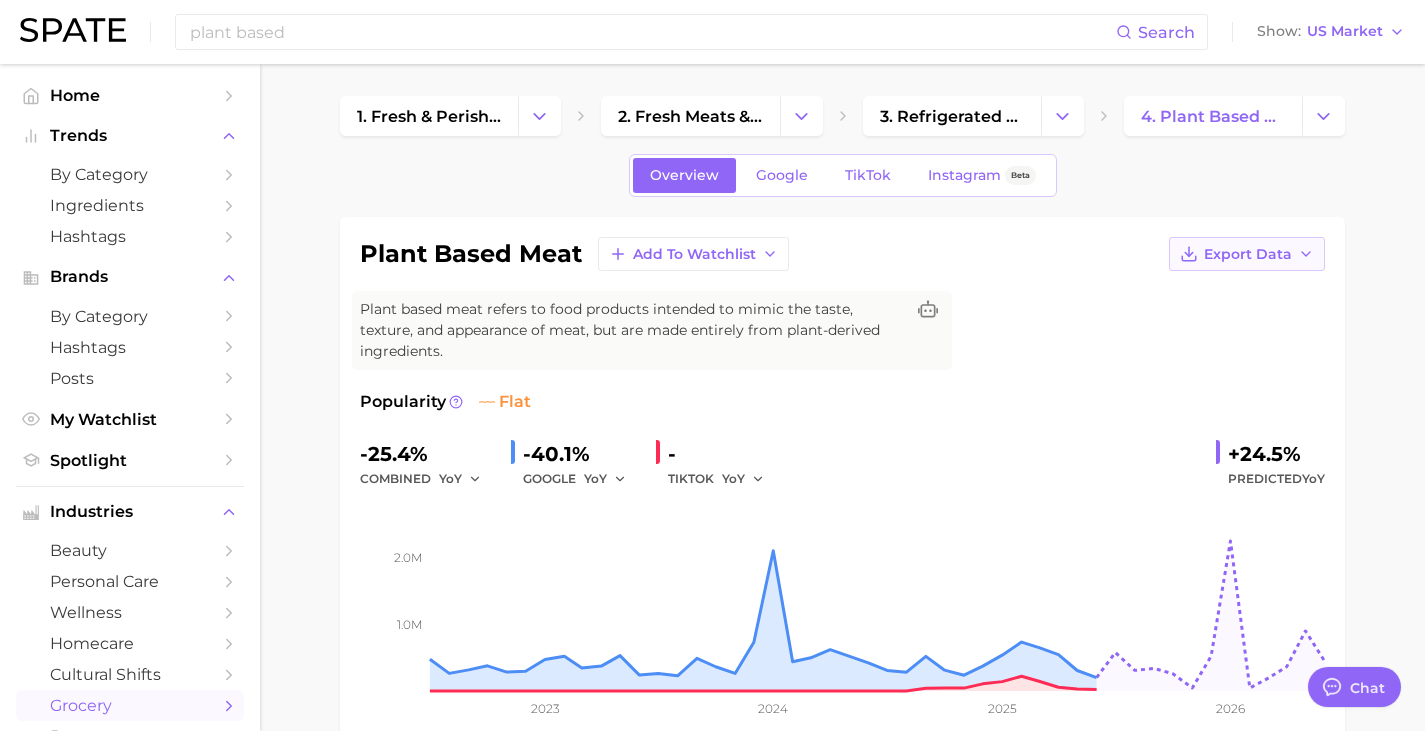 click on "Export Data" at bounding box center (1248, 254) 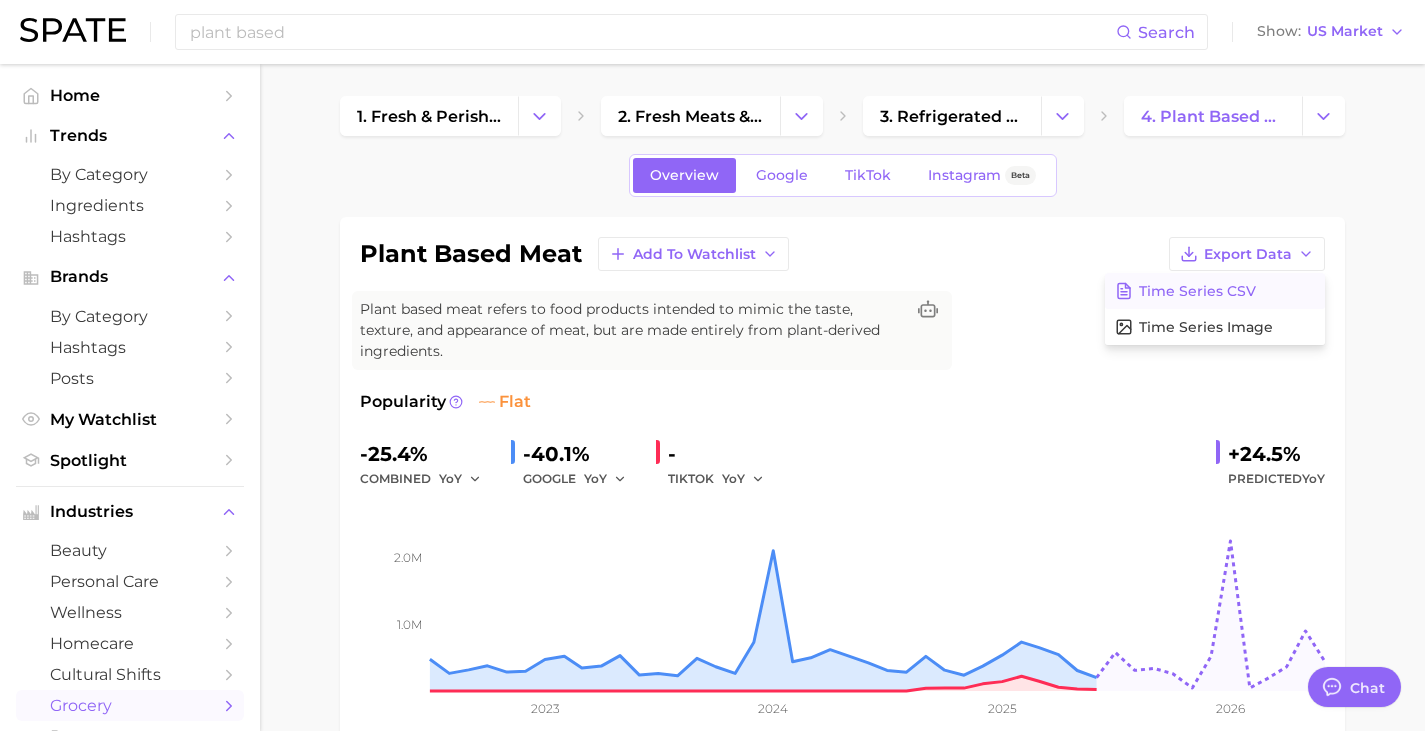 click on "Time Series CSV" at bounding box center [1197, 291] 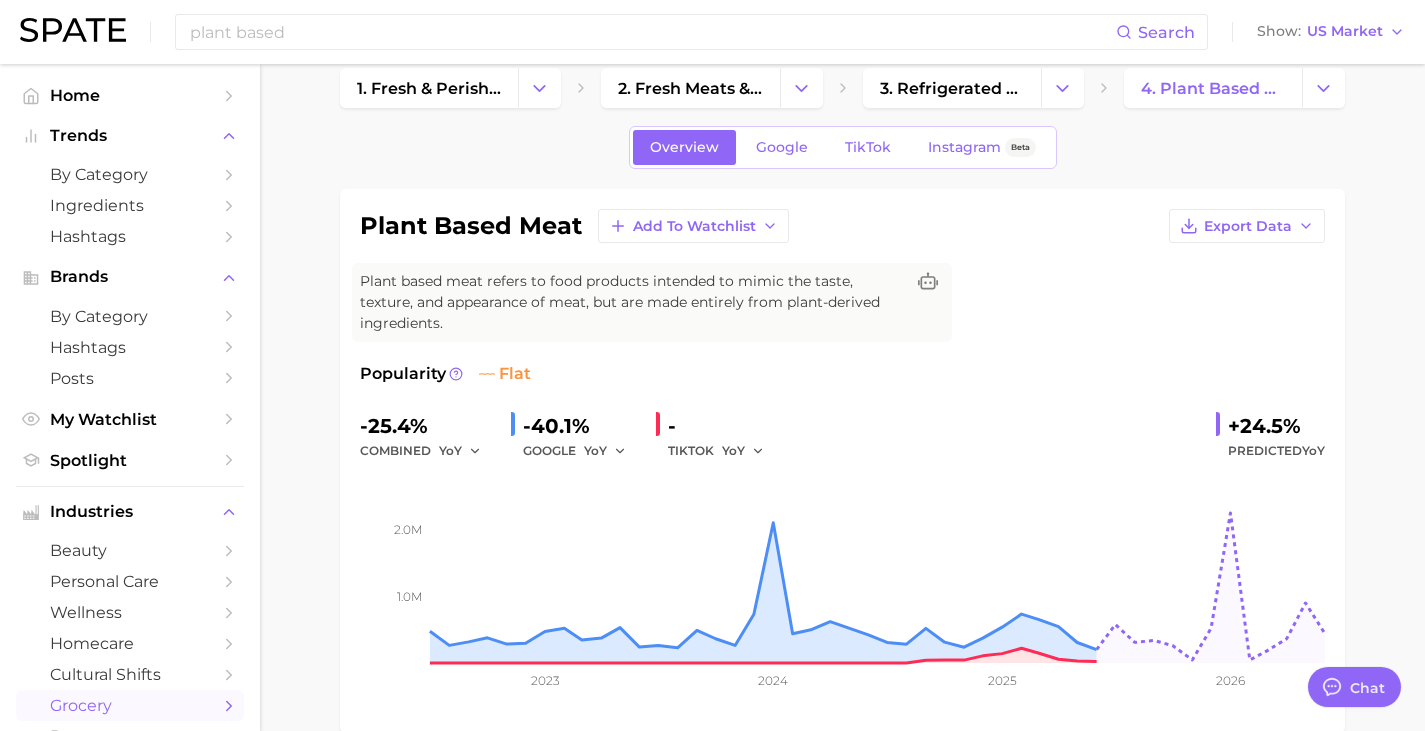 scroll, scrollTop: 0, scrollLeft: 0, axis: both 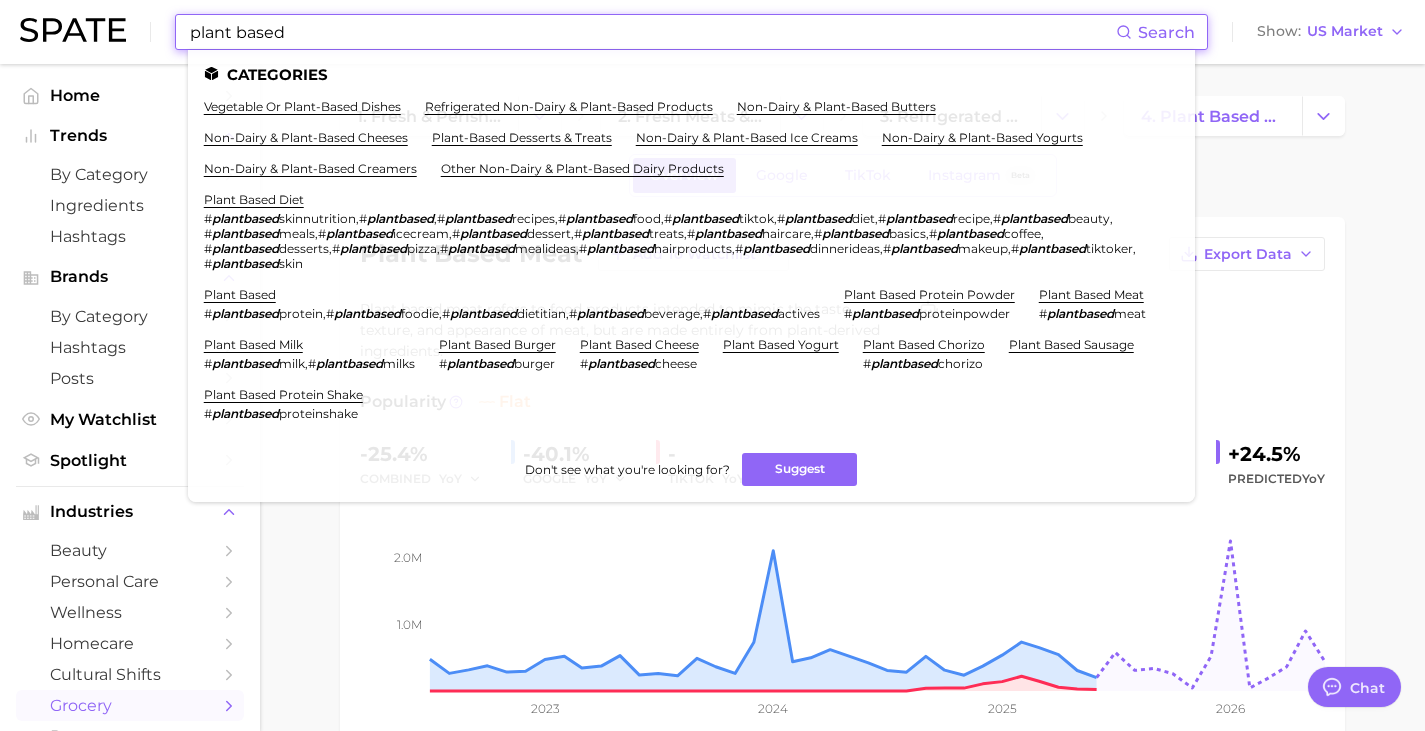 click on "plant based" at bounding box center (652, 32) 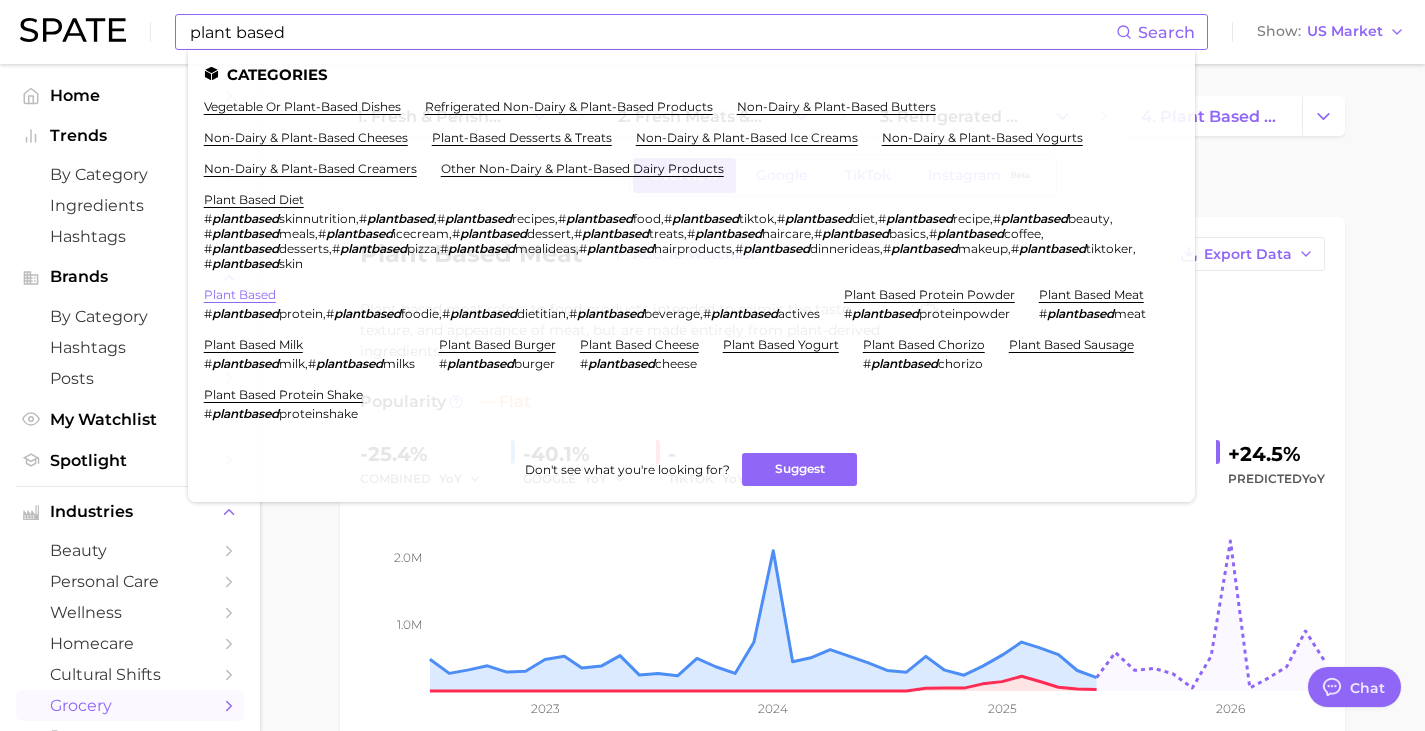 click on "plant based" at bounding box center (240, 294) 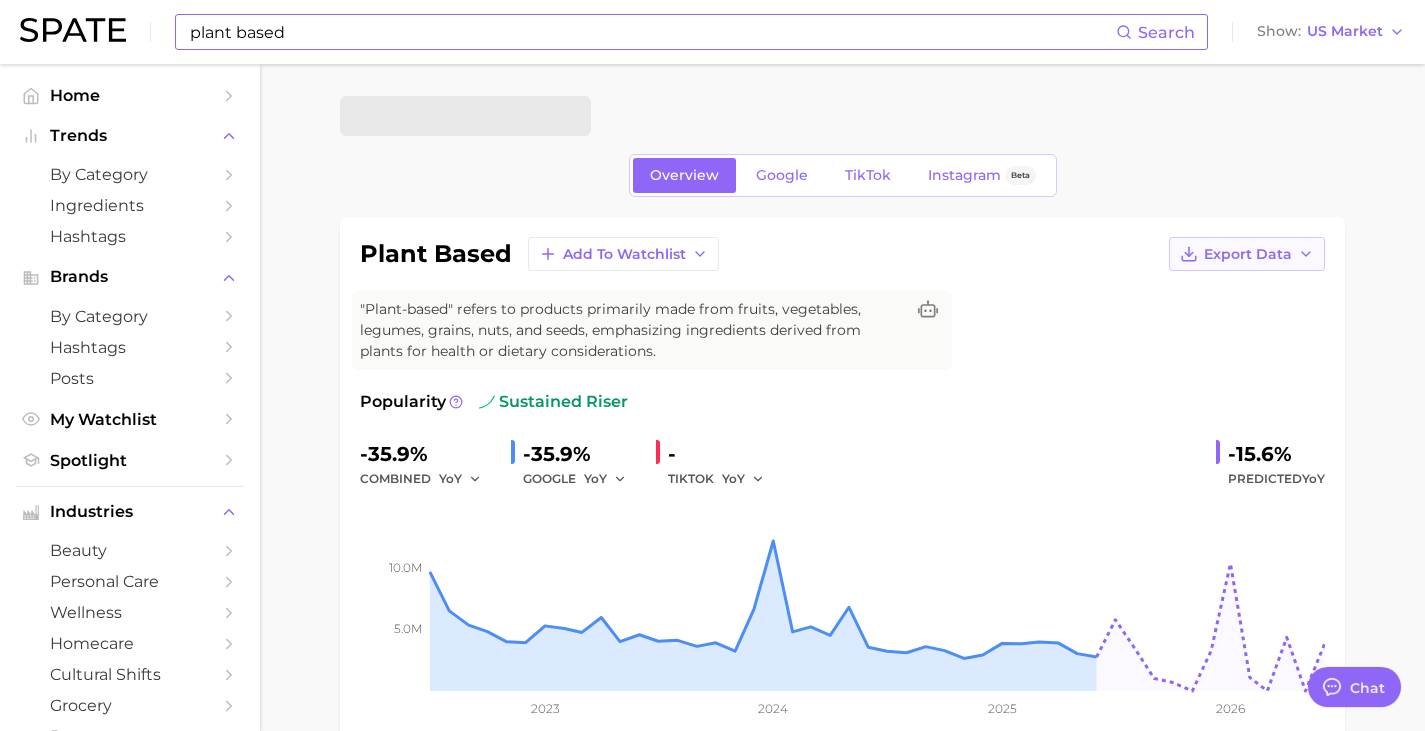 click on "Export Data" at bounding box center [1248, 254] 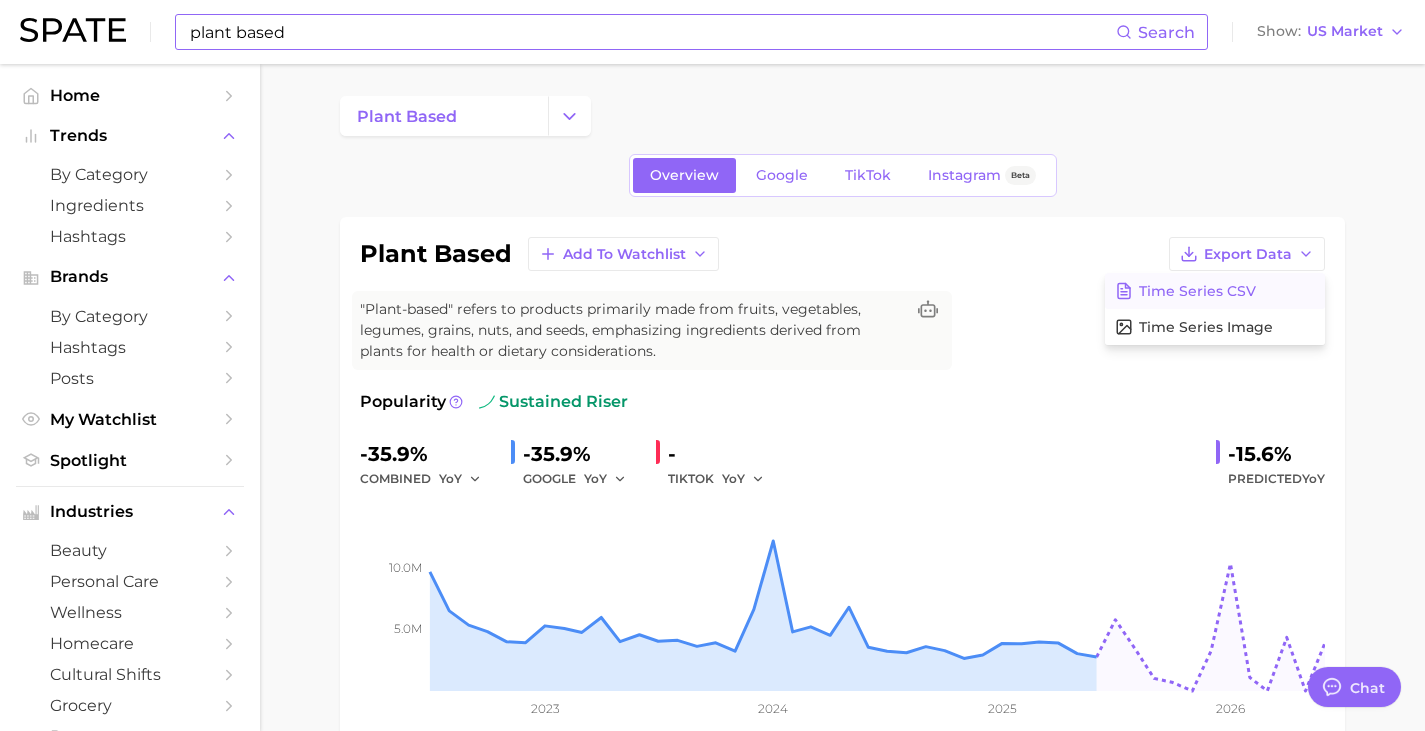 click on "Time Series CSV" at bounding box center [1197, 291] 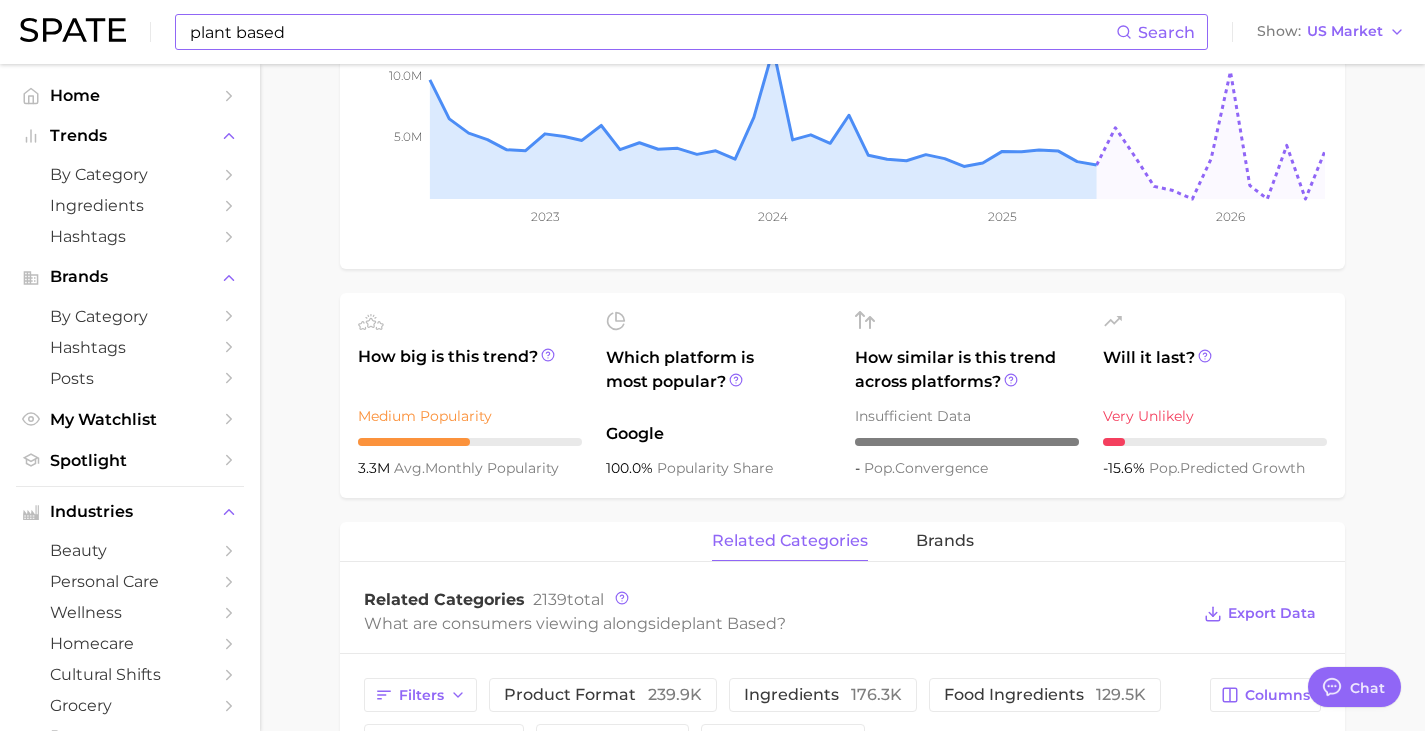 scroll, scrollTop: 0, scrollLeft: 0, axis: both 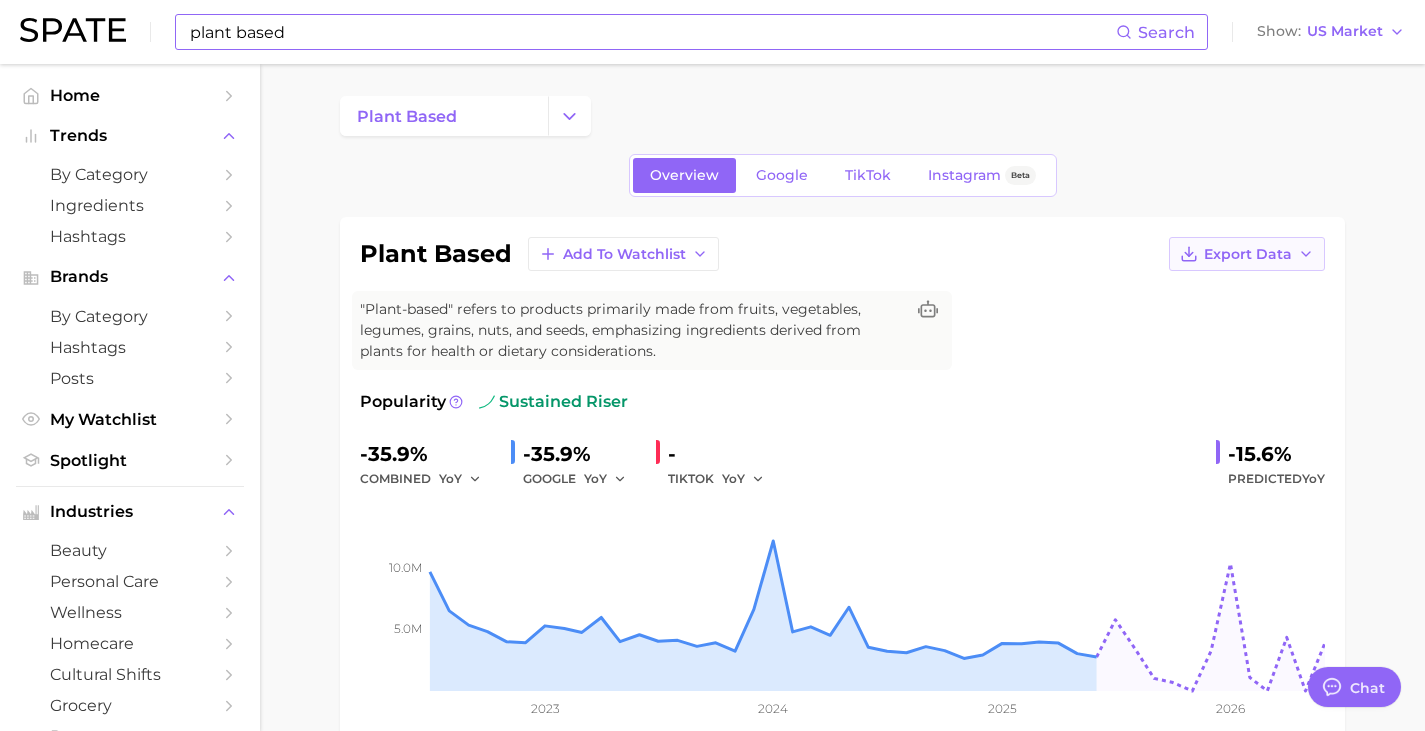 click on "Export Data" at bounding box center [1248, 254] 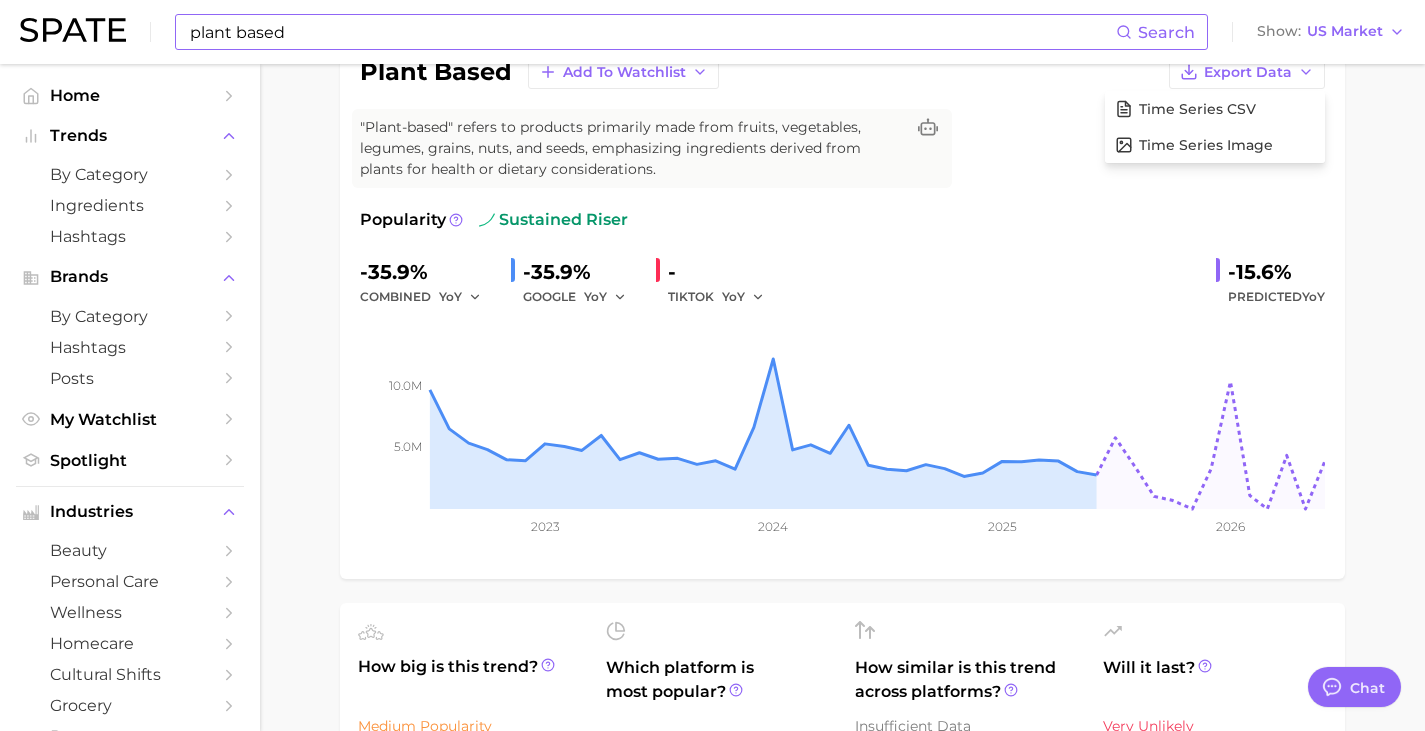 scroll, scrollTop: 0, scrollLeft: 0, axis: both 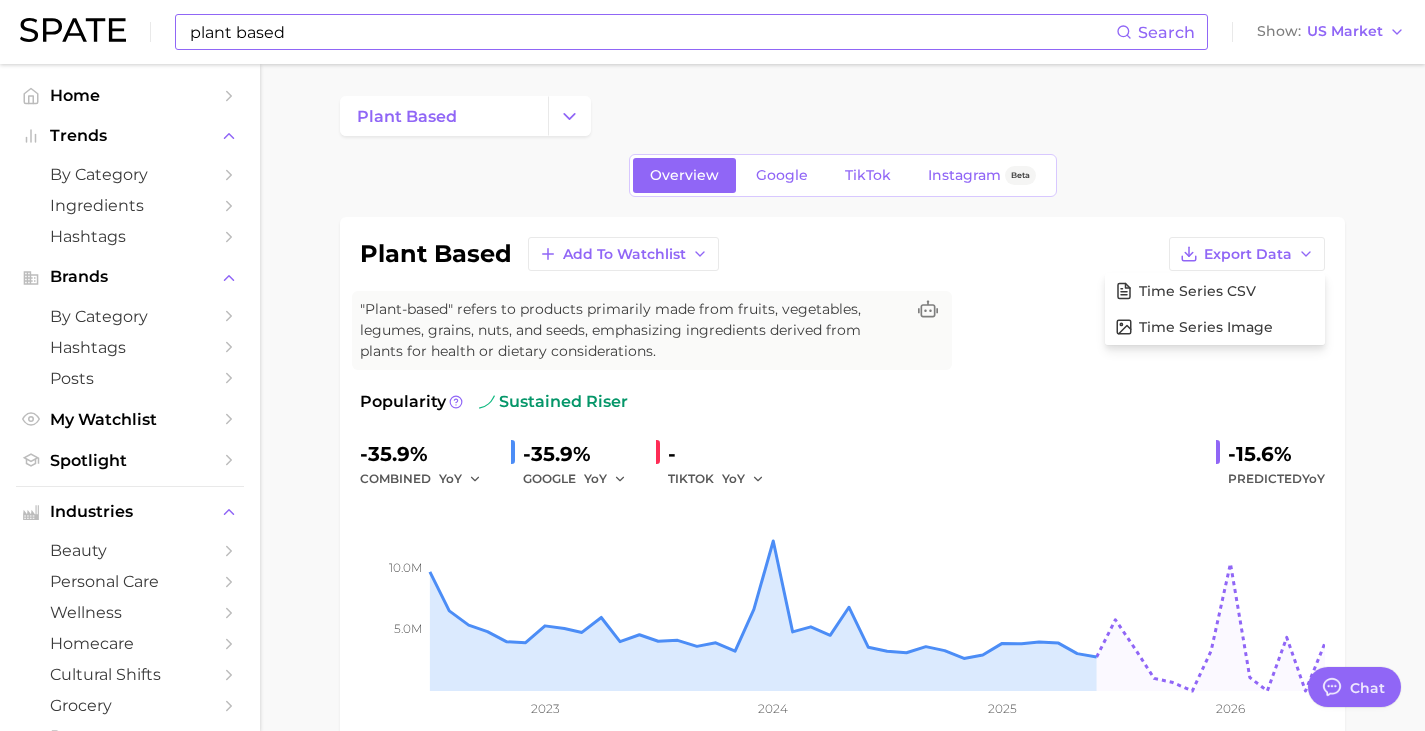 click on "plant based Overview Google TikTok Instagram Beta plant based Add to Watchlist Export Data Time Series CSV Time Series Image "Plant-based" refers to products primarily made from fruits, vegetables, legumes, grains, nuts, and seeds, emphasizing ingredients derived from plants for health or dietary considerations. Popularity sustained riser -35.9% combined YoY -35.9% GOOGLE YoY - TIKTOK YoY -15.6% Predicted  YoY 5.0m 10.0m 2023 2024 2025 2026 How big is this trend? Medium Popularity 3.3m avg.  monthly popularity Which platform is most popular? Google 100.0% popularity share How similar is this trend across platforms? Insufficient Data - pop.  convergence Will it last? Very Unlikely -15.6% pop.  predicted growth related categories brands Related Categories 2139  total What are consumers viewing alongside  plant based ? Export Data Filters product format   239.9k ingredients   176.3k food ingredients   129.5k routines   54.3k benefits   27.3k questions   21.5k Columns group Popularity YoY QoQ plant based plant -" at bounding box center [842, 1060] 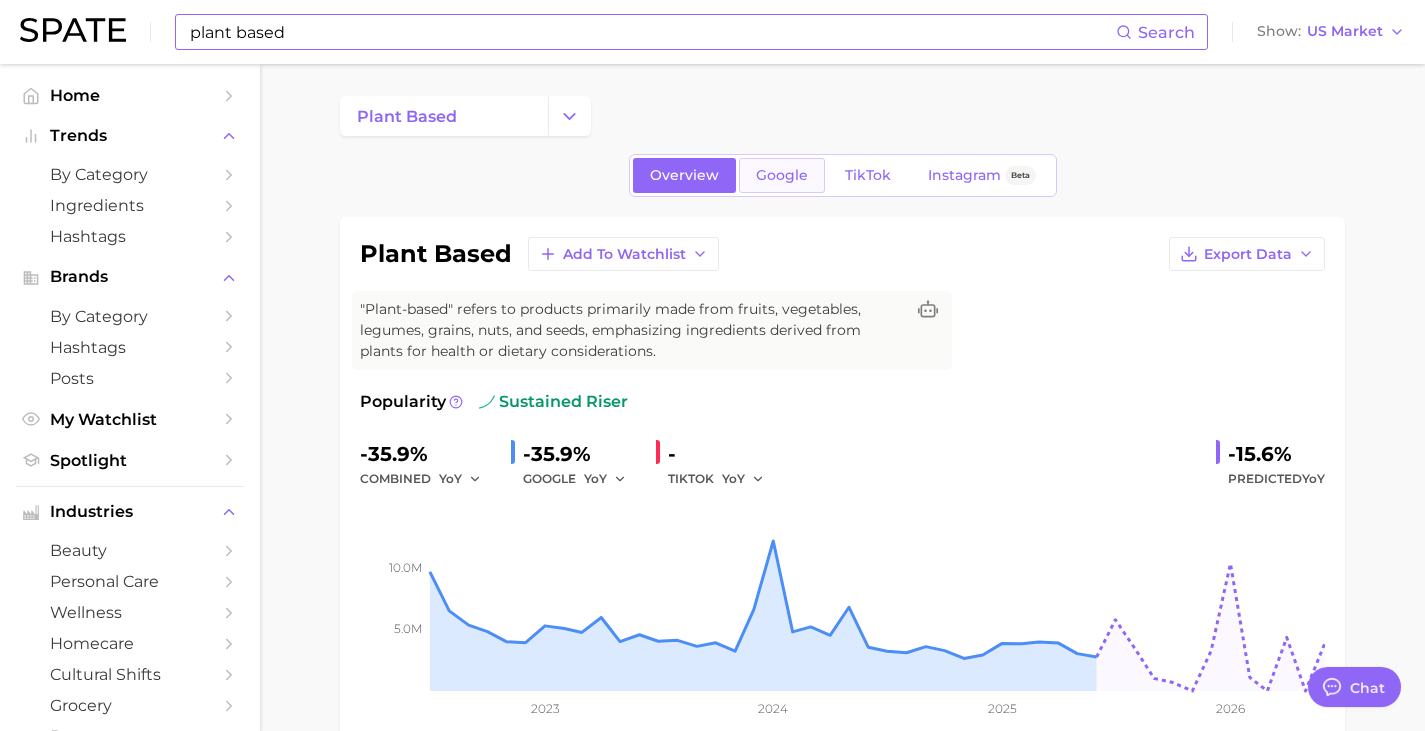 click on "Google" at bounding box center (782, 175) 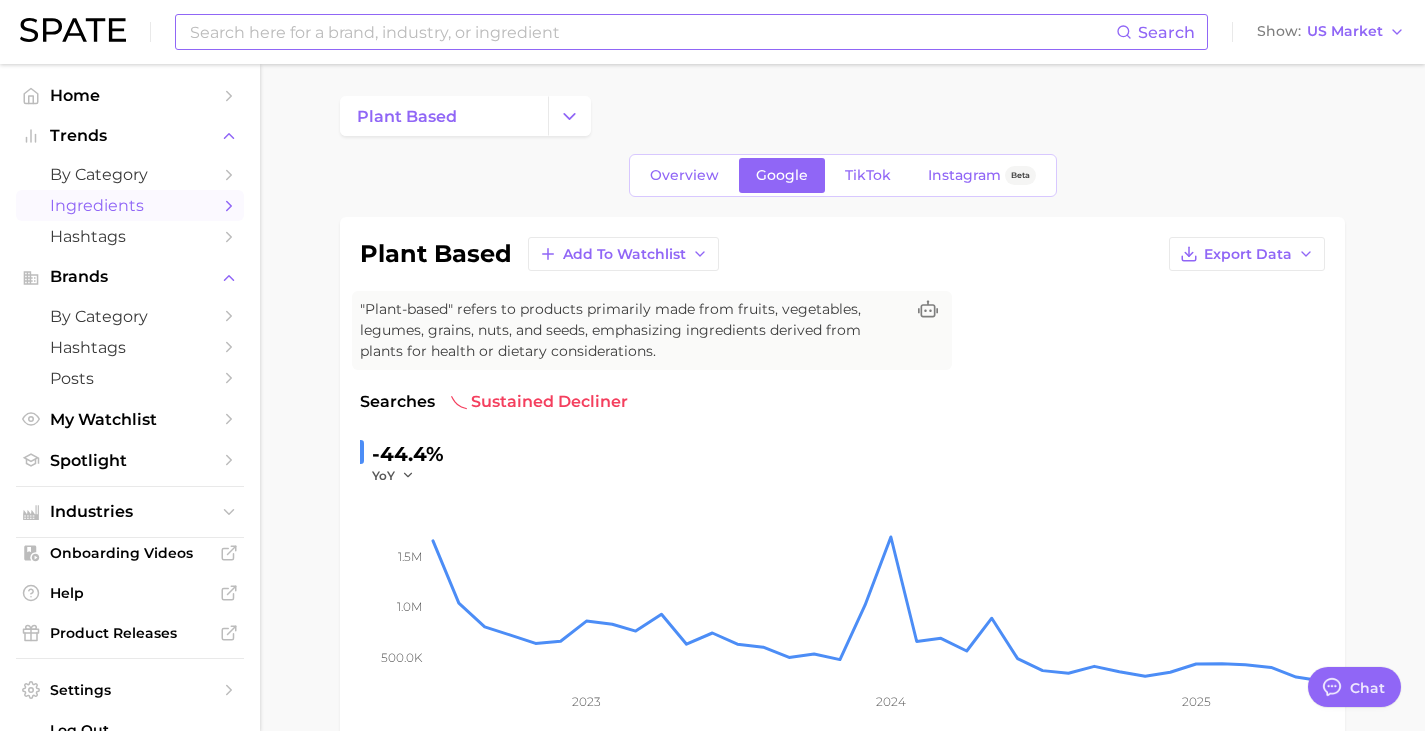click on "Ingredients" at bounding box center [130, 205] 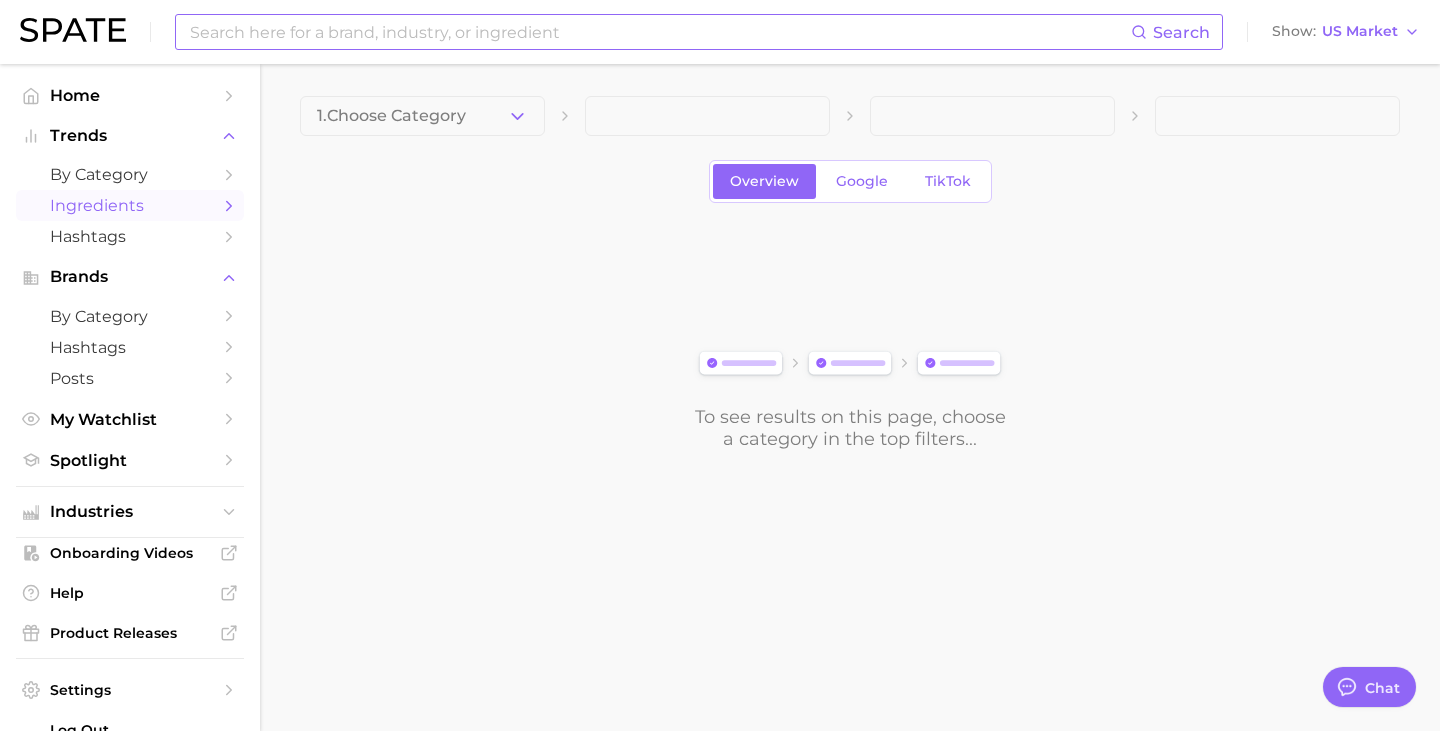 click at bounding box center (659, 32) 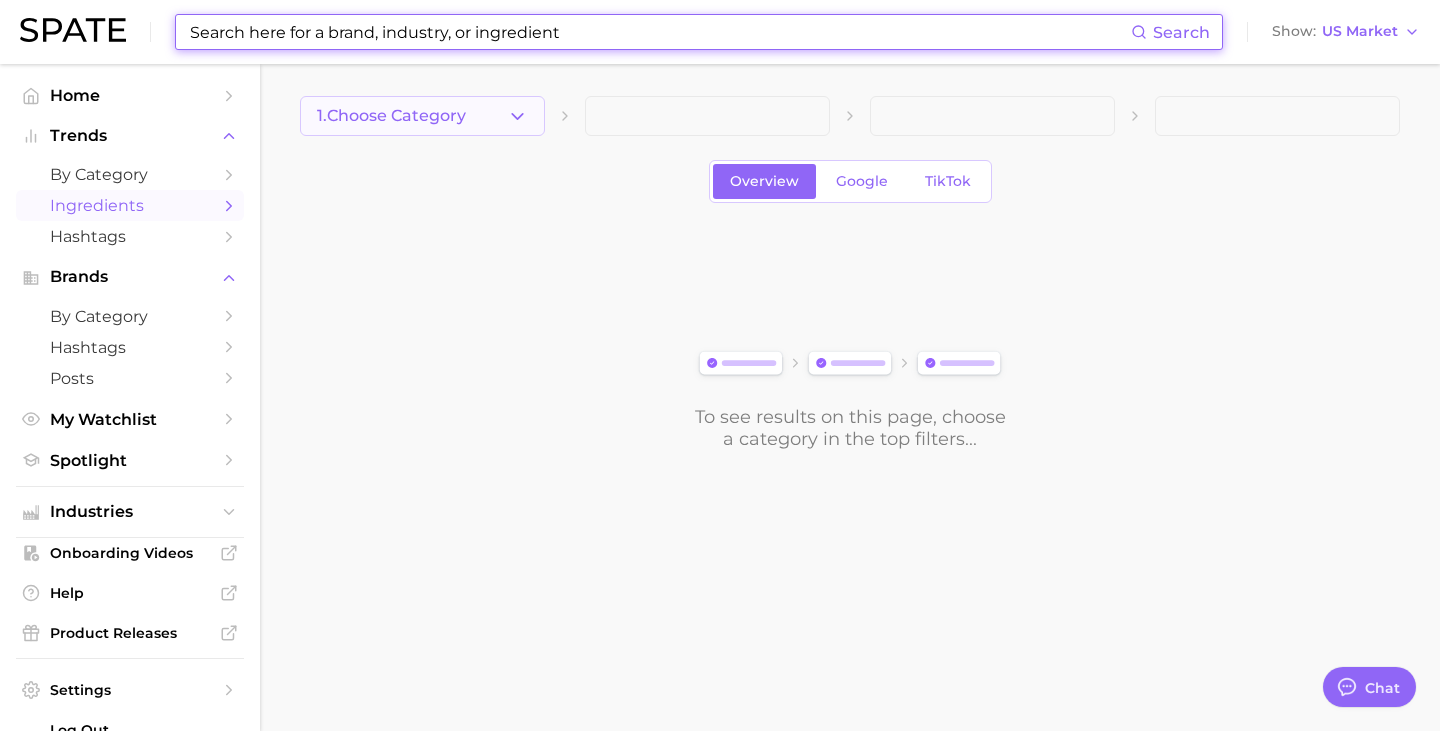 click on "1.  Choose Category" at bounding box center (391, 116) 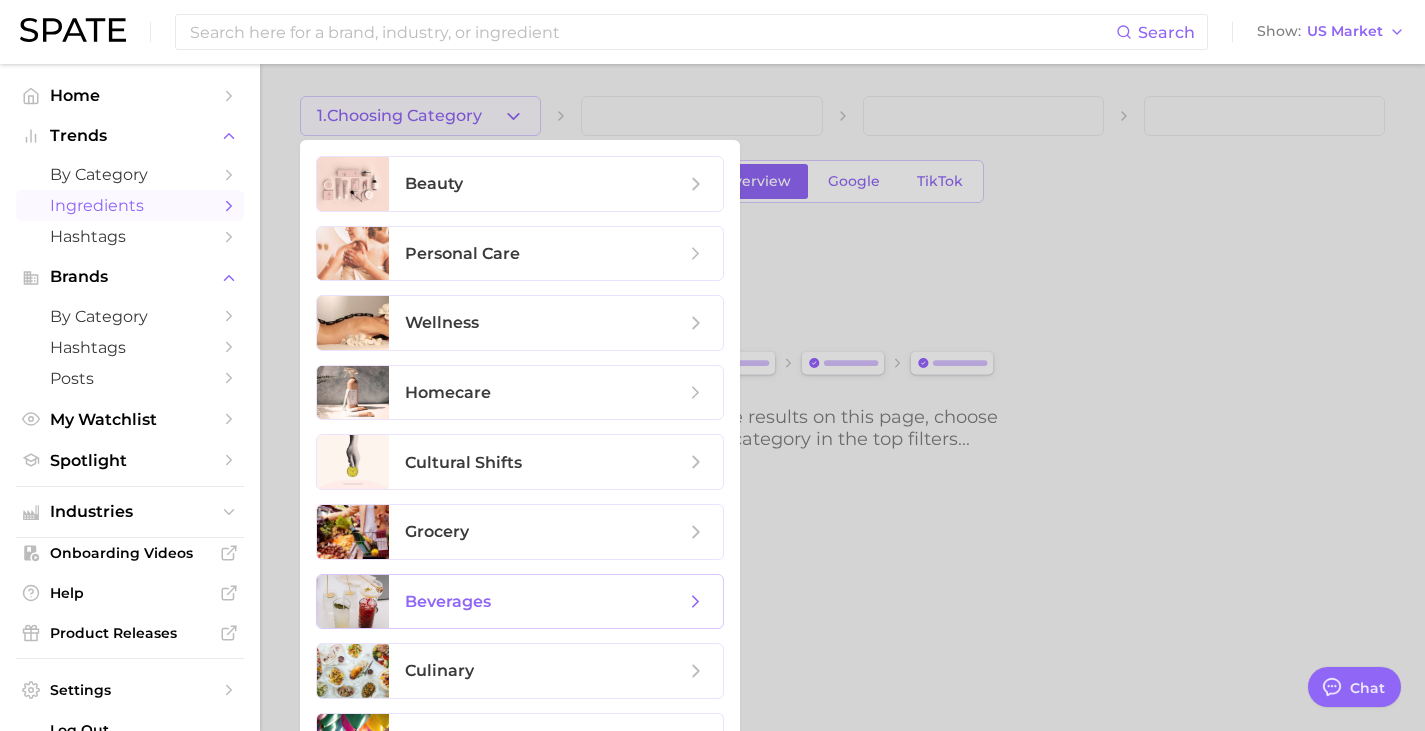scroll, scrollTop: 53, scrollLeft: 0, axis: vertical 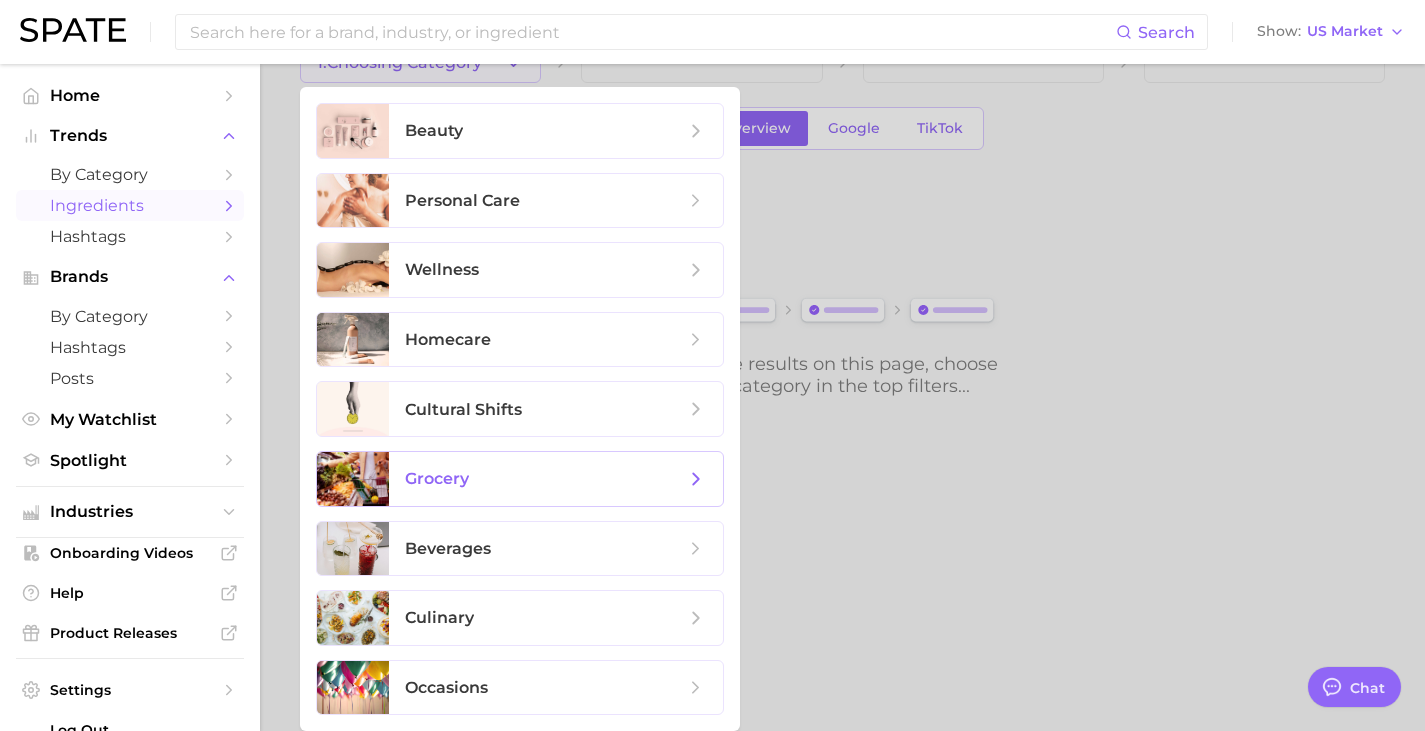 click on "grocery" at bounding box center (556, 479) 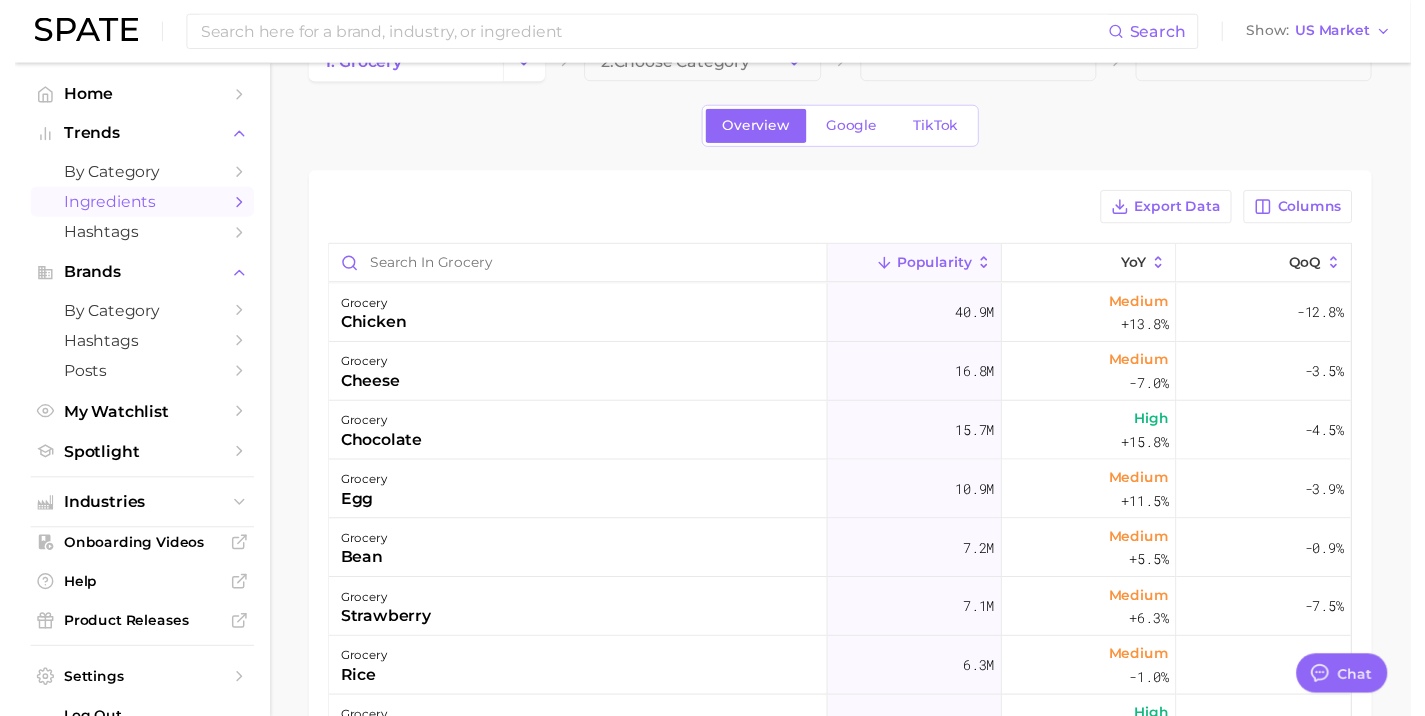 scroll, scrollTop: 0, scrollLeft: 0, axis: both 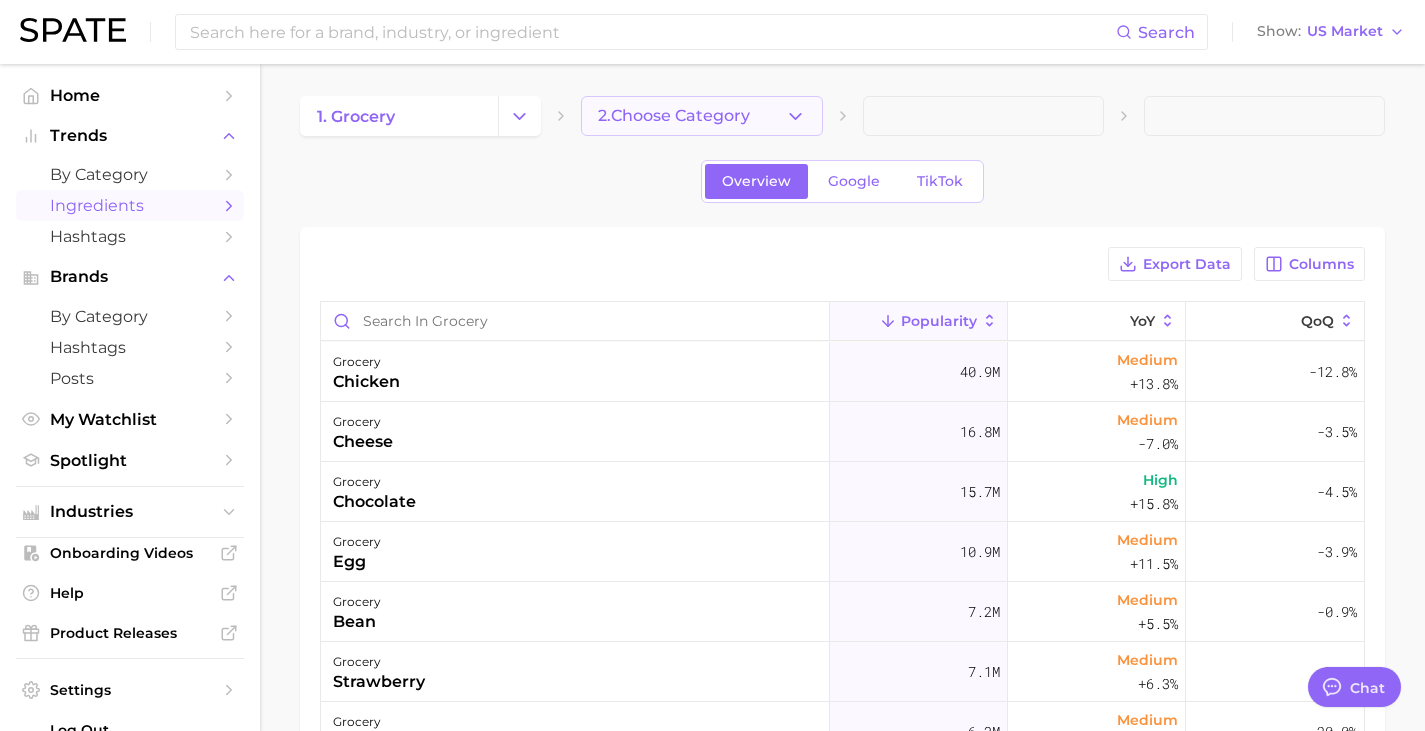 click on "2.  Choose Category" at bounding box center (701, 116) 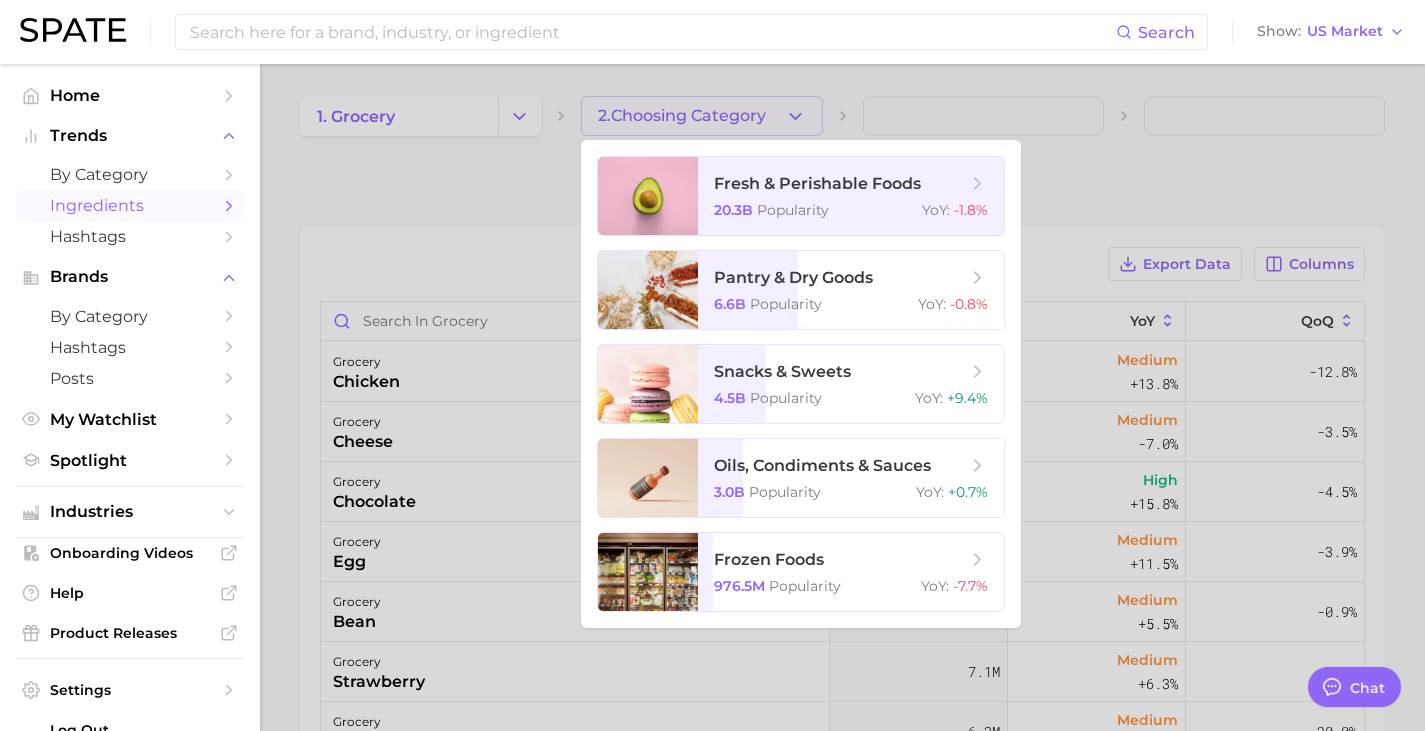 click at bounding box center [712, 365] 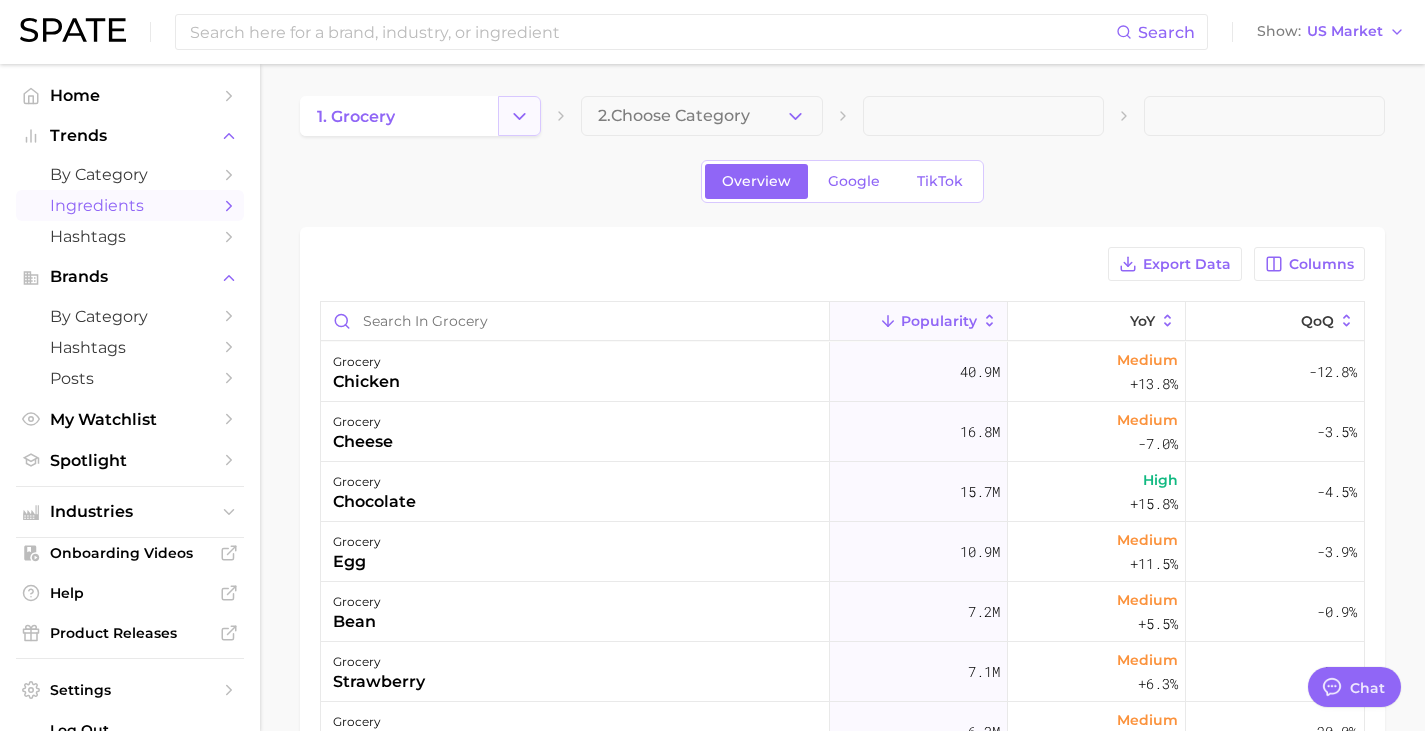 click 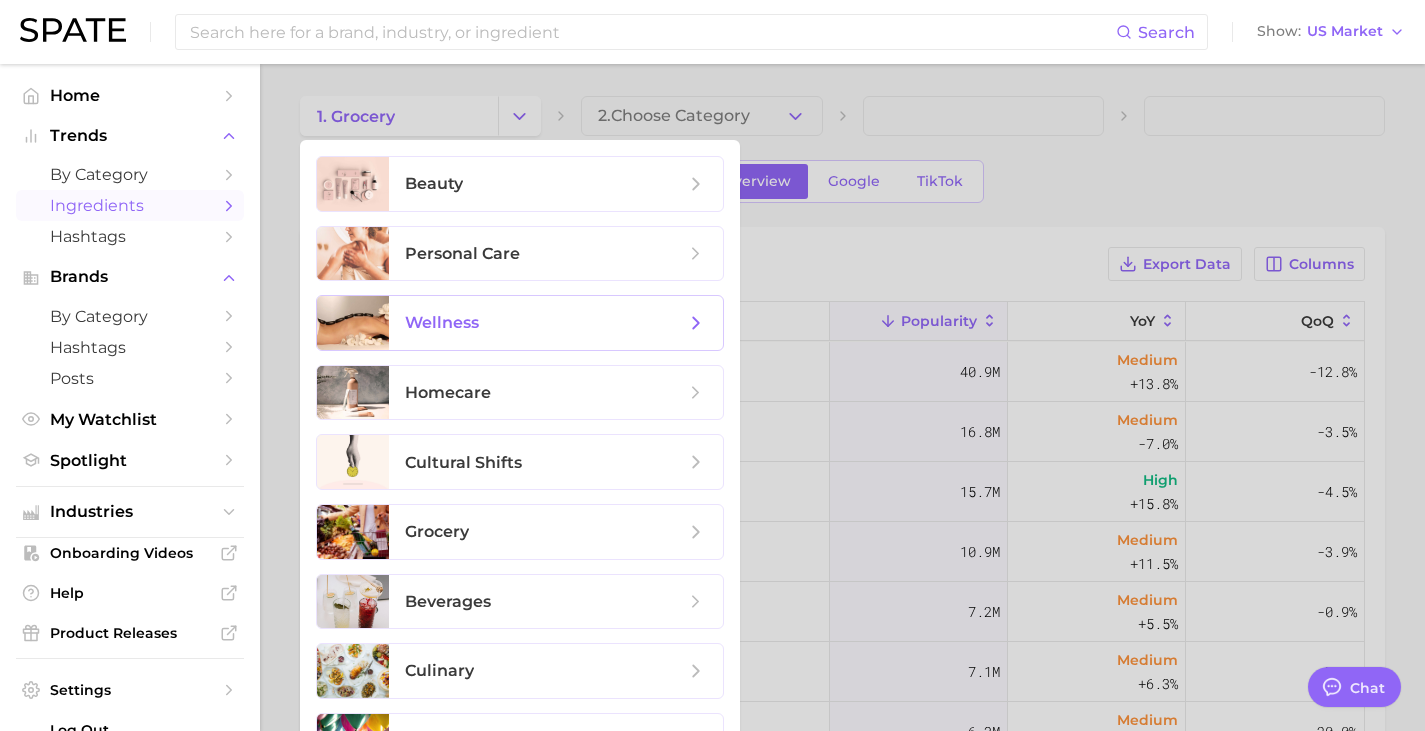 click on "wellness" at bounding box center (442, 322) 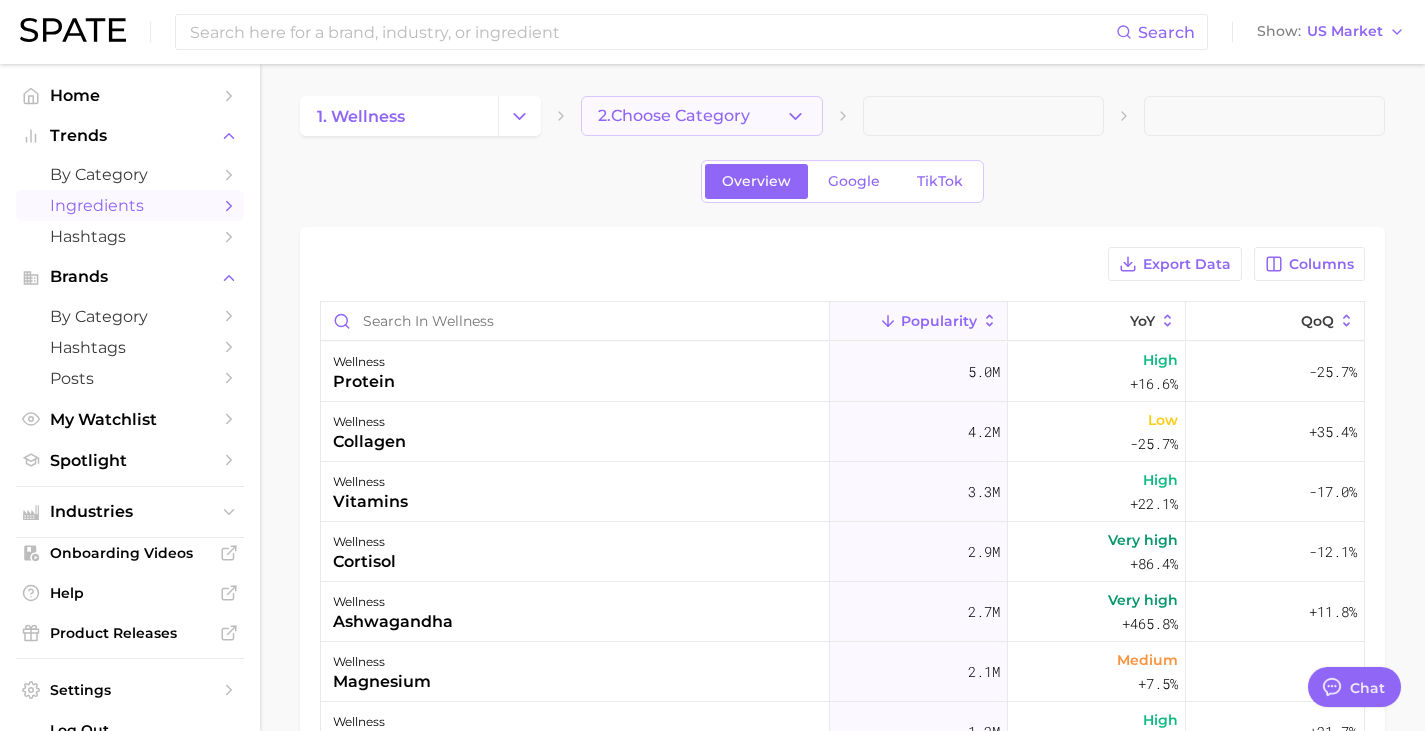 click on "2.  Choose Category" at bounding box center [674, 116] 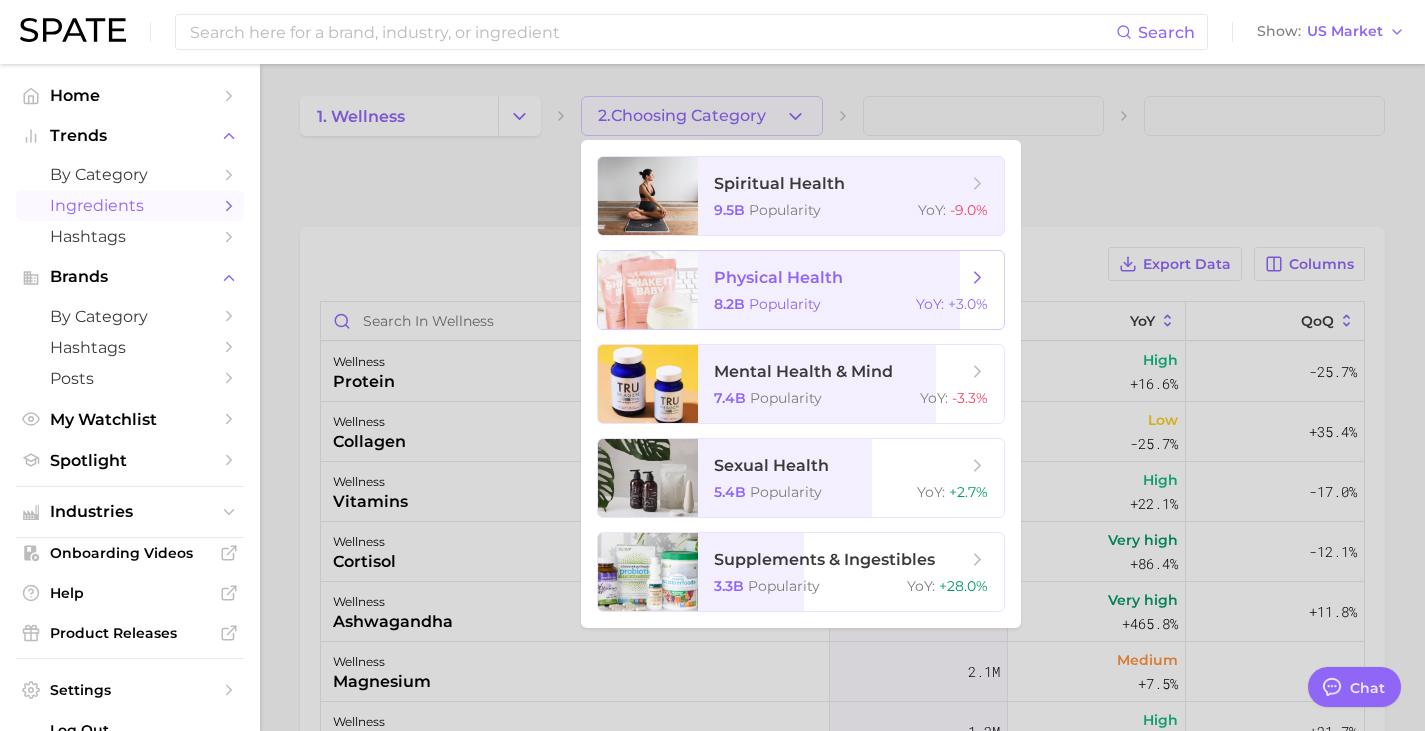 click on "physical health" at bounding box center (778, 277) 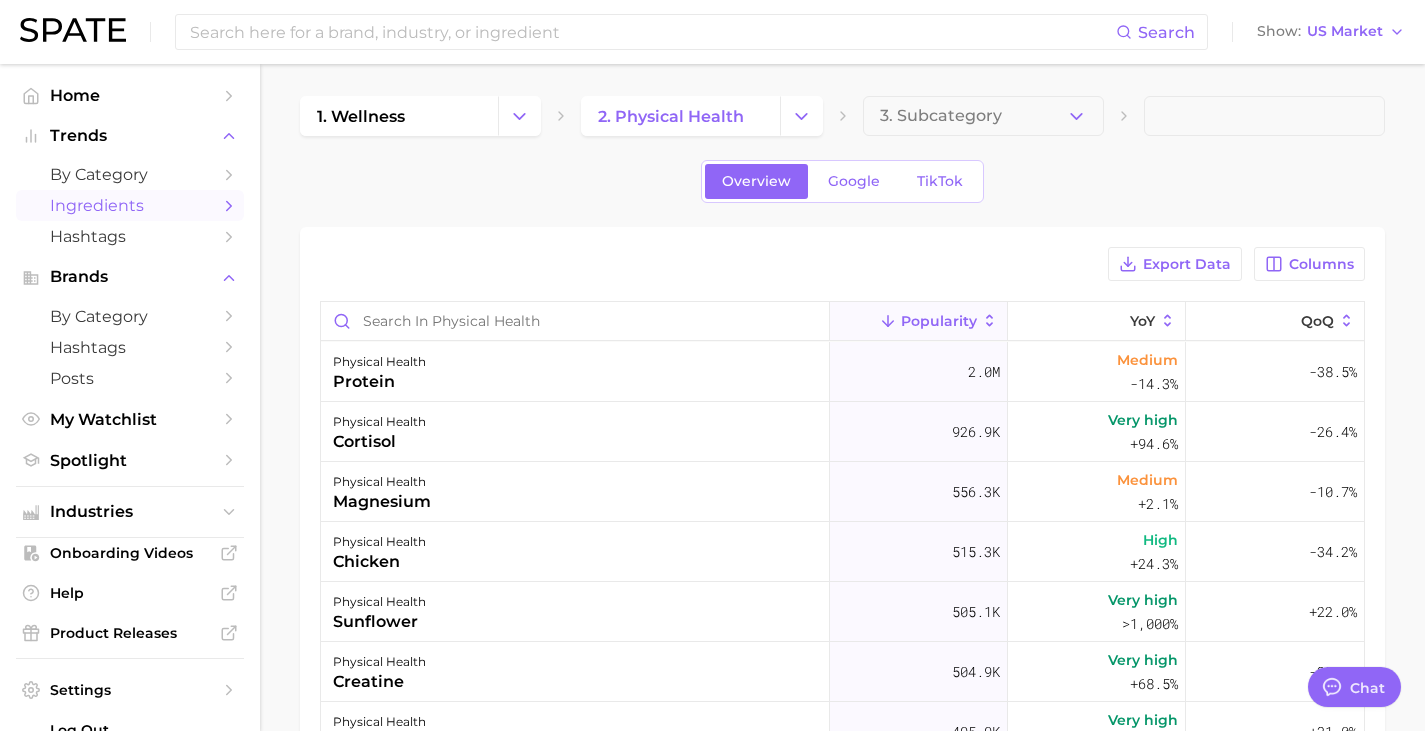 click on "1. wellness 2. physical health 3. Subcategory Overview Google TikTok Export Data Columns Popularity YoY QoQ physical health protein 2.0m Medium -14.3% -38.5% physical health cortisol 926.9k Very high +94.6% -26.4% physical health magnesium 556.3k Medium +2.1% -10.7% physical health chicken 515.3k High +24.3% -34.2% physical health sunflower 505.1k Very high >1,000% +22.0% physical health creatine 504.9k Very high +68.5% -33.5% physical health coconut 495.9k Very high +152.6% +31.0% physical health orange 419.4k Very high +729.9% +8.8% physical health ashwagandha 413.4k Very high +454.6% +11.6% physical health water 294.6k Low -49.7% -10.1% physical health egg 291.8k Low -19.7% -46.0% physical health coffee 272.6k Low -38.5% +0.2% physical health vitamins 264.3k Medium -0.6% -3.3% physical health melatonin 250.9k Very low -55.1% +33.5% physical health endorphins 232.7k Very high +745.0% -67.4% physical health curry 230.0k Very high +64.1% -27.3% physical health apple cider vinegar 223.0k Very high +149.0% Low" at bounding box center [842, 574] 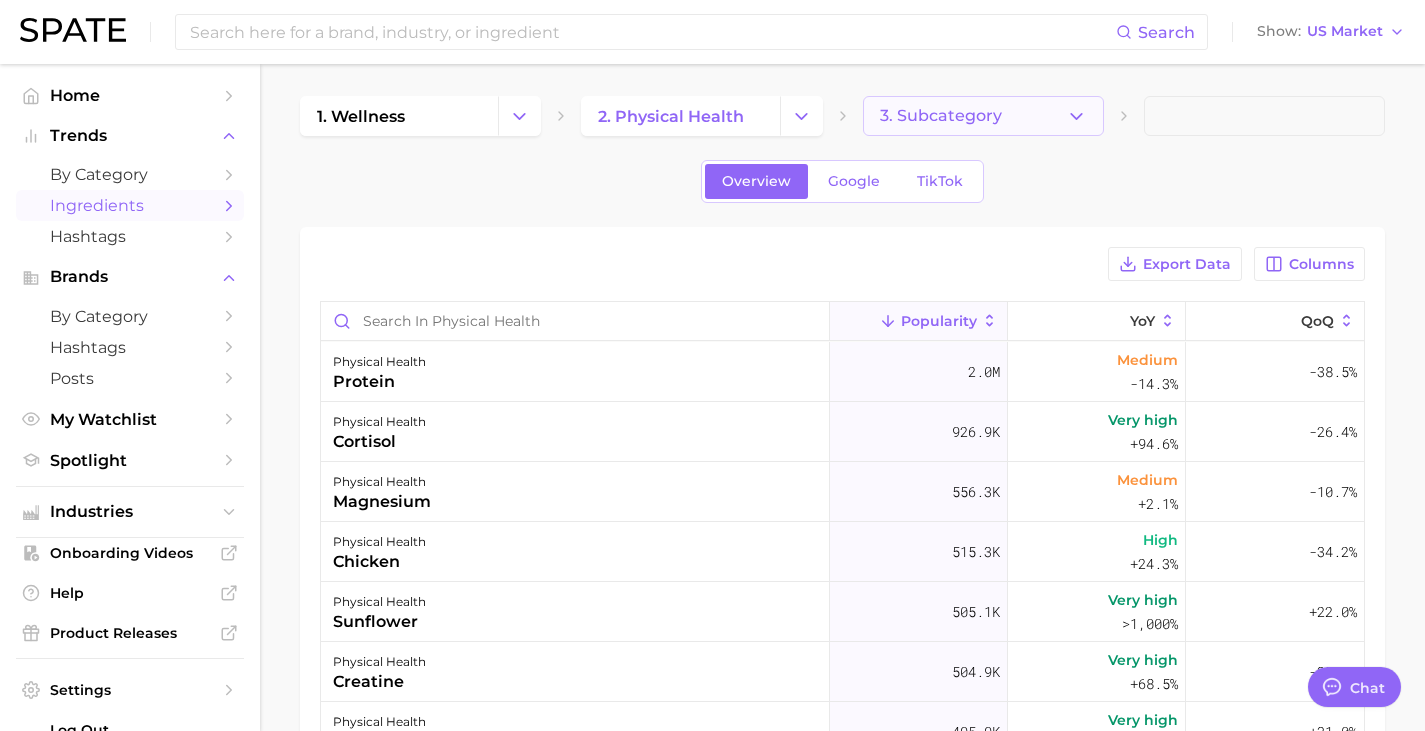 click on "3. Subcategory" at bounding box center (941, 116) 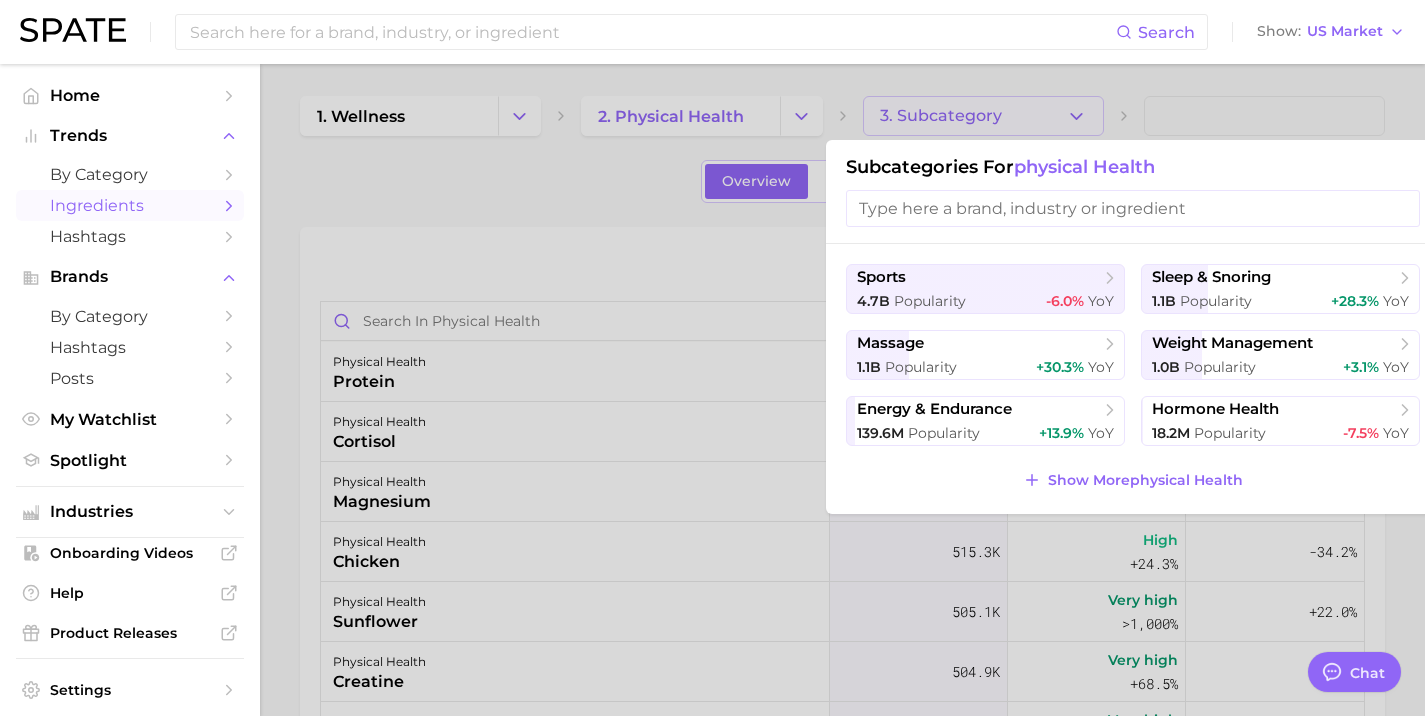 click on "sports 4.7b   Popularity -6.0%   YoY sleep & snoring 1.1b   Popularity +28.3%   YoY massage 1.1b   Popularity +30.3%   YoY weight management 1.0b   Popularity +3.1%   YoY energy & endurance 139.6m   Popularity +13.9%   YoY hormone health 18.2m   Popularity -7.5%   YoY Show More  physical health" at bounding box center (1133, 379) 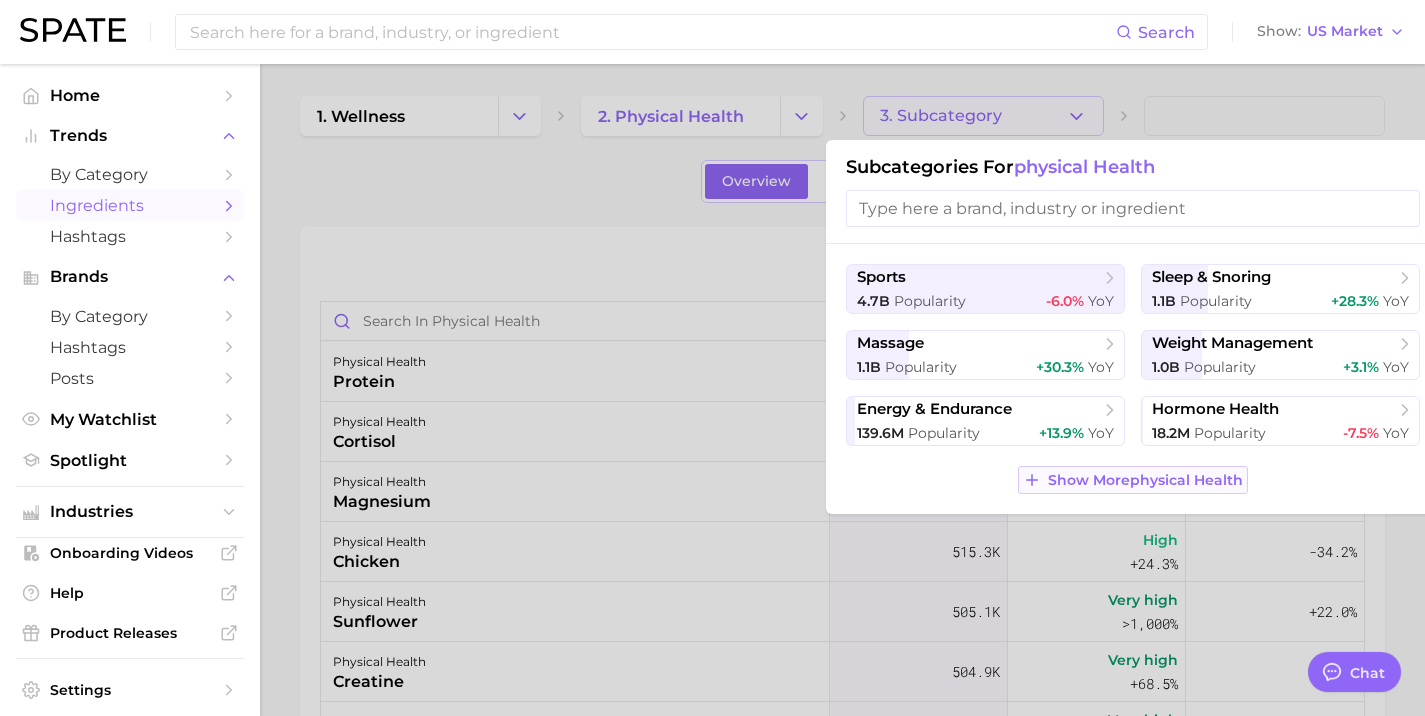 click on "Show More  physical health" at bounding box center [1145, 480] 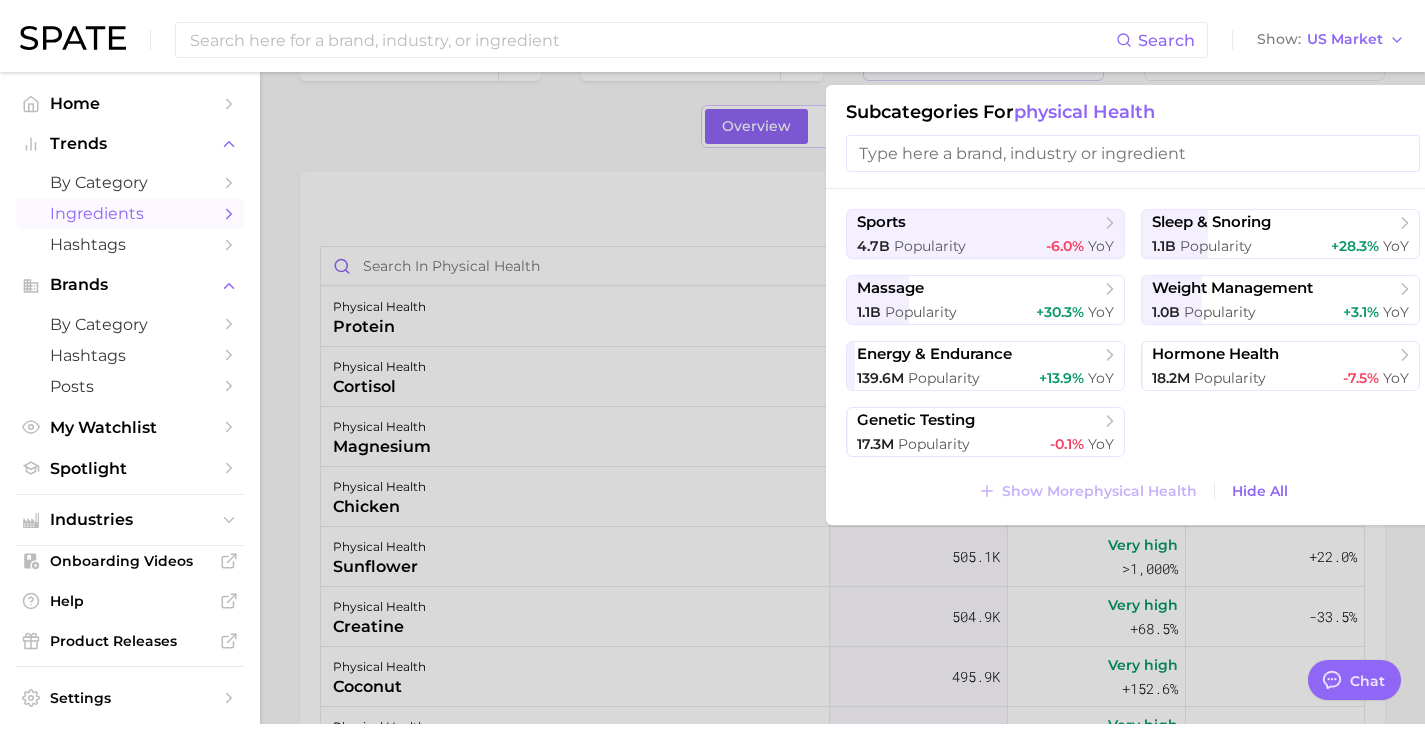 scroll, scrollTop: 0, scrollLeft: 0, axis: both 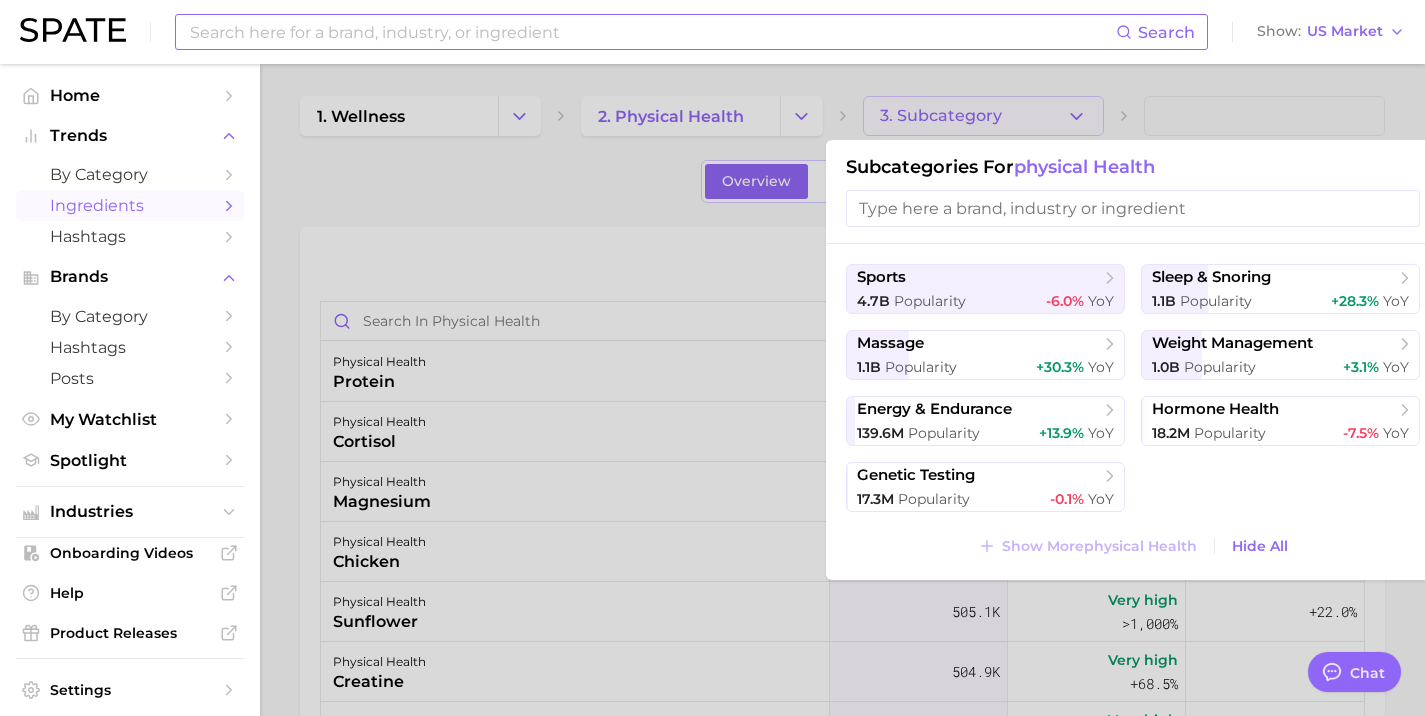 click at bounding box center [652, 32] 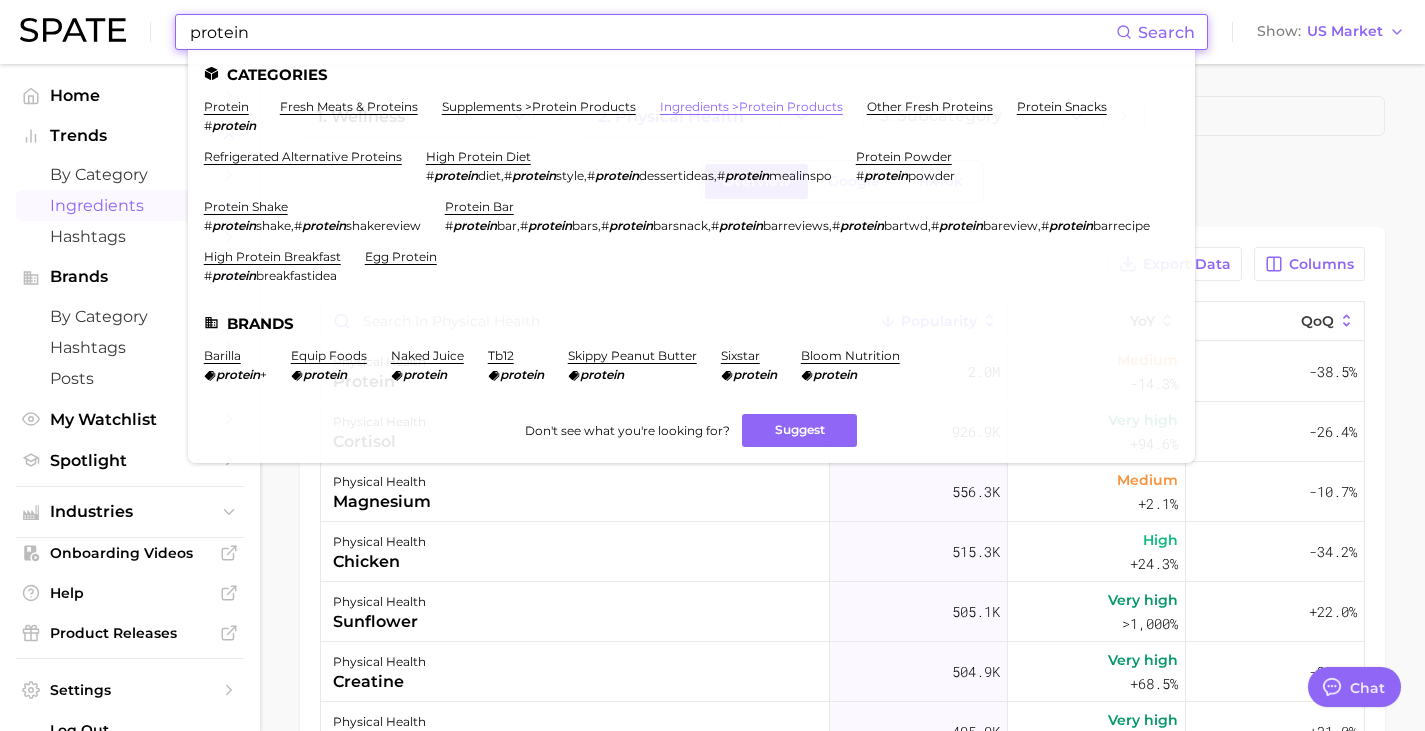 type on "protein" 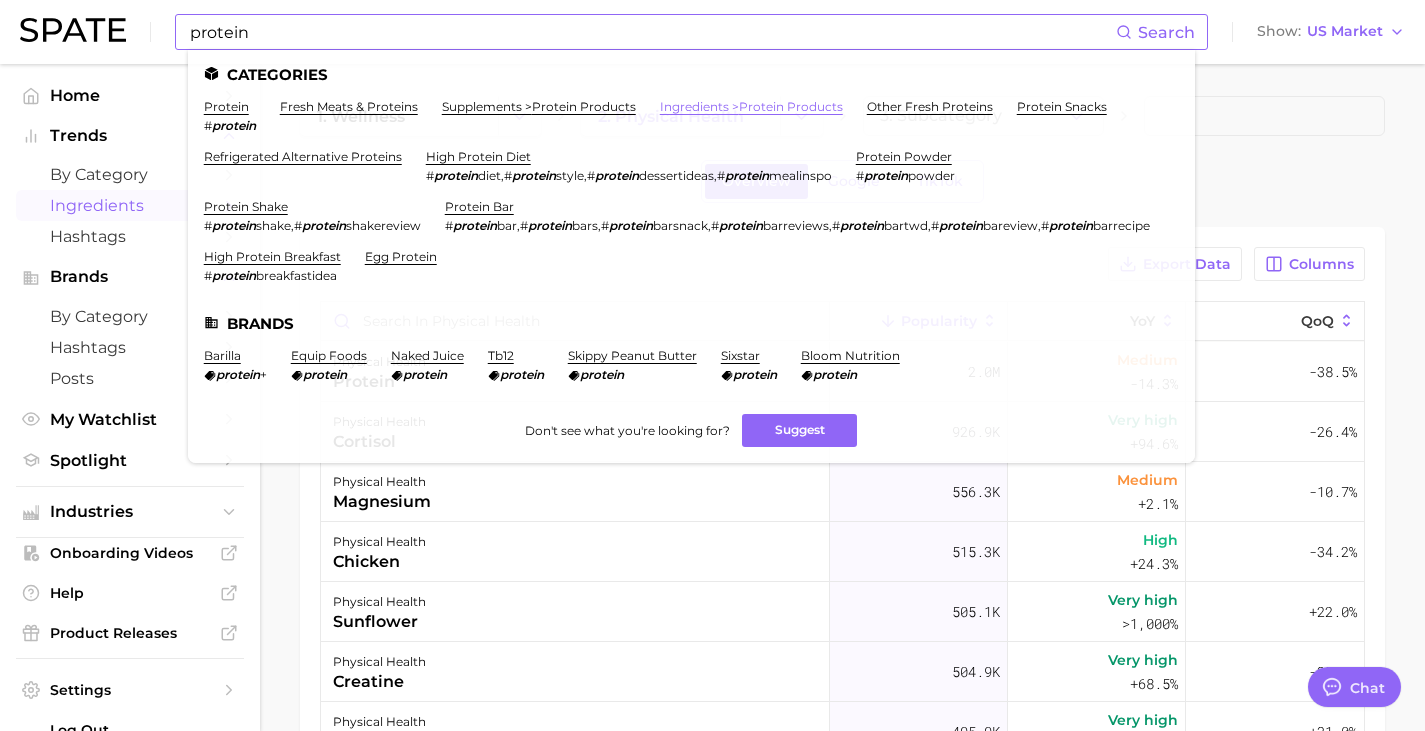 click on "ingredients >  protein products" at bounding box center (751, 106) 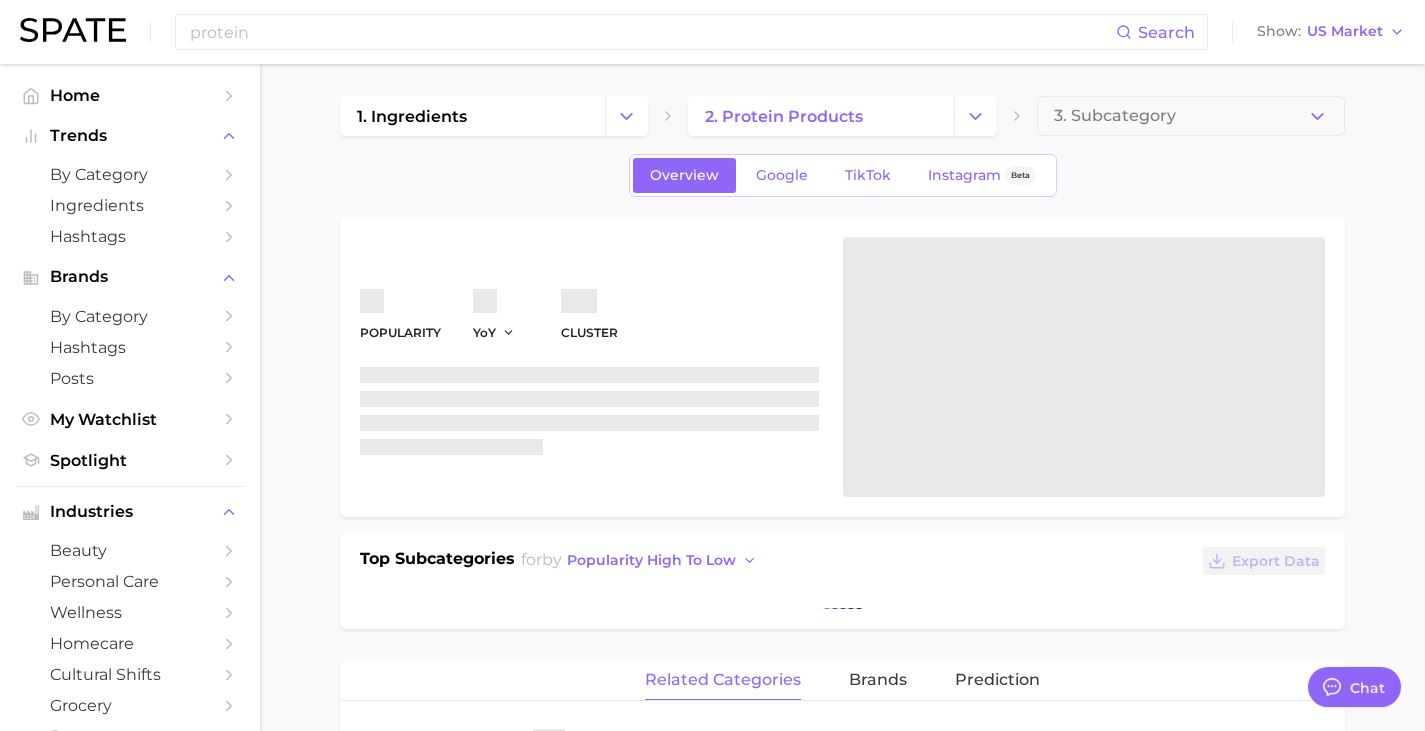 type on "x" 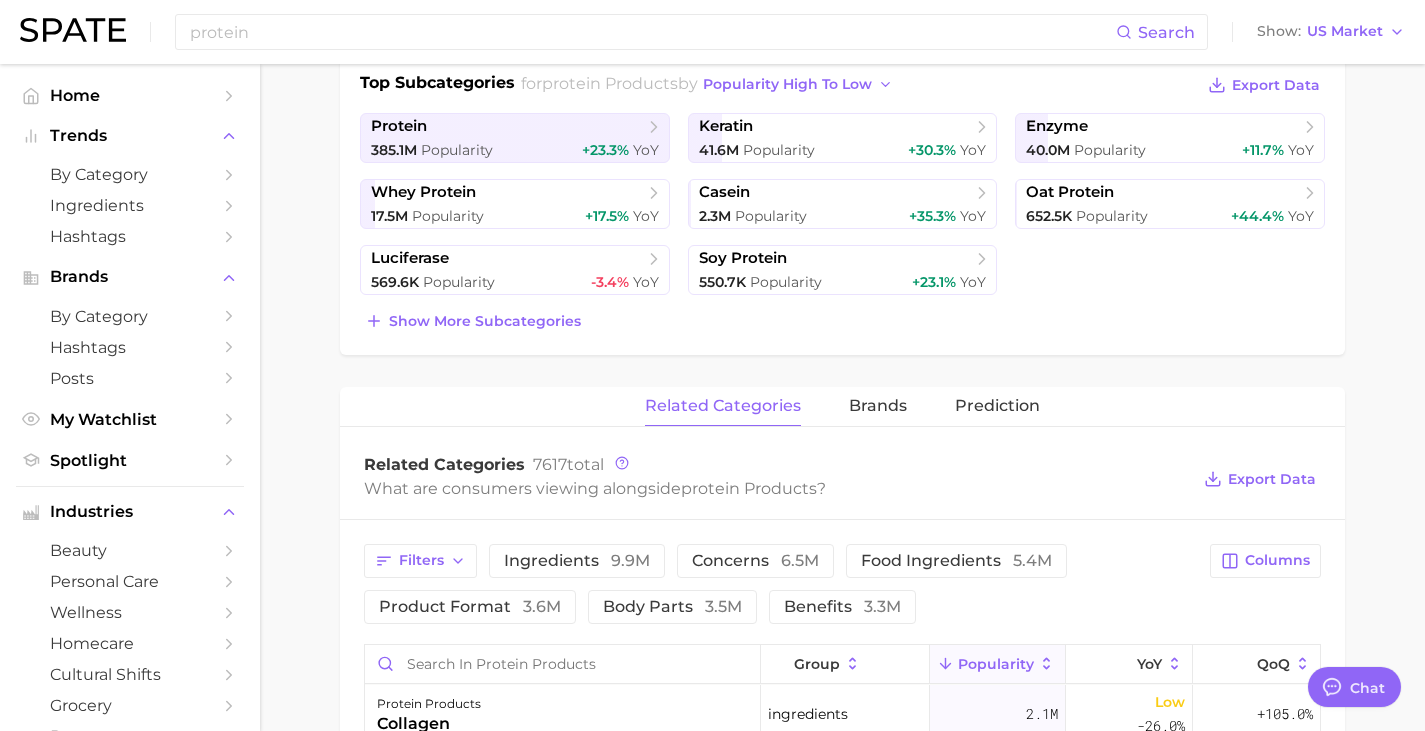 scroll, scrollTop: 0, scrollLeft: 0, axis: both 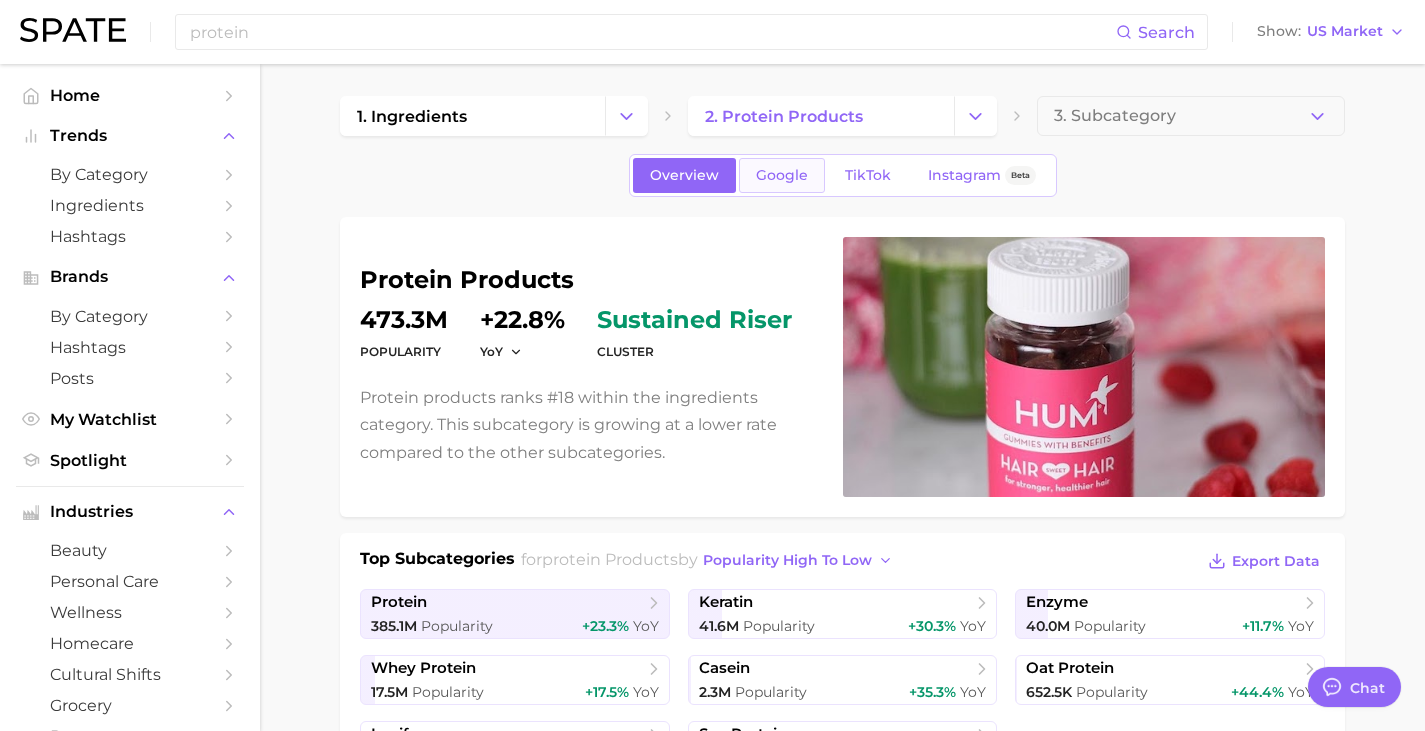 click on "Google" at bounding box center (782, 175) 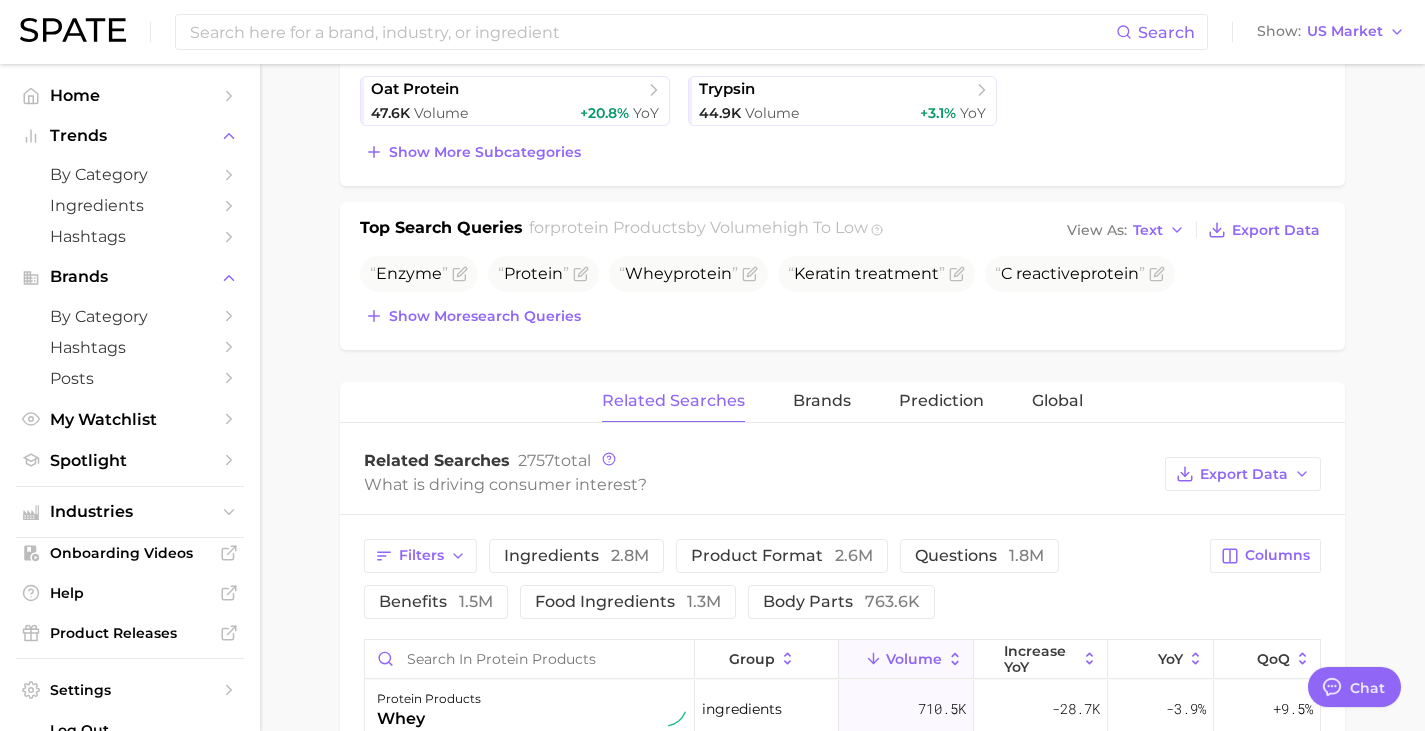 scroll, scrollTop: 647, scrollLeft: 0, axis: vertical 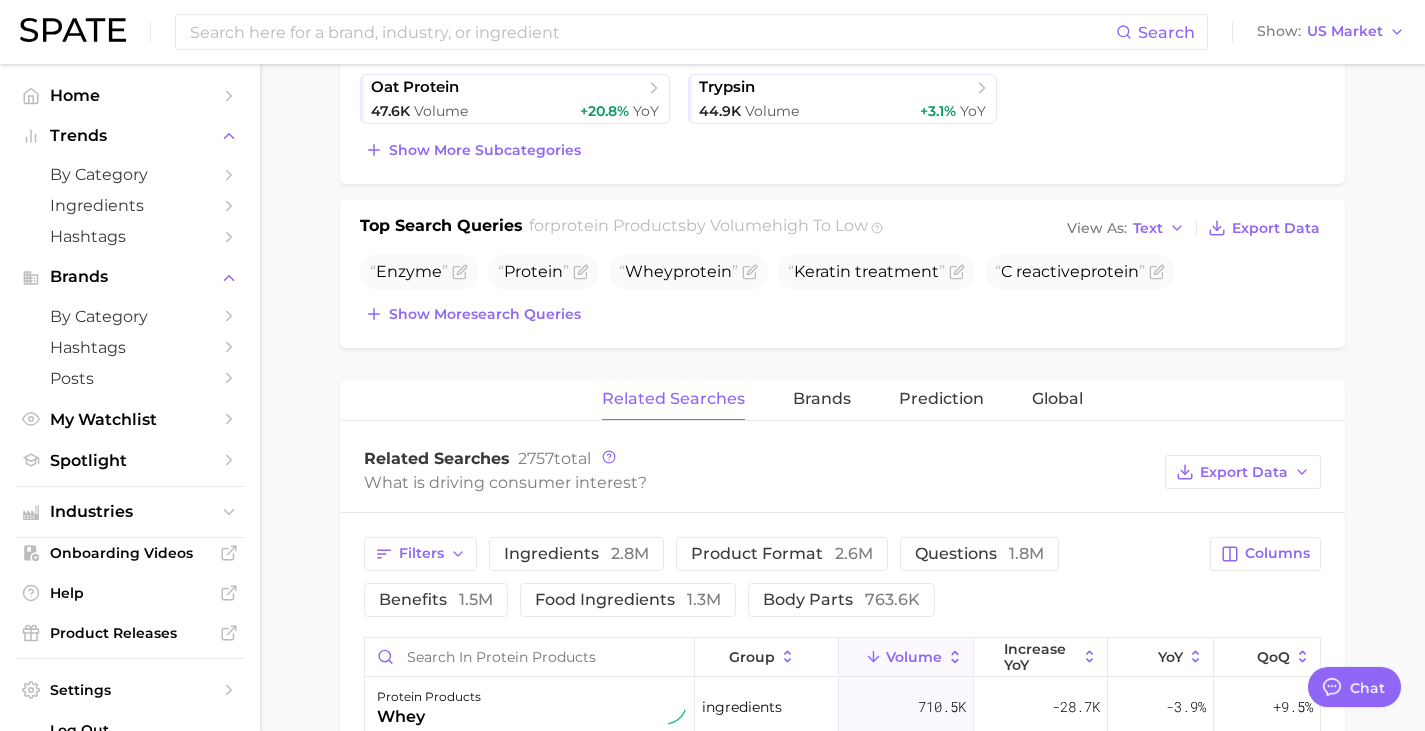 click on "Related Searches 2757  total What is driving consumer interest? Export Data" at bounding box center [842, 473] 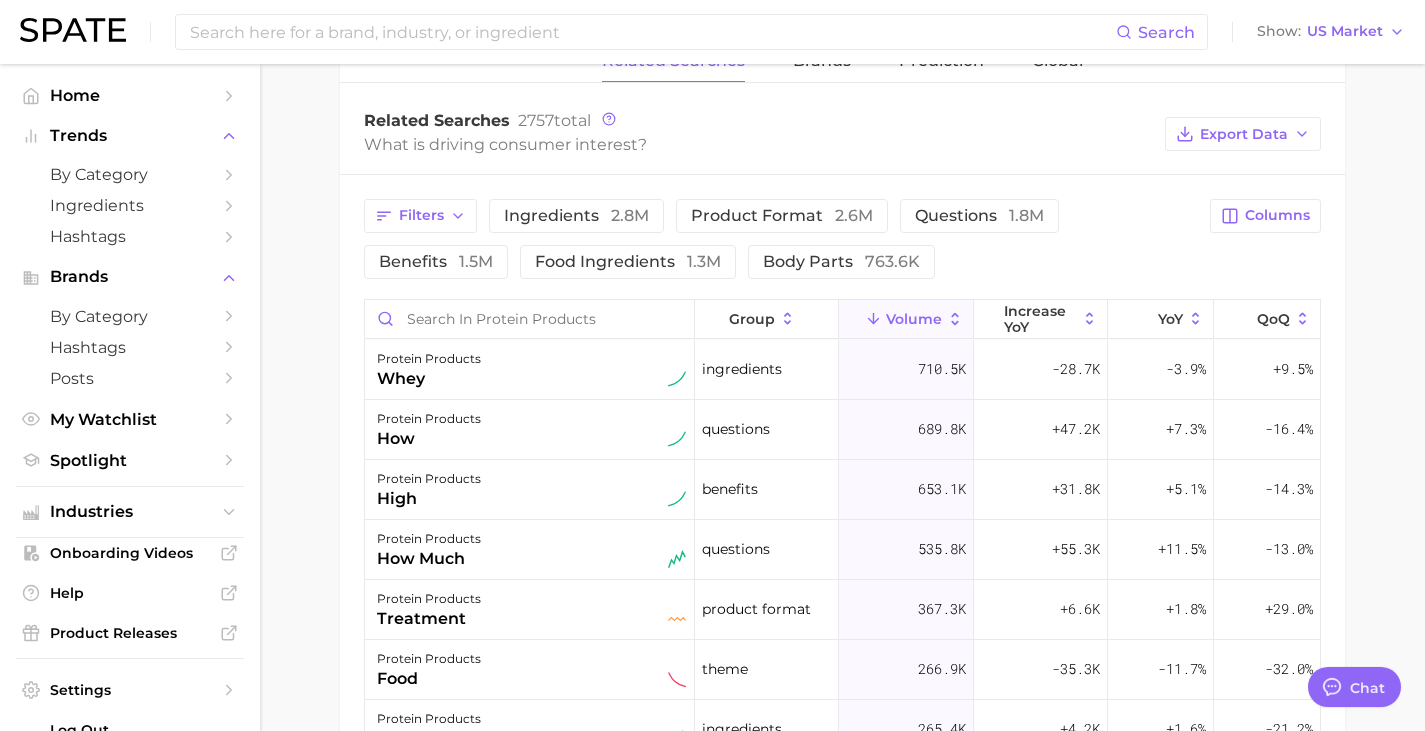 scroll, scrollTop: 987, scrollLeft: 0, axis: vertical 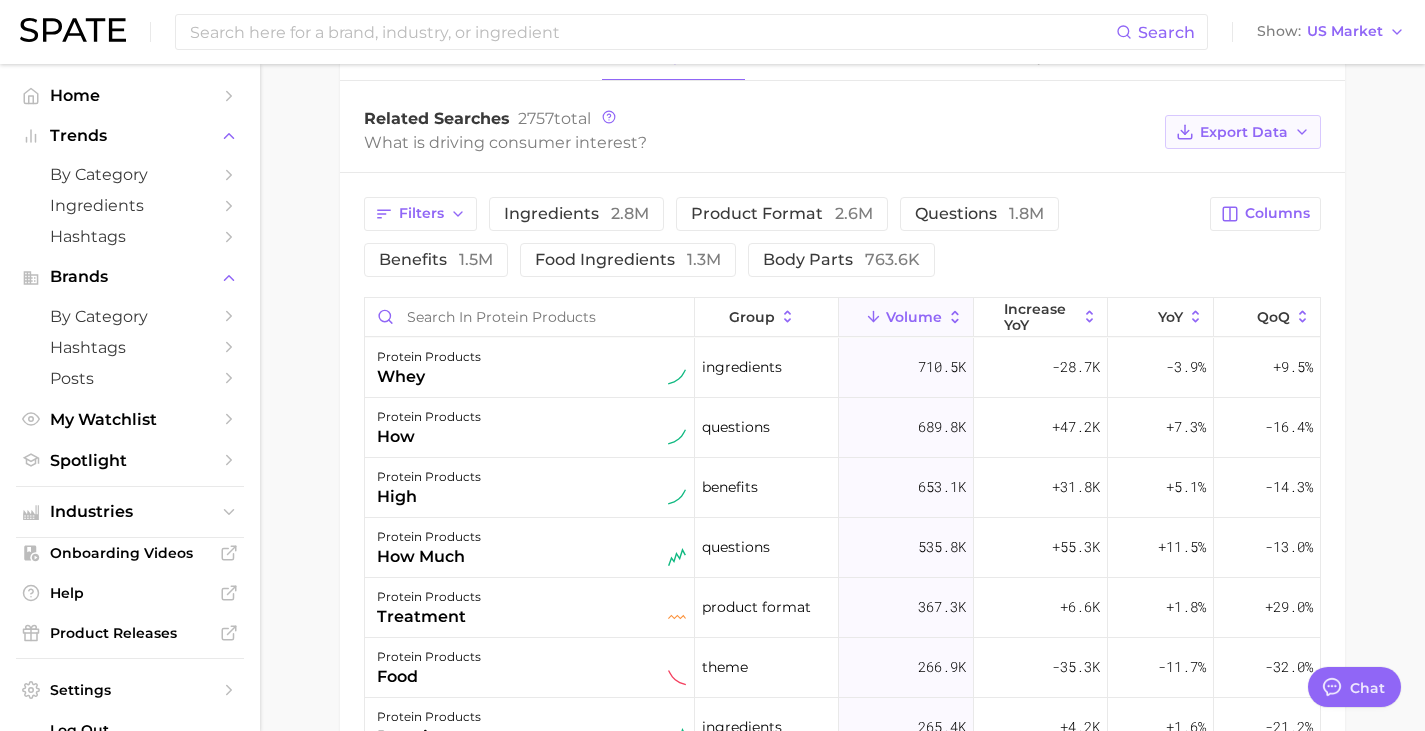 click on "Export Data" at bounding box center [1244, 132] 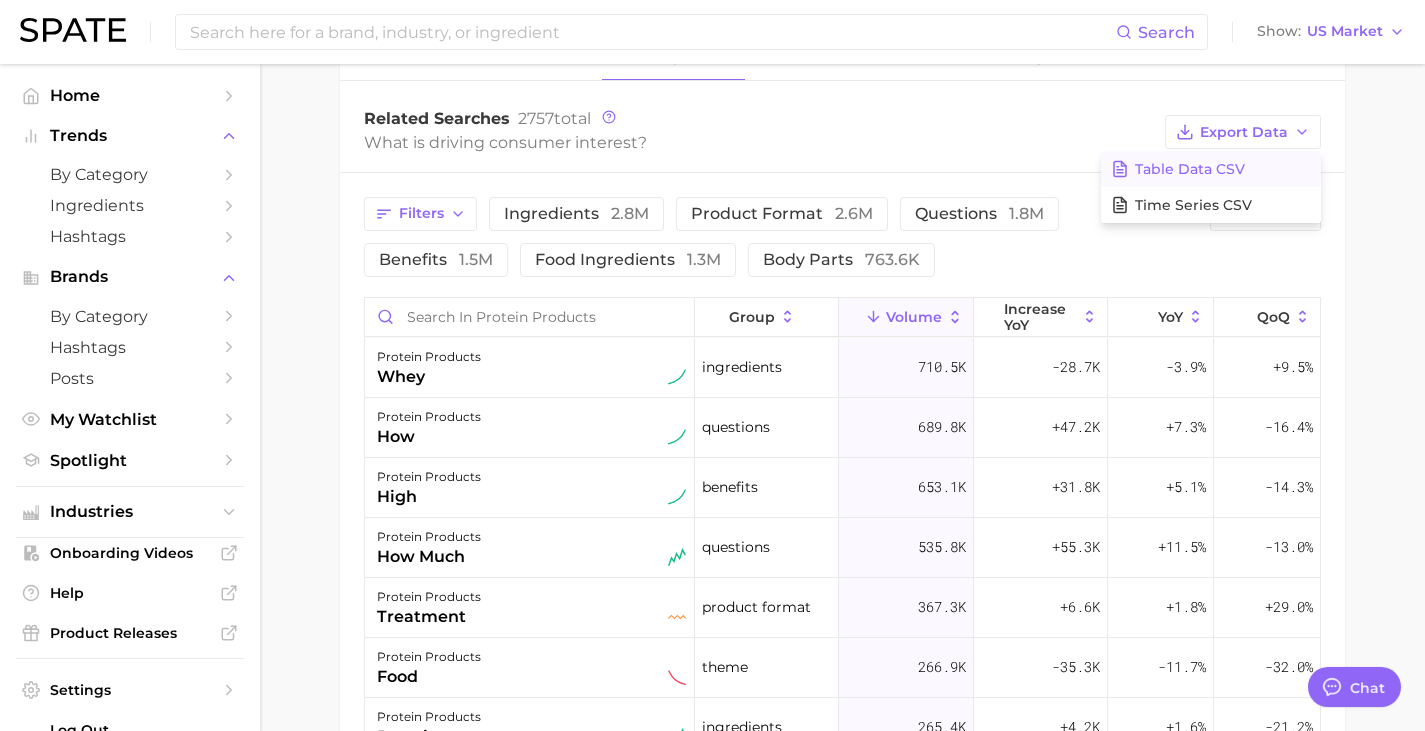 click on "Table Data CSV" at bounding box center (1190, 169) 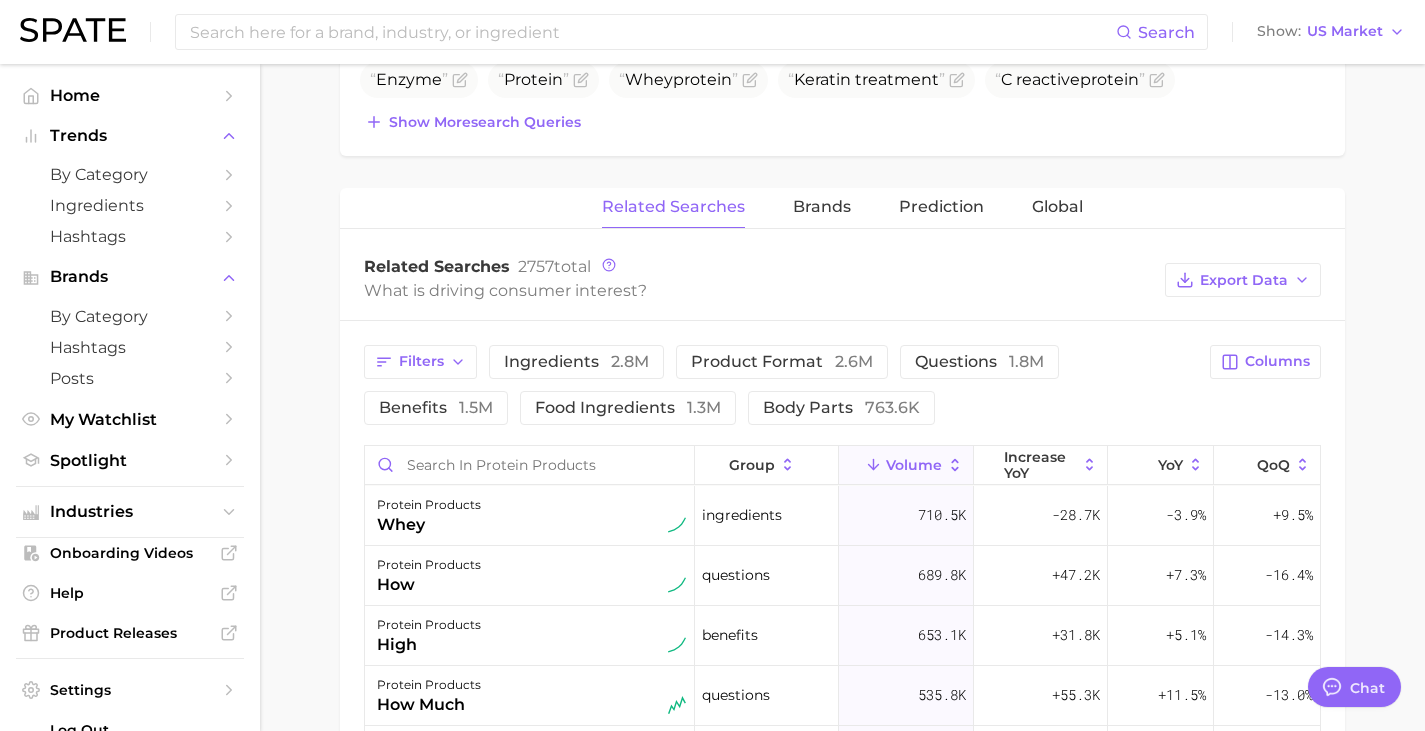 scroll, scrollTop: 907, scrollLeft: 0, axis: vertical 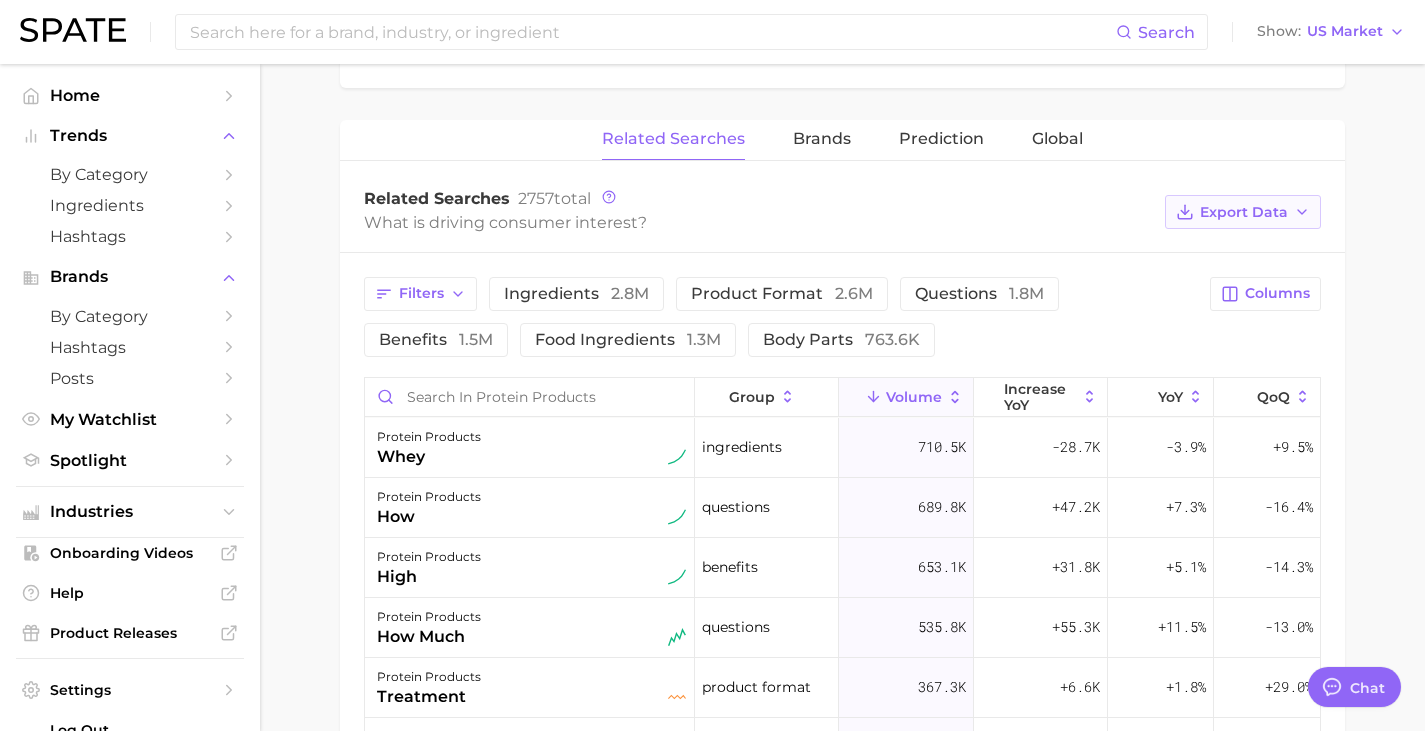 click on "Export Data" at bounding box center [1244, 212] 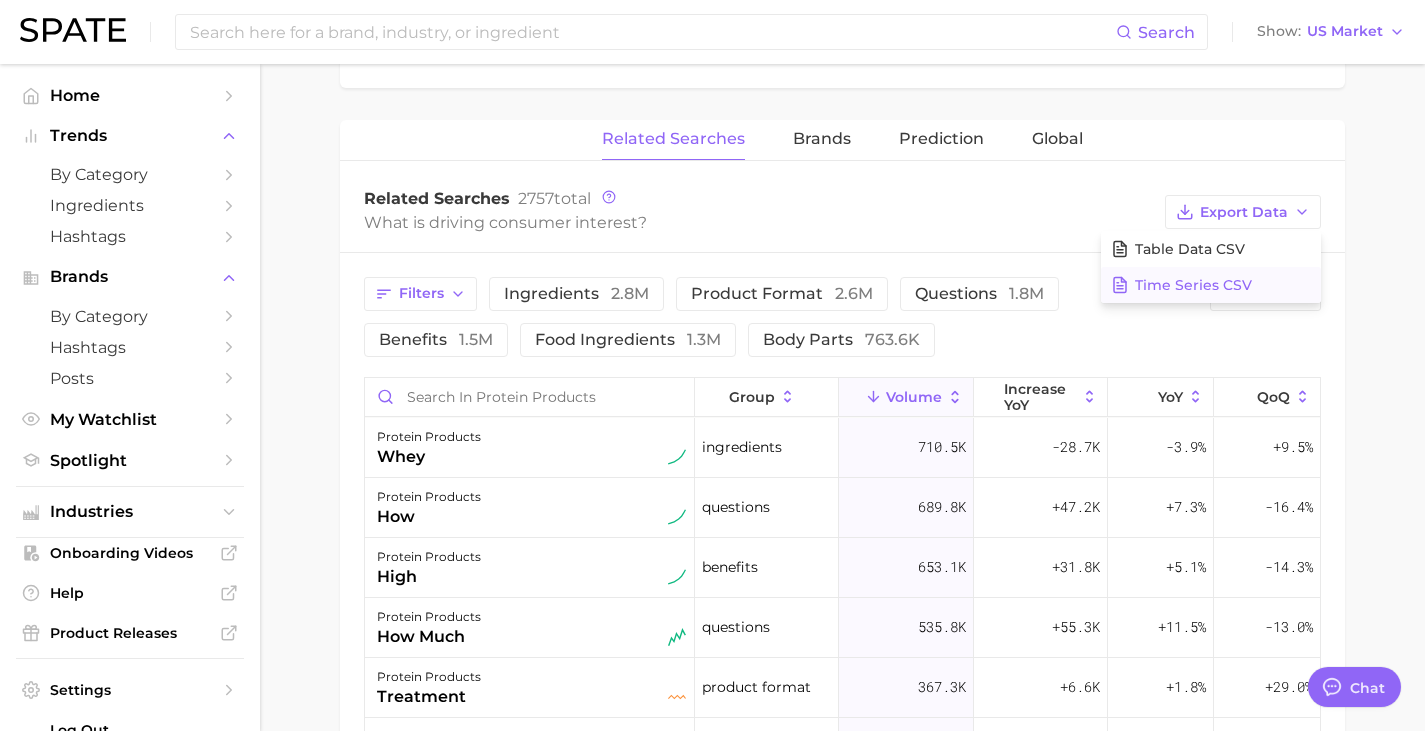 click on "Time Series CSV" at bounding box center [1193, 285] 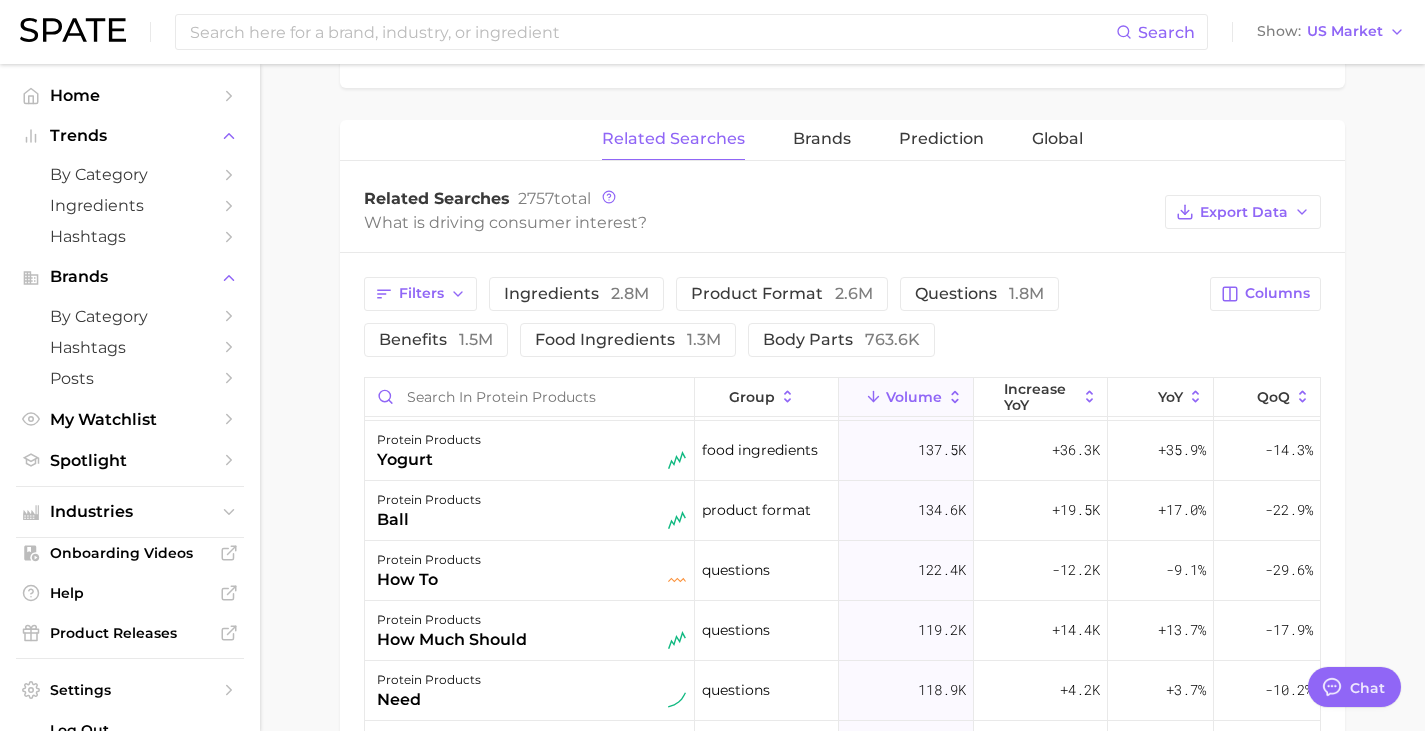 scroll, scrollTop: 1380, scrollLeft: 0, axis: vertical 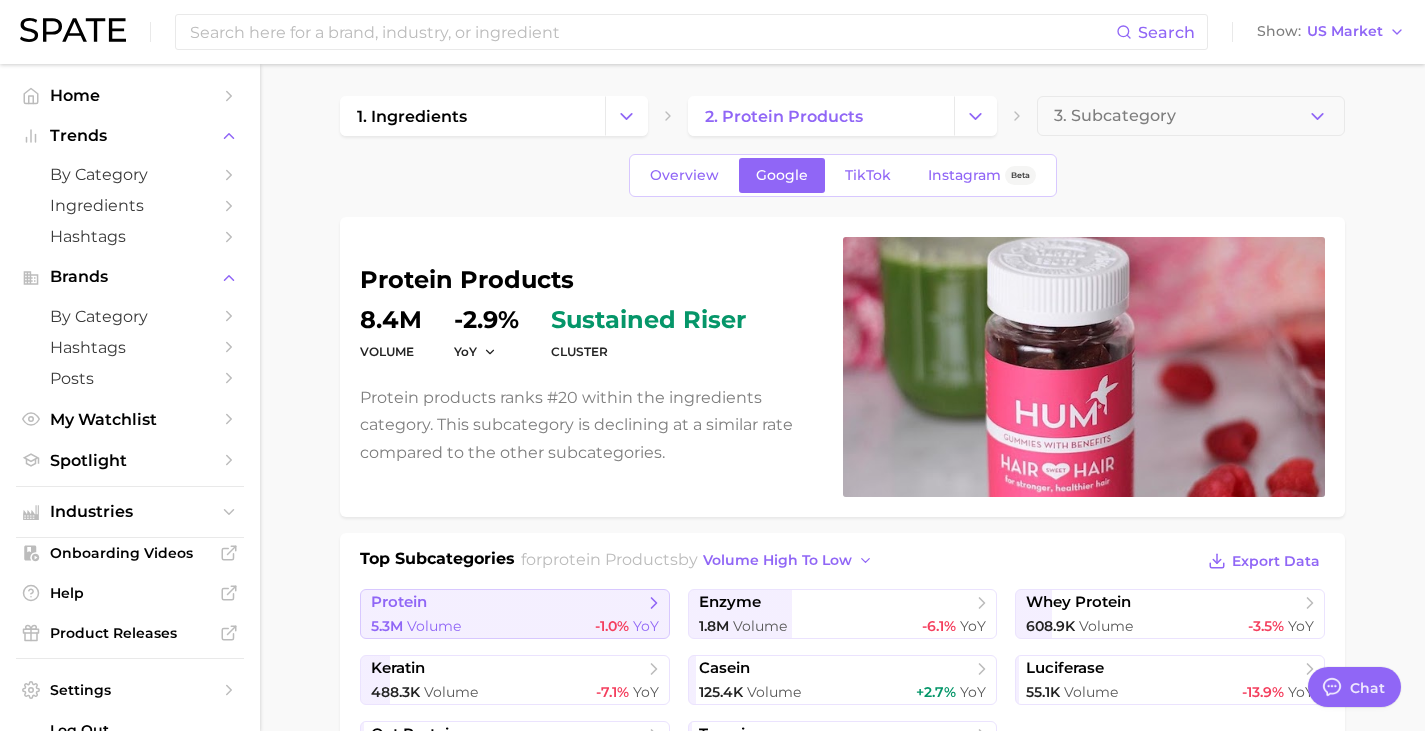 click on "protein" at bounding box center [507, 603] 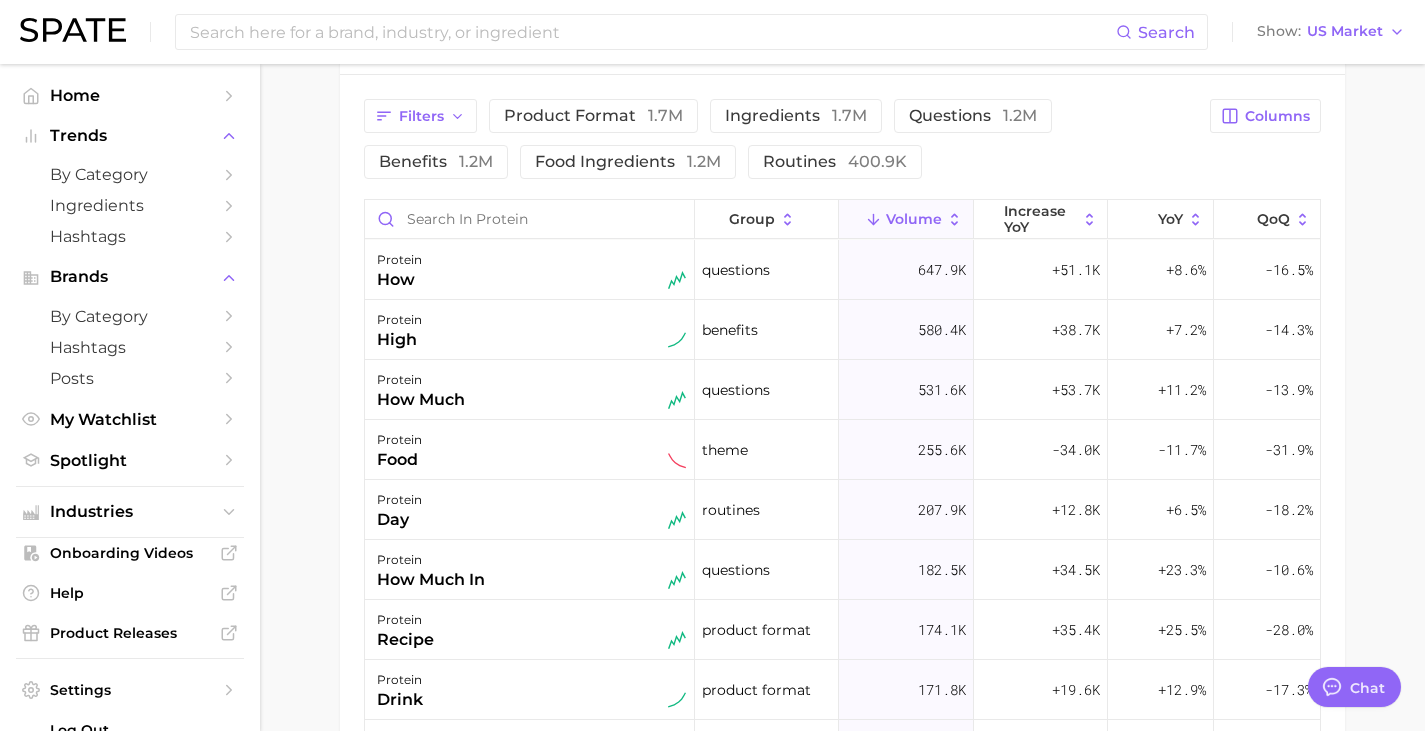 scroll, scrollTop: 1108, scrollLeft: 0, axis: vertical 